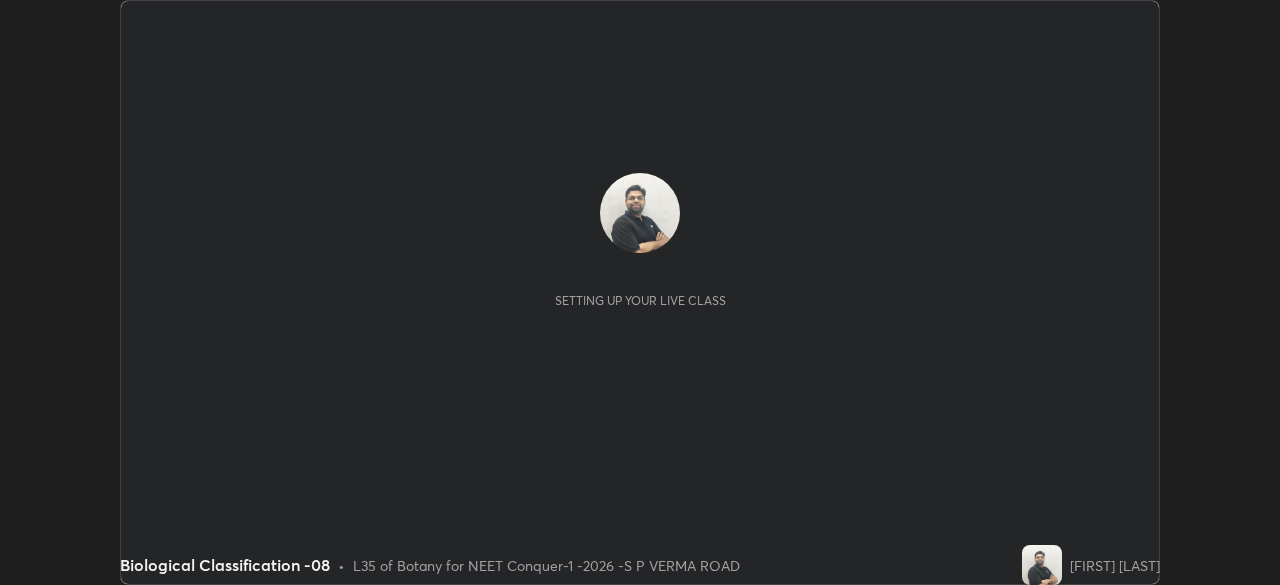 scroll, scrollTop: 0, scrollLeft: 0, axis: both 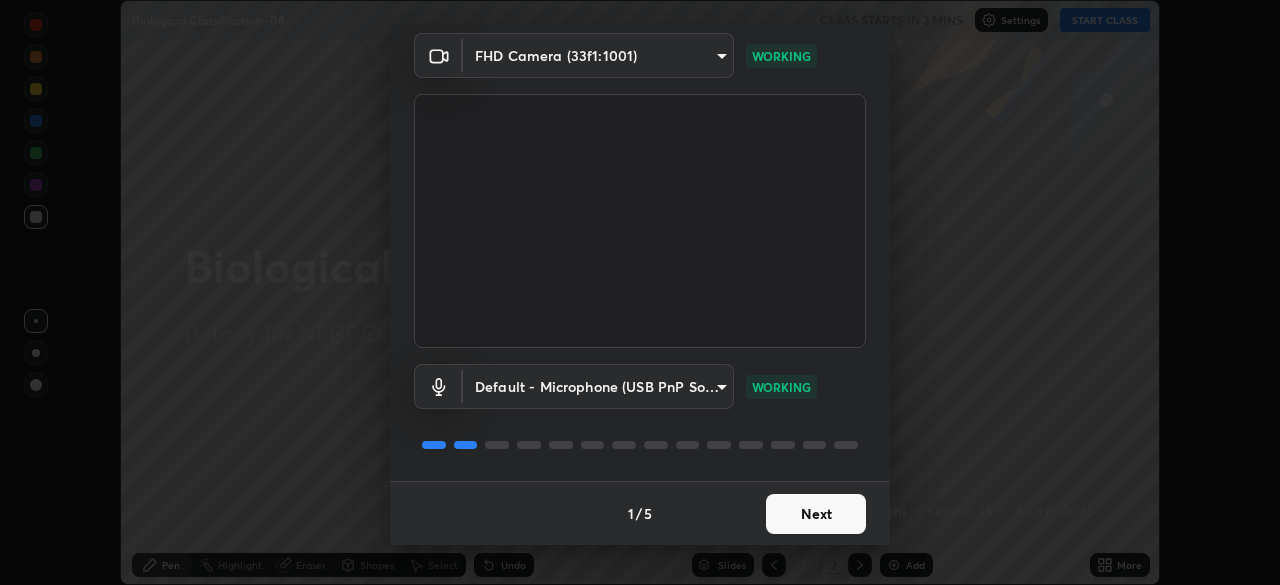 click on "Next" at bounding box center (816, 514) 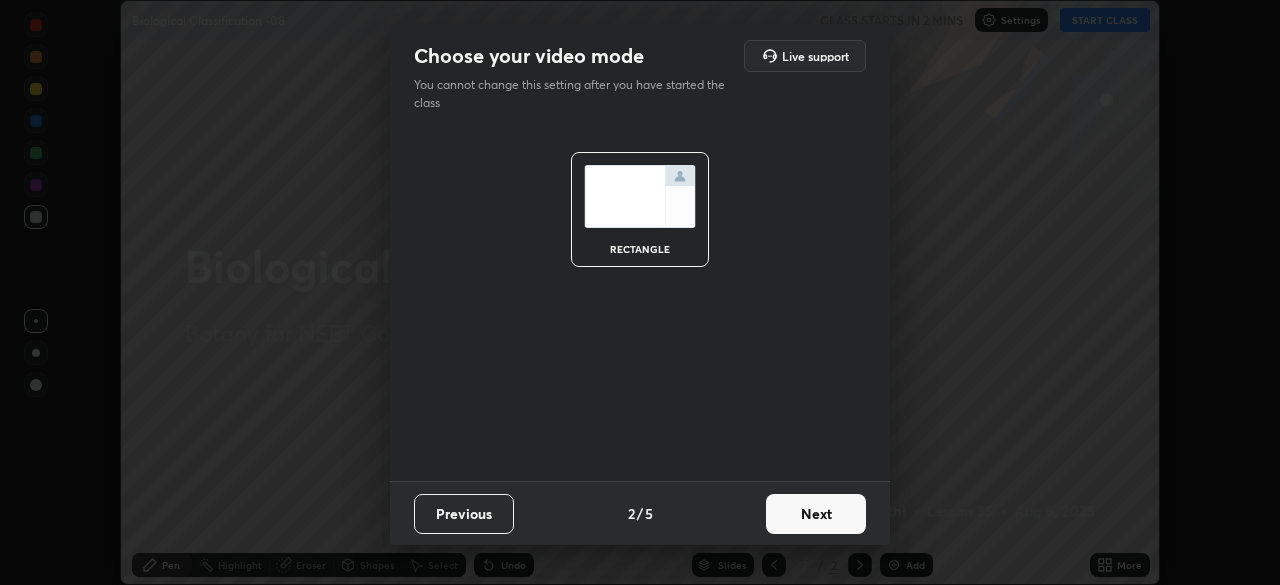 scroll, scrollTop: 0, scrollLeft: 0, axis: both 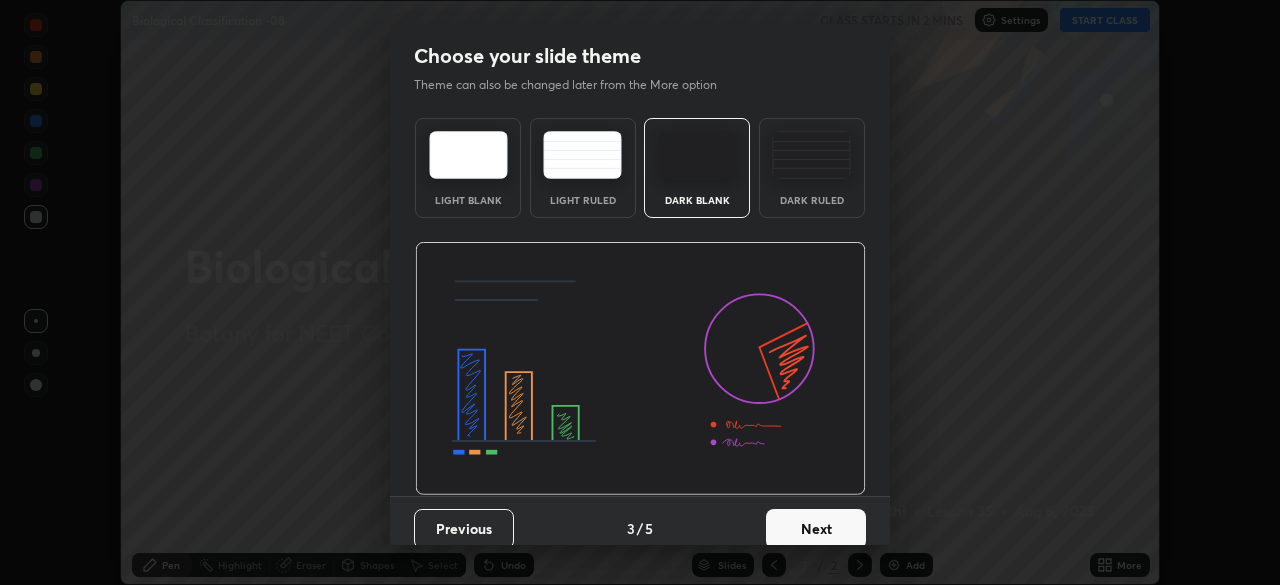 click on "Next" at bounding box center [816, 529] 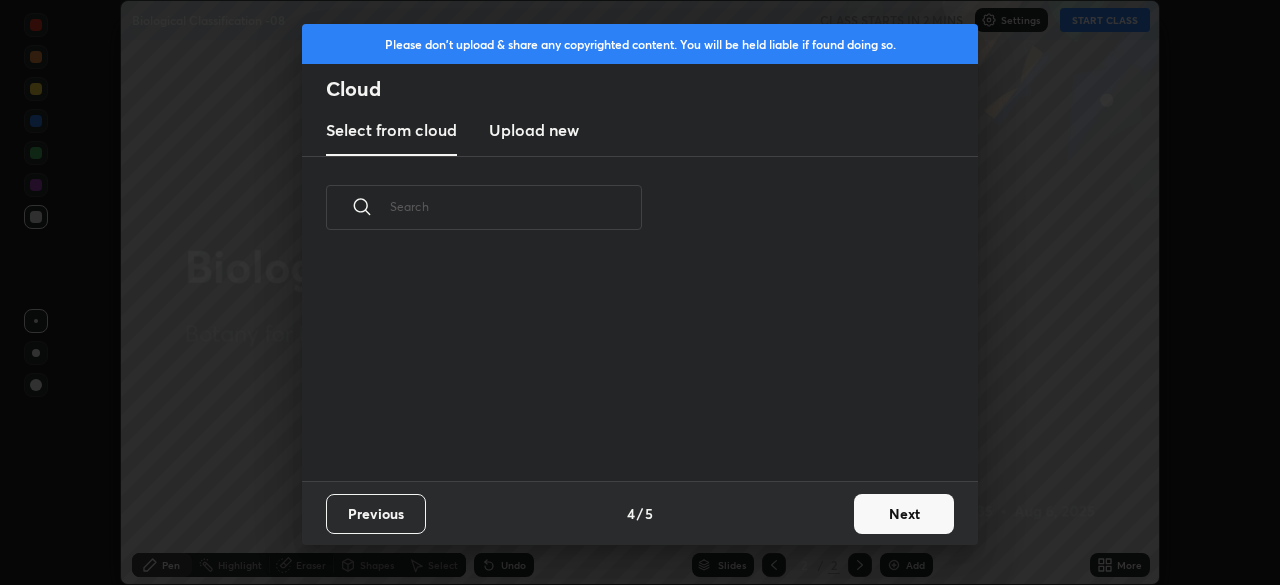 click on "Next" at bounding box center (904, 514) 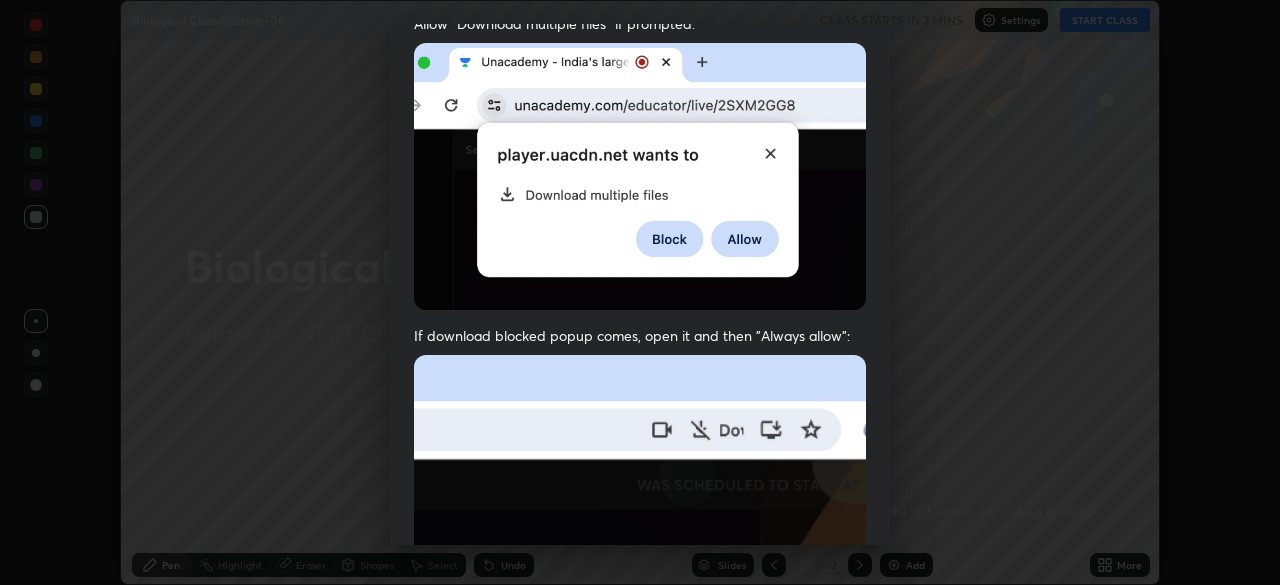 scroll, scrollTop: 479, scrollLeft: 0, axis: vertical 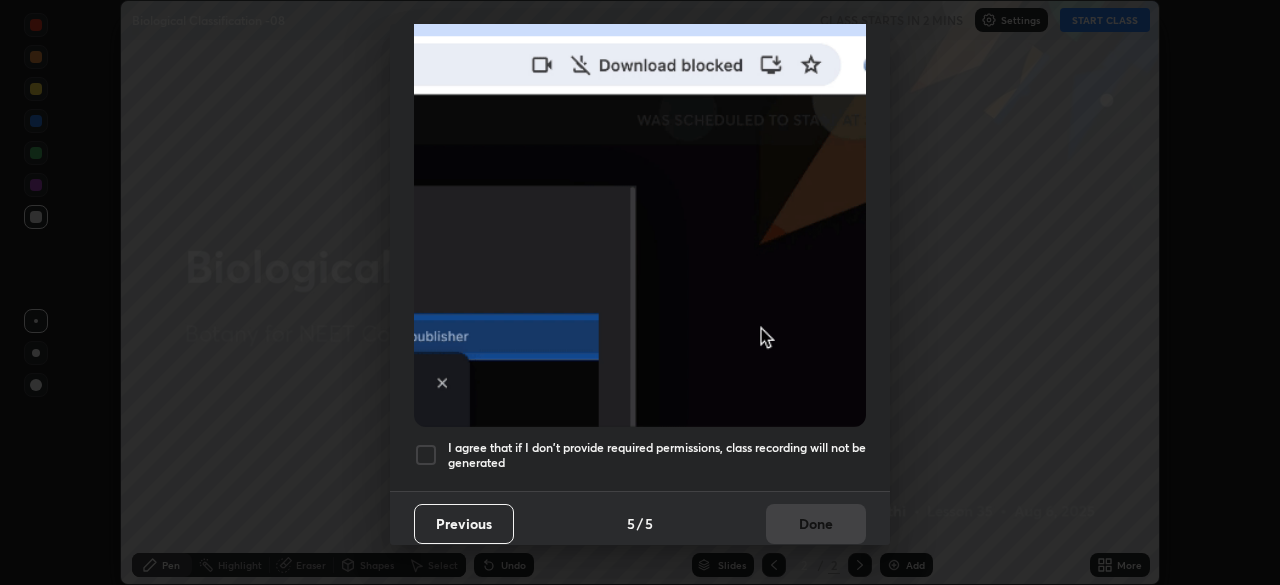 click at bounding box center [426, 455] 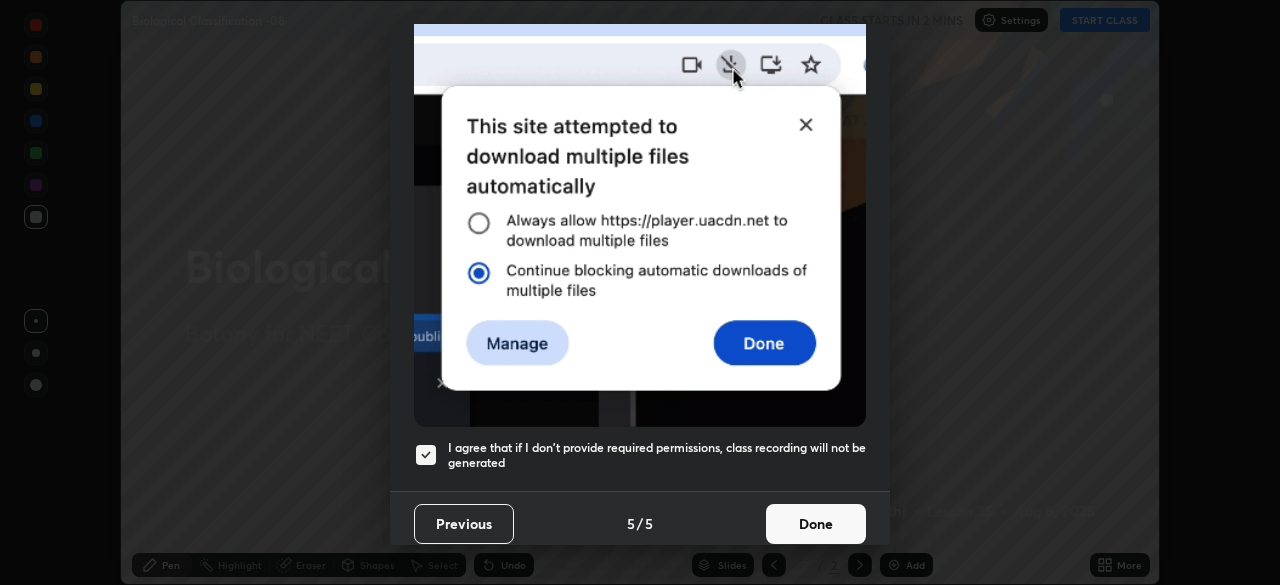 click on "Done" at bounding box center [816, 524] 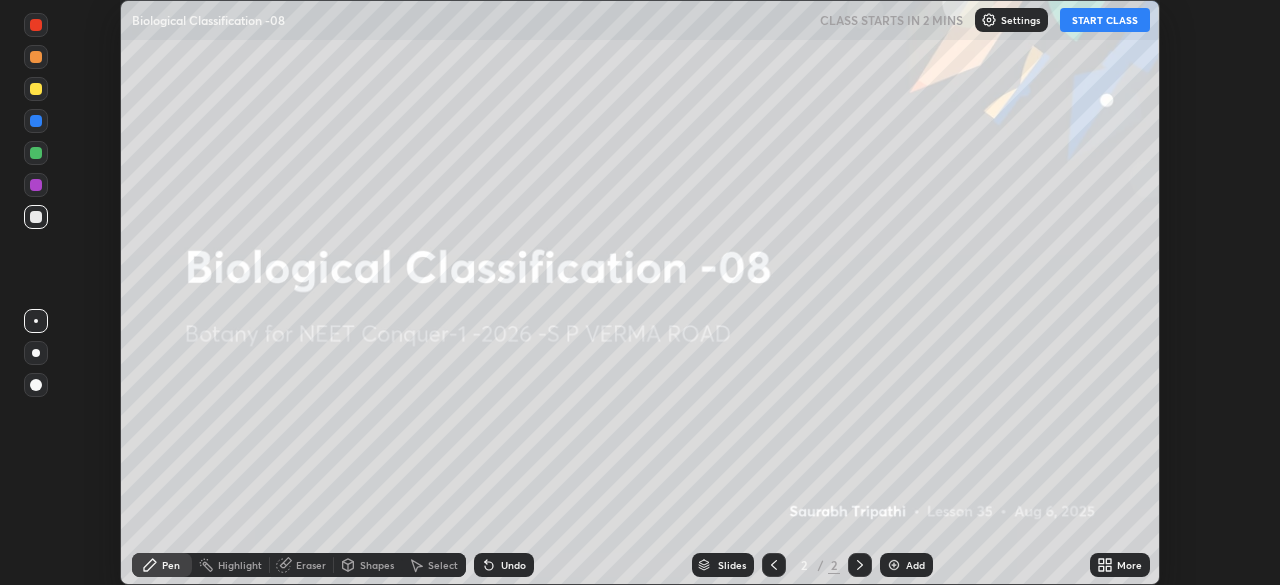 click 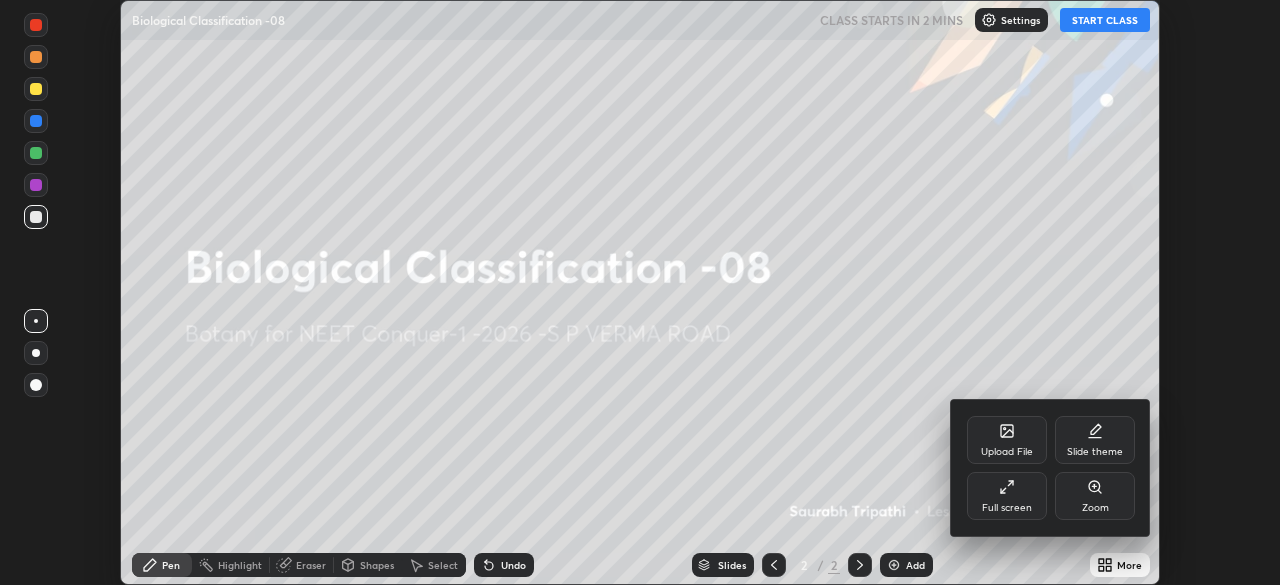 click at bounding box center [640, 292] 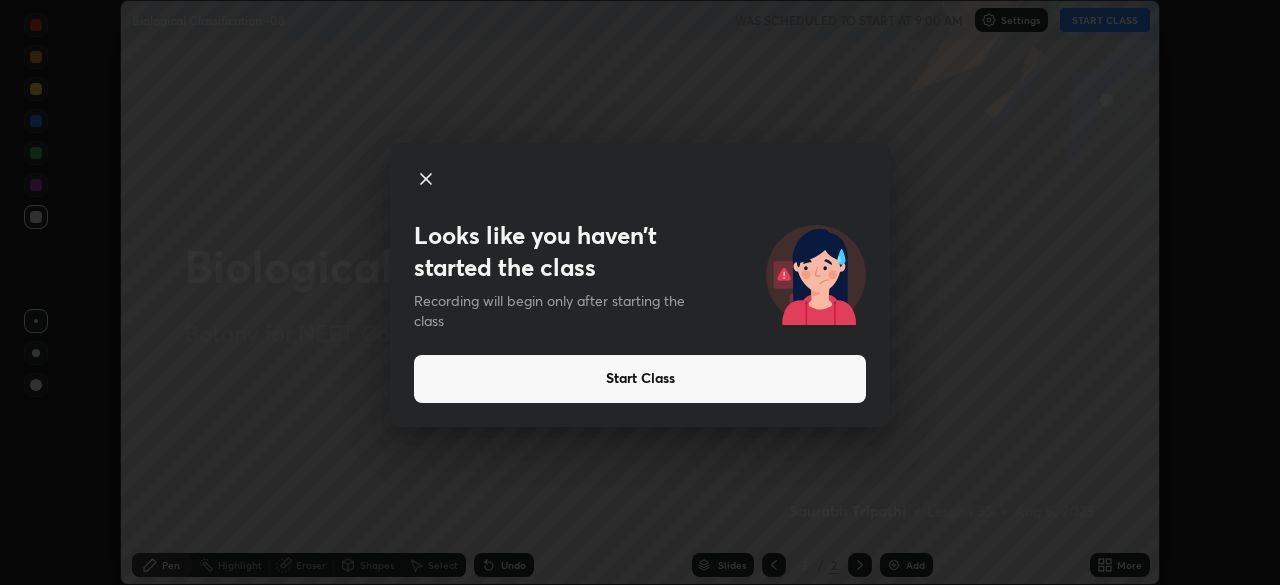 click 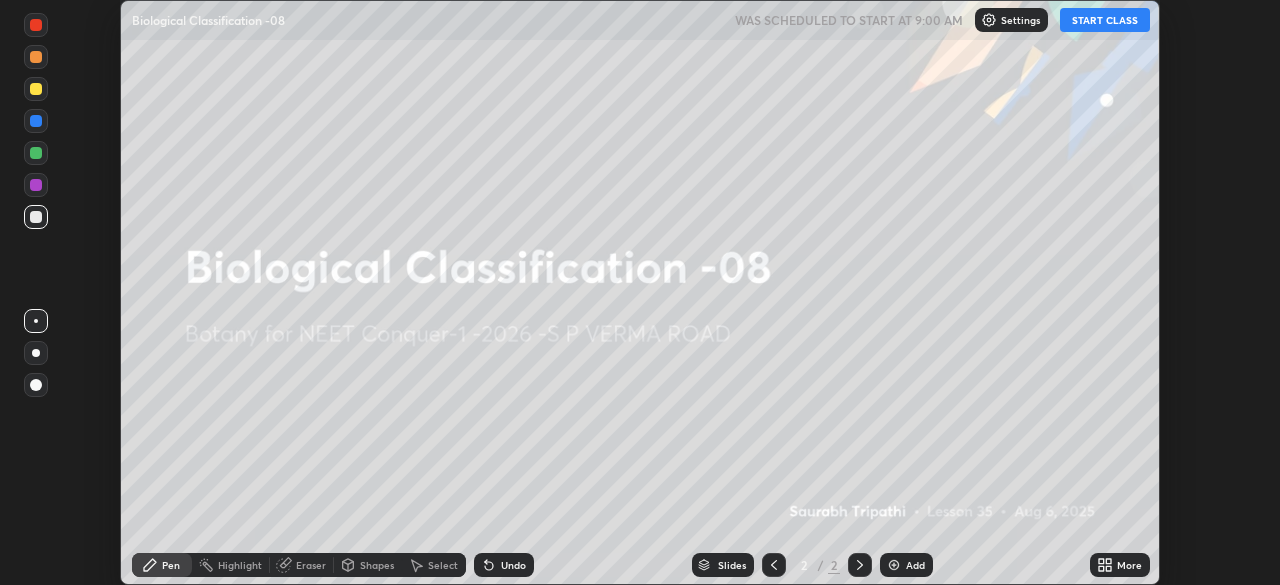 click 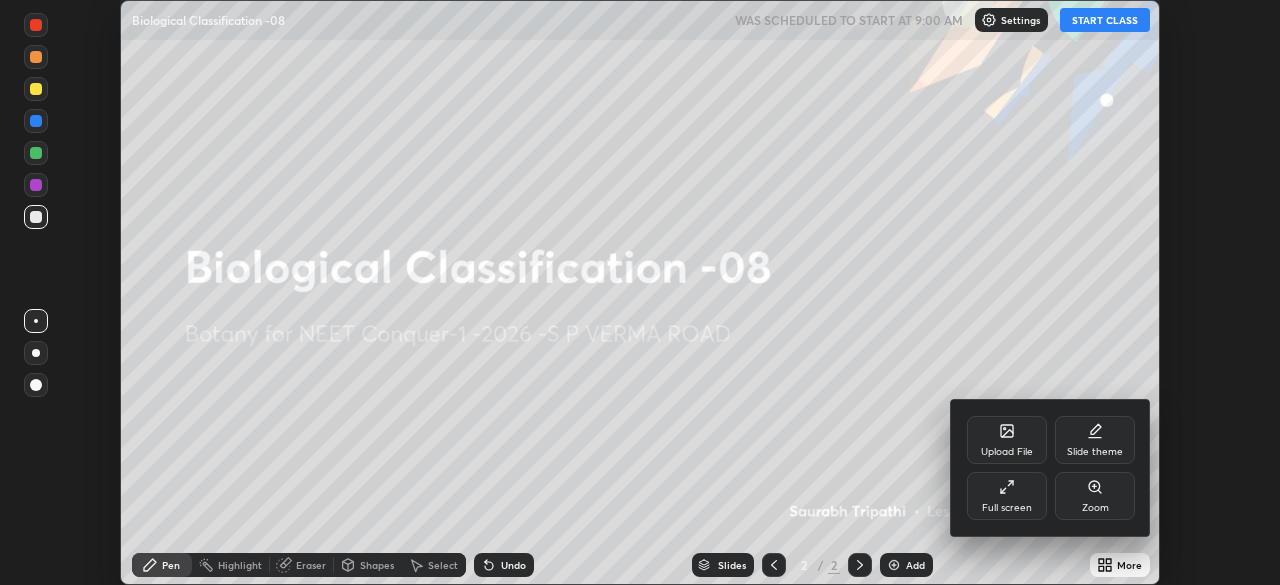 click on "Upload File" at bounding box center [1007, 440] 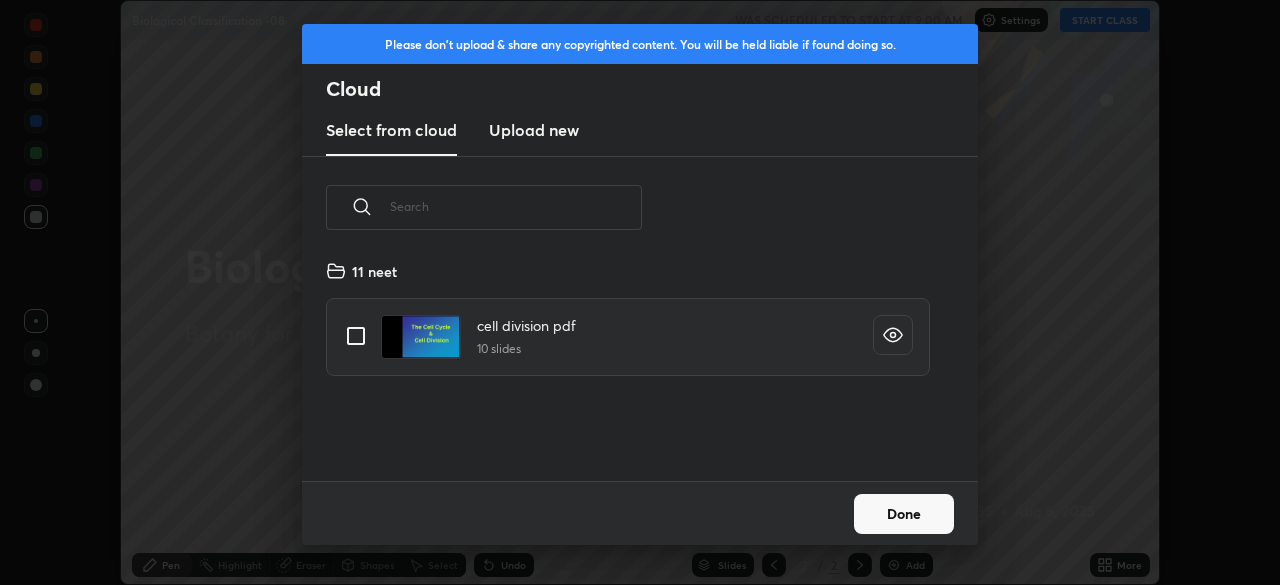 scroll, scrollTop: 7, scrollLeft: 11, axis: both 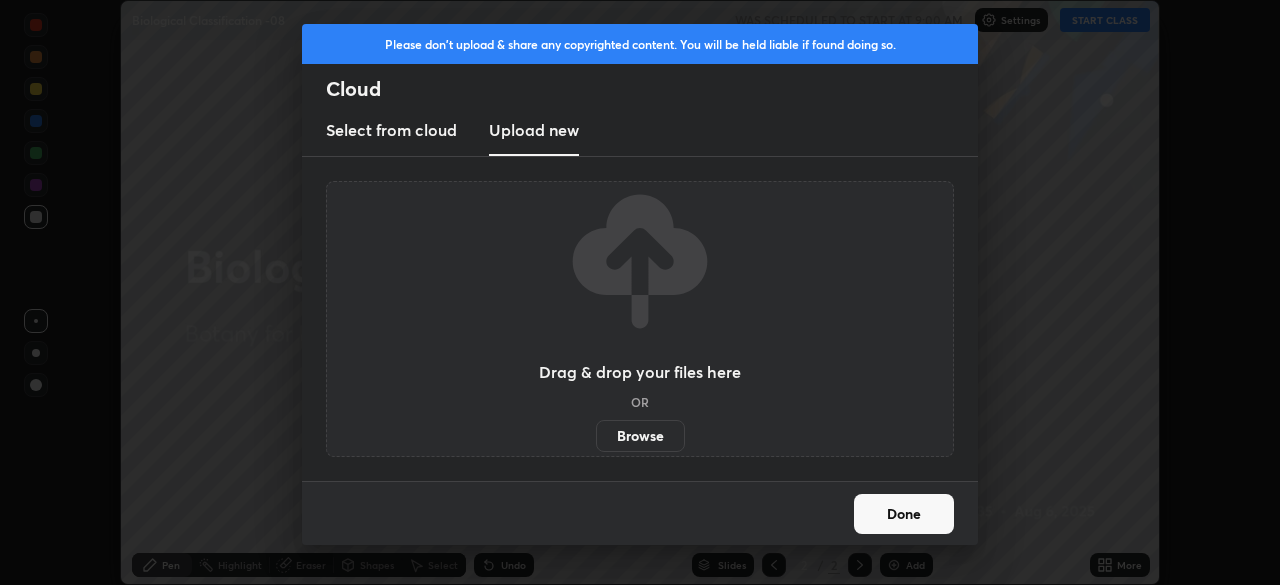 click on "Browse" at bounding box center (640, 436) 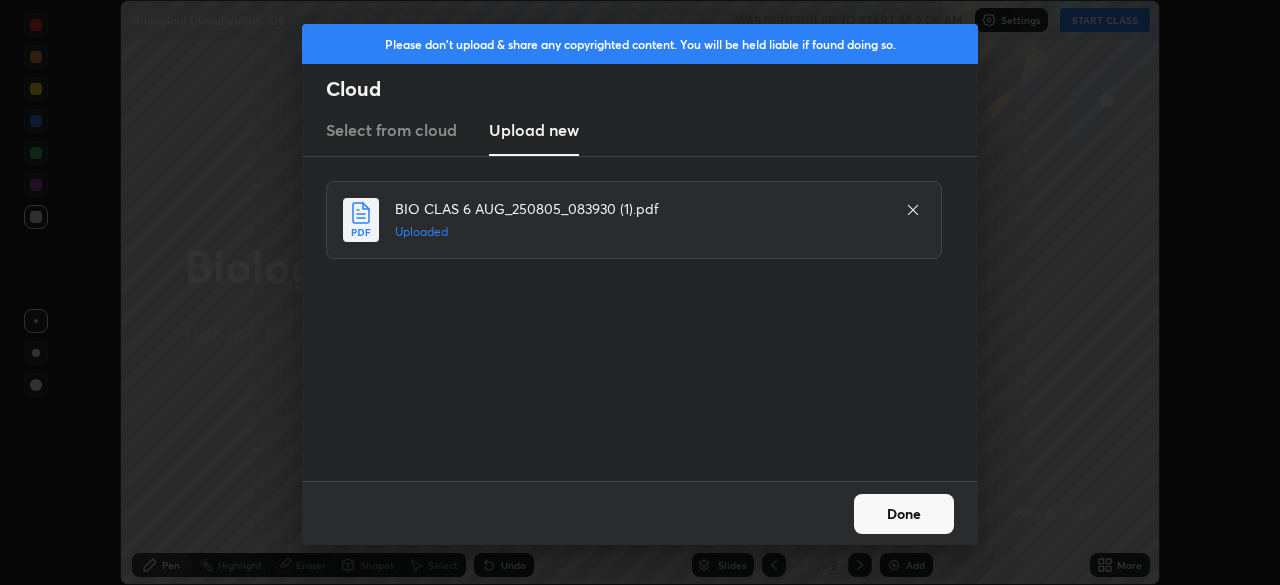click on "Done" at bounding box center (904, 514) 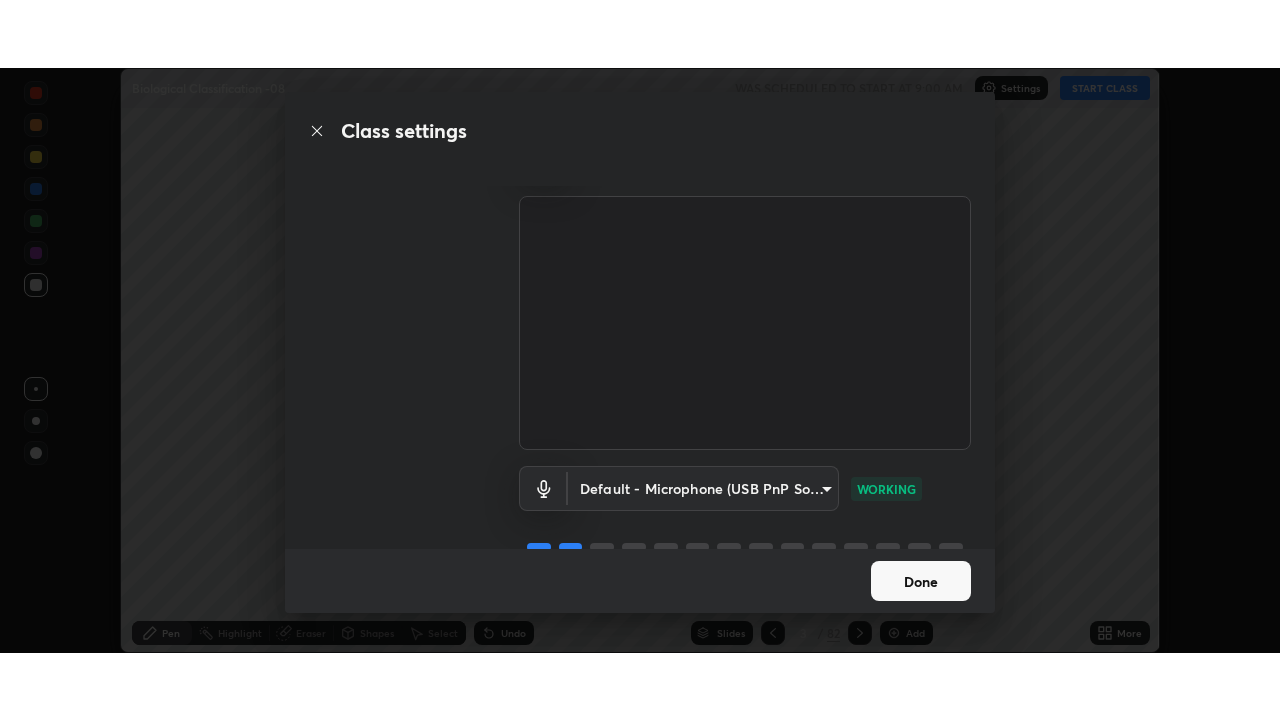 scroll, scrollTop: 91, scrollLeft: 0, axis: vertical 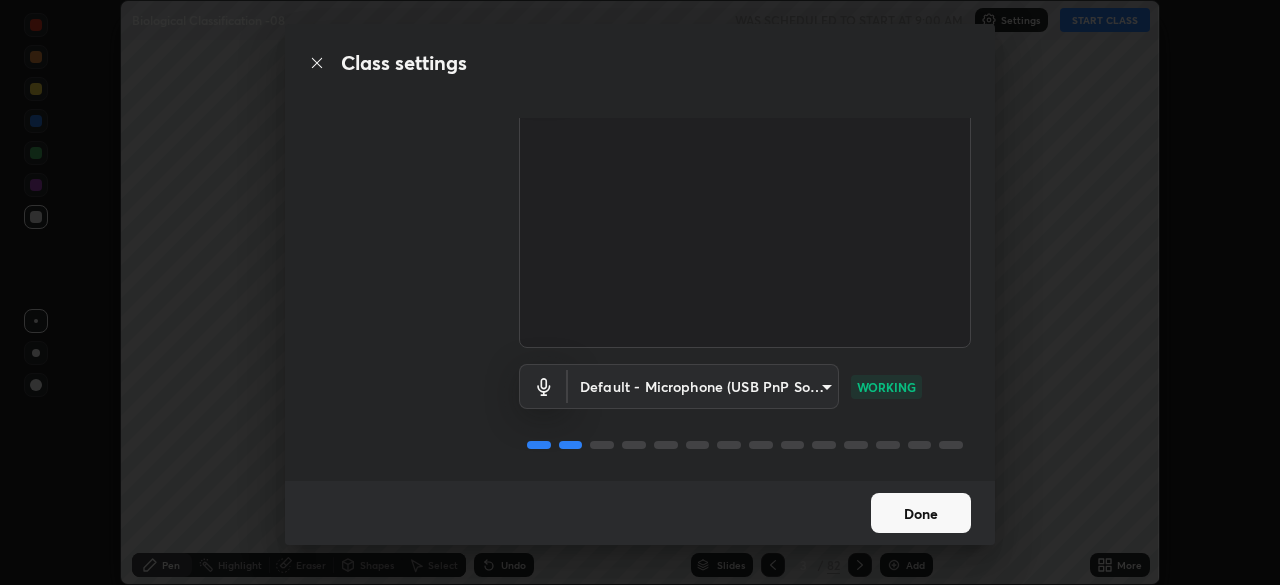 click on "Done" at bounding box center (921, 513) 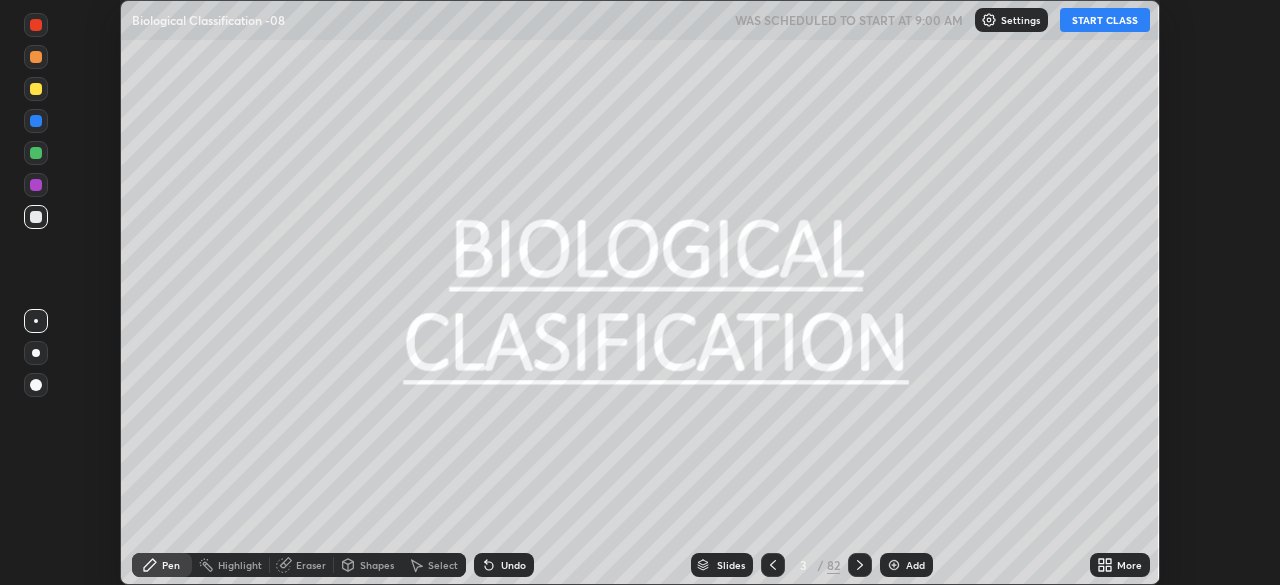 click 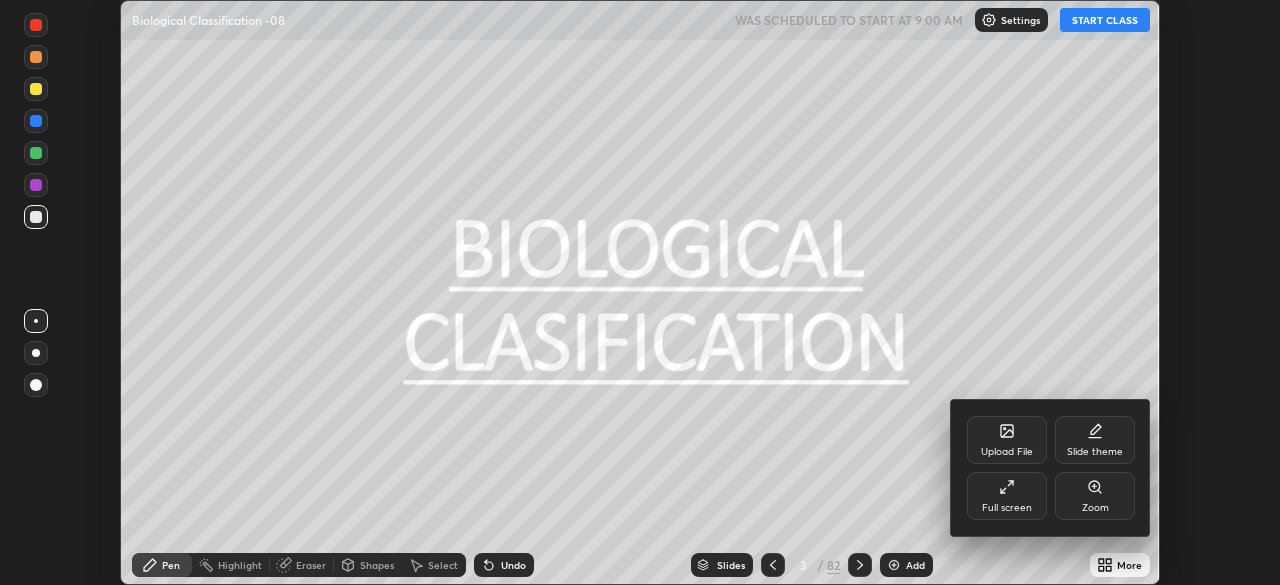 click on "Full screen" at bounding box center (1007, 496) 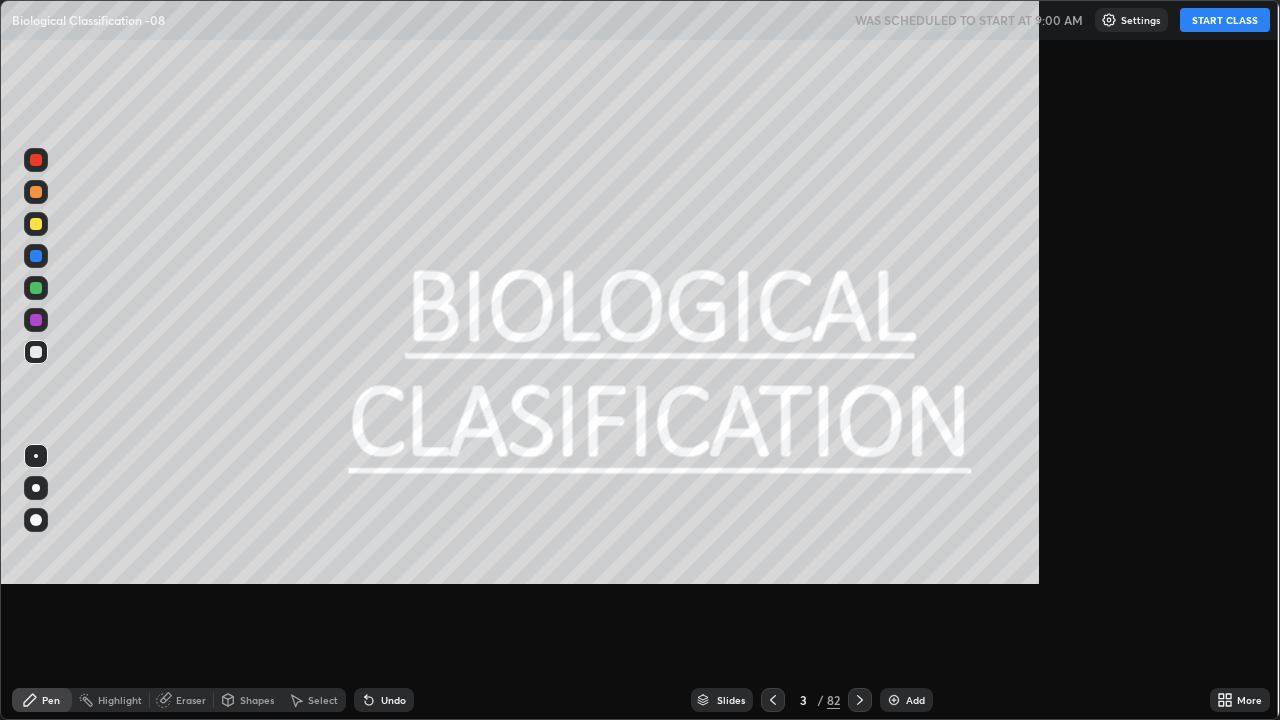 scroll, scrollTop: 99280, scrollLeft: 98720, axis: both 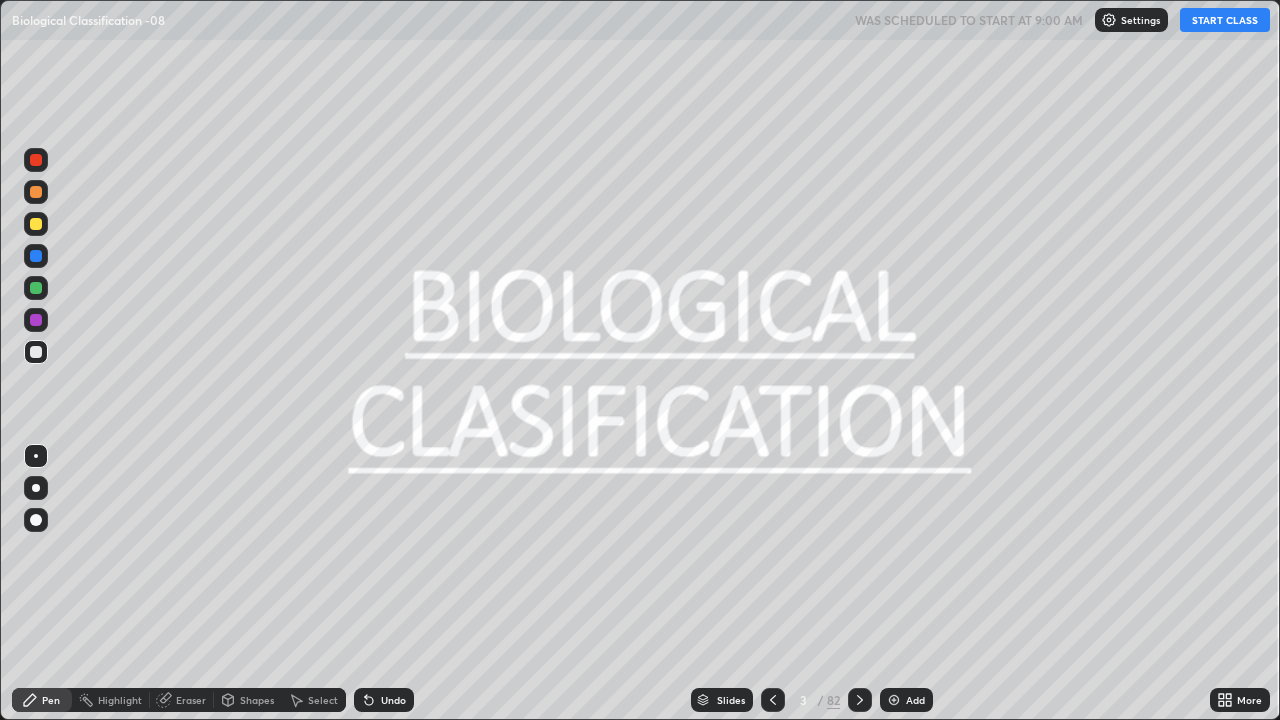 click 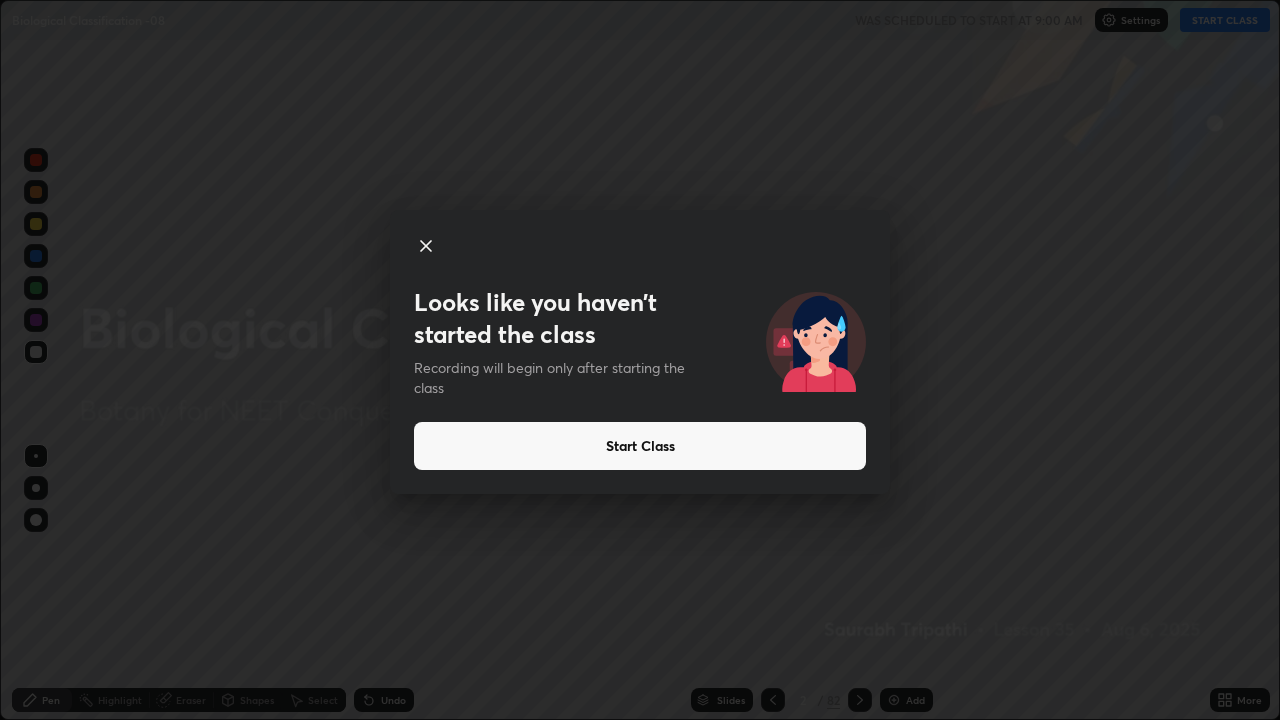 click on "Start Class" at bounding box center (640, 446) 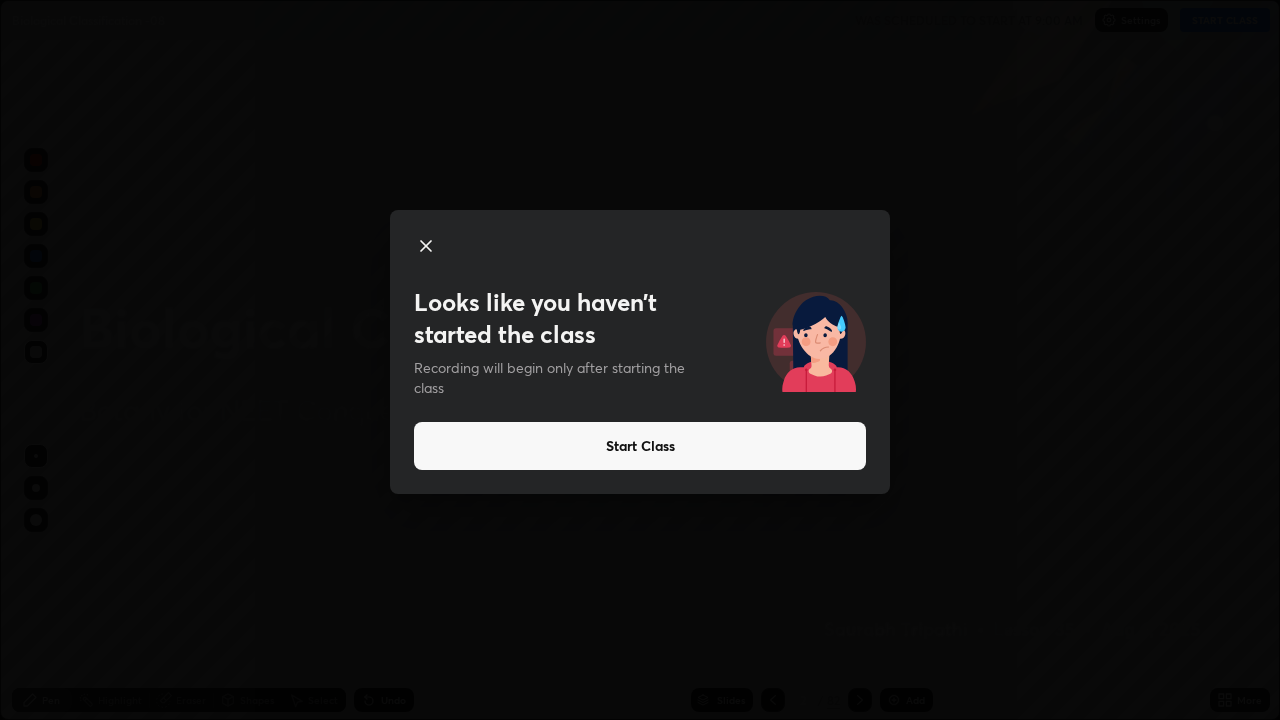 click on "Start Class" at bounding box center (640, 446) 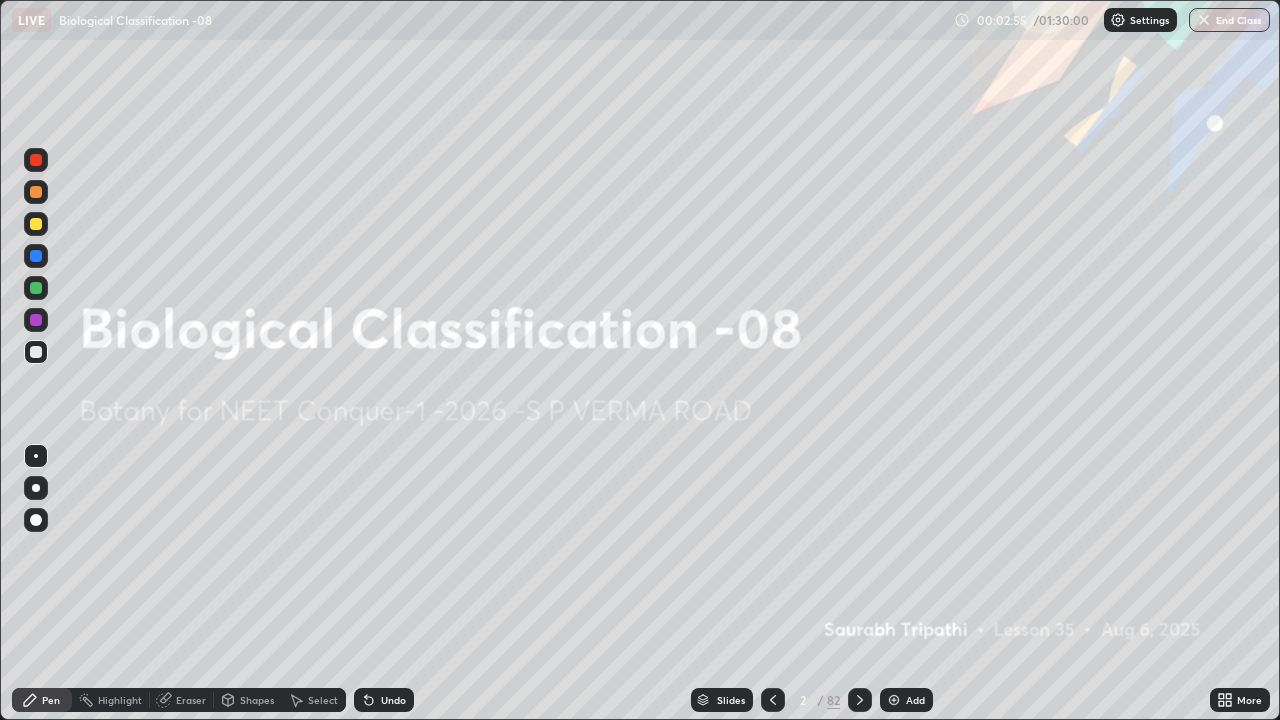 click at bounding box center (36, 320) 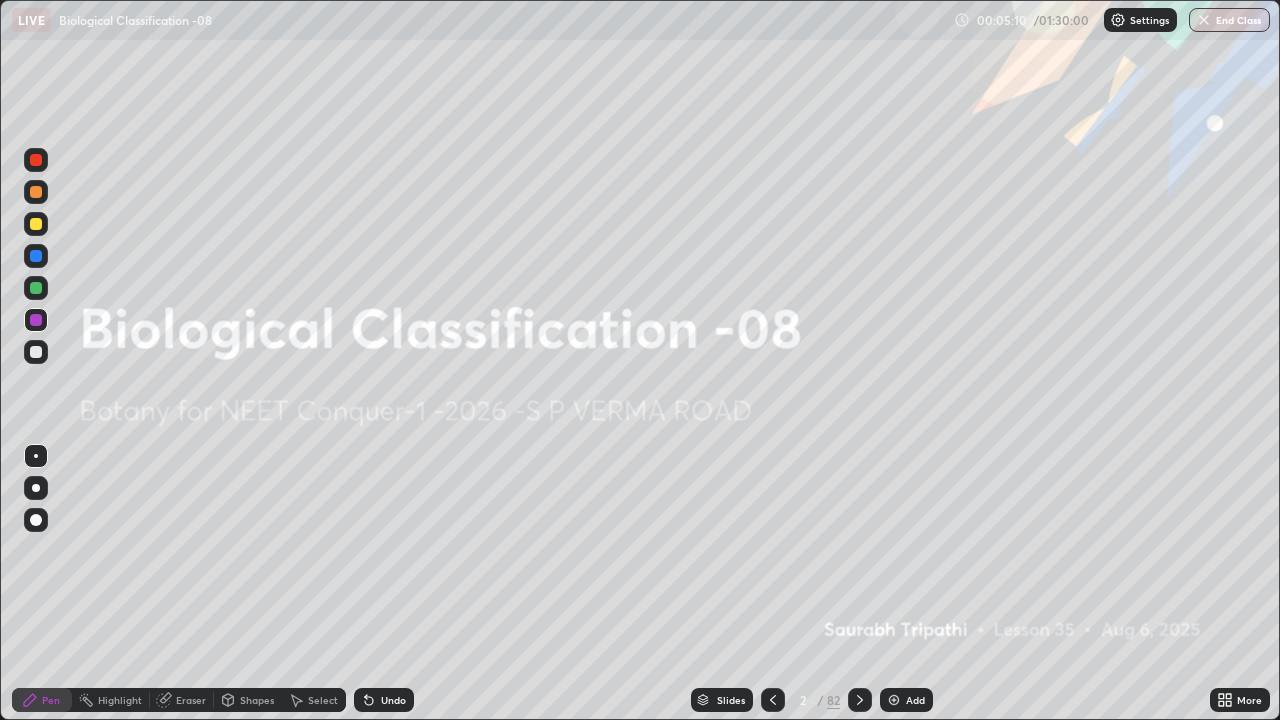 click at bounding box center (36, 488) 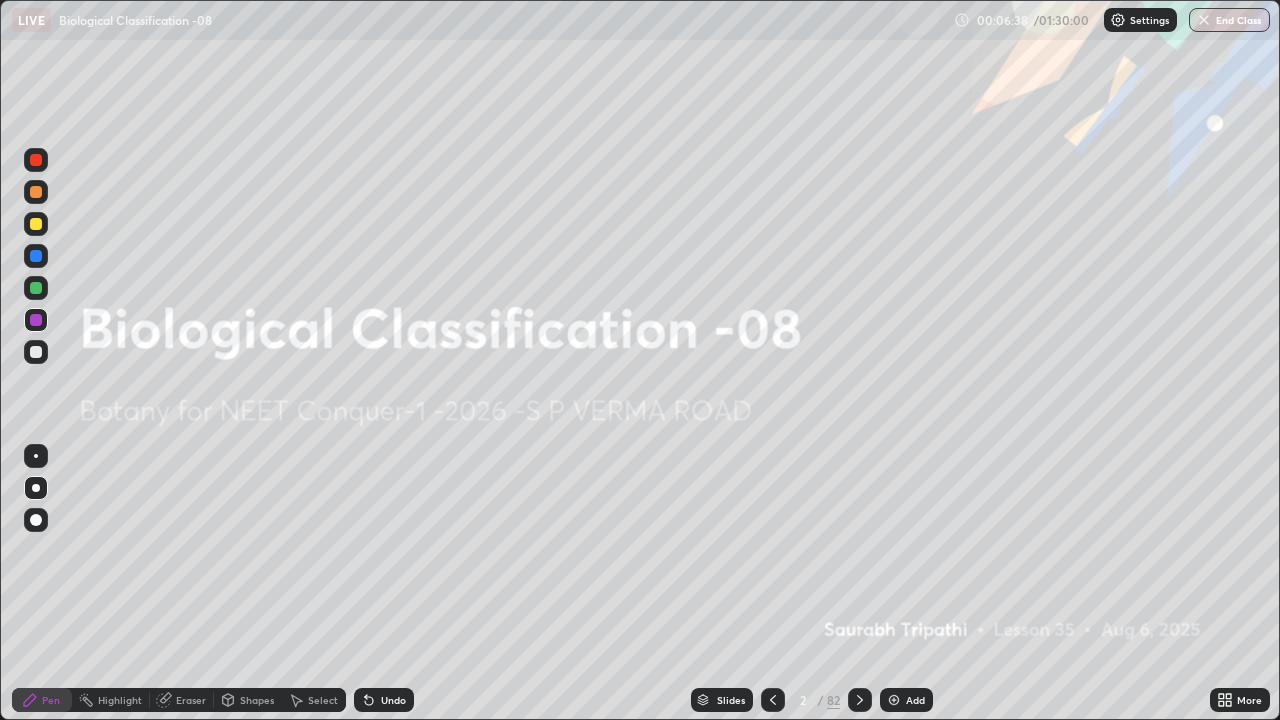 click on "Slides" at bounding box center (731, 700) 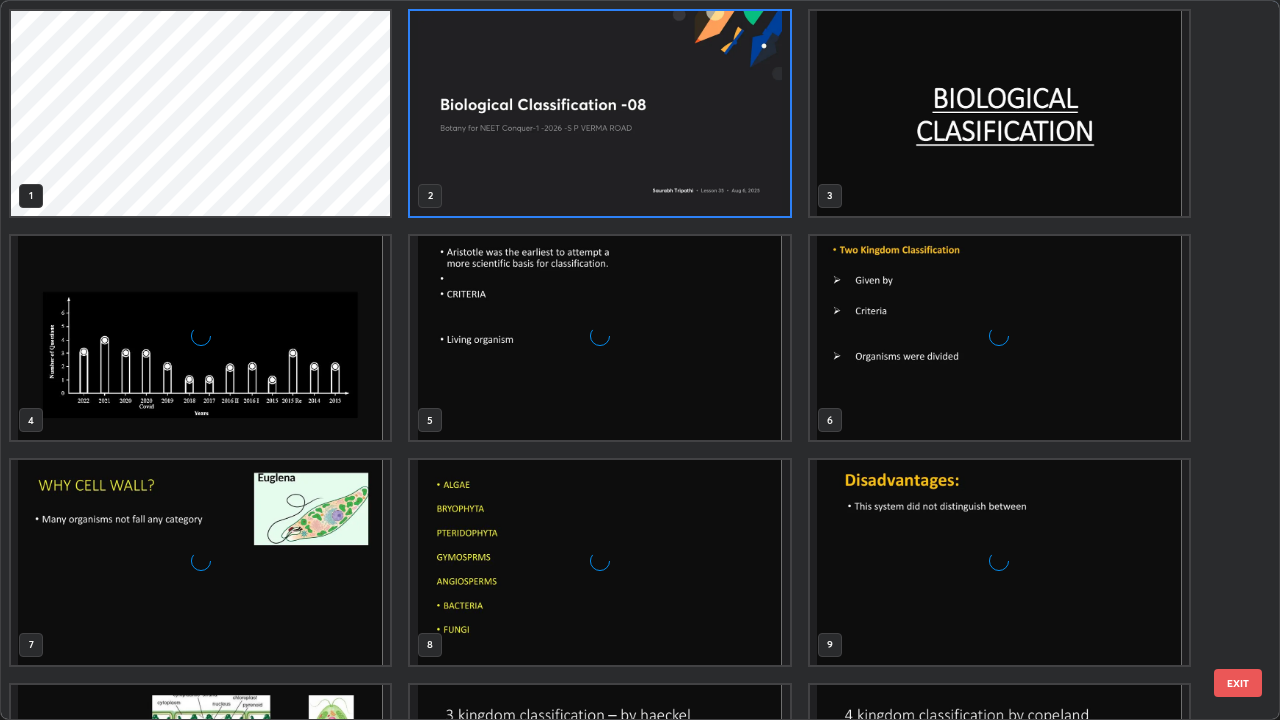 scroll, scrollTop: 7, scrollLeft: 11, axis: both 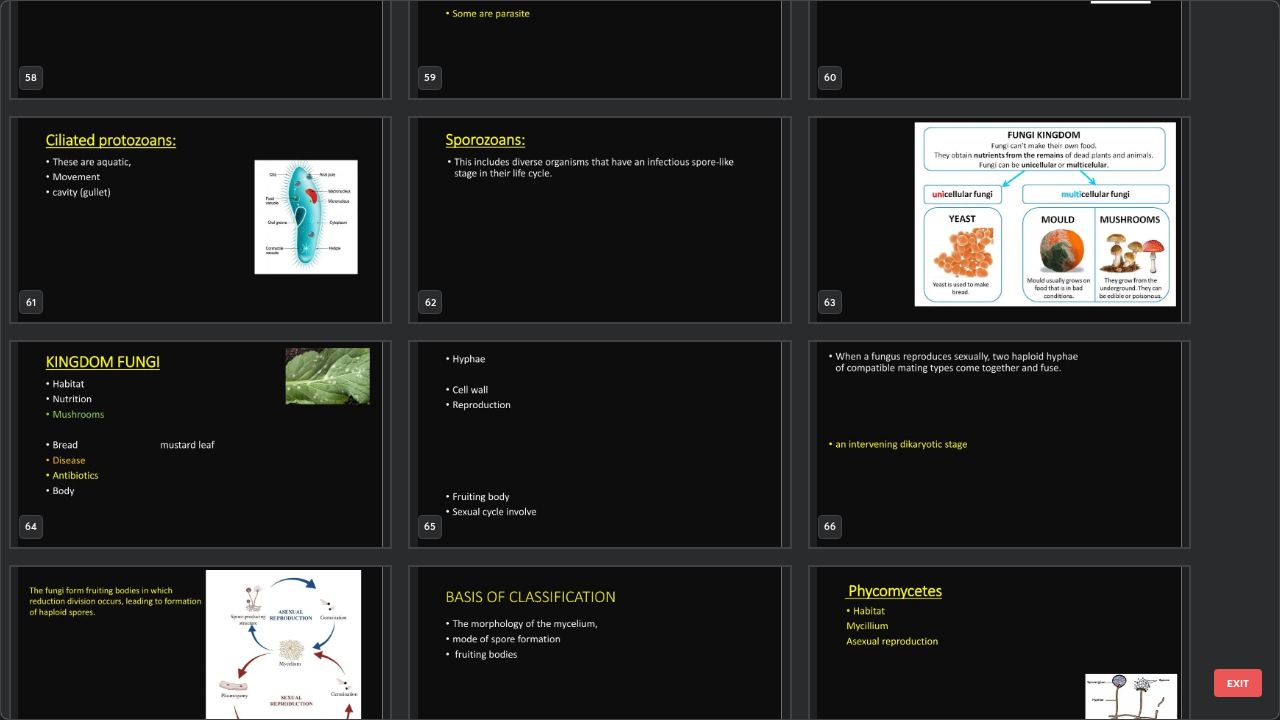 click at bounding box center (200, 444) 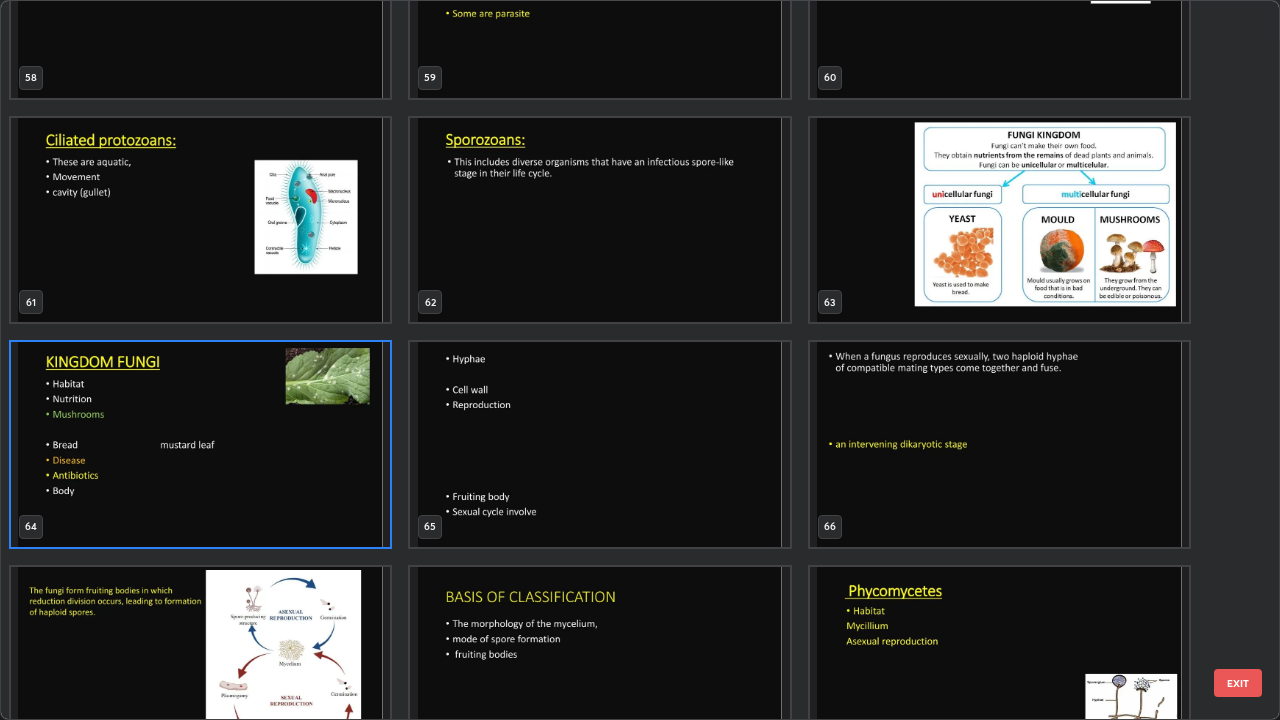 click at bounding box center [200, 444] 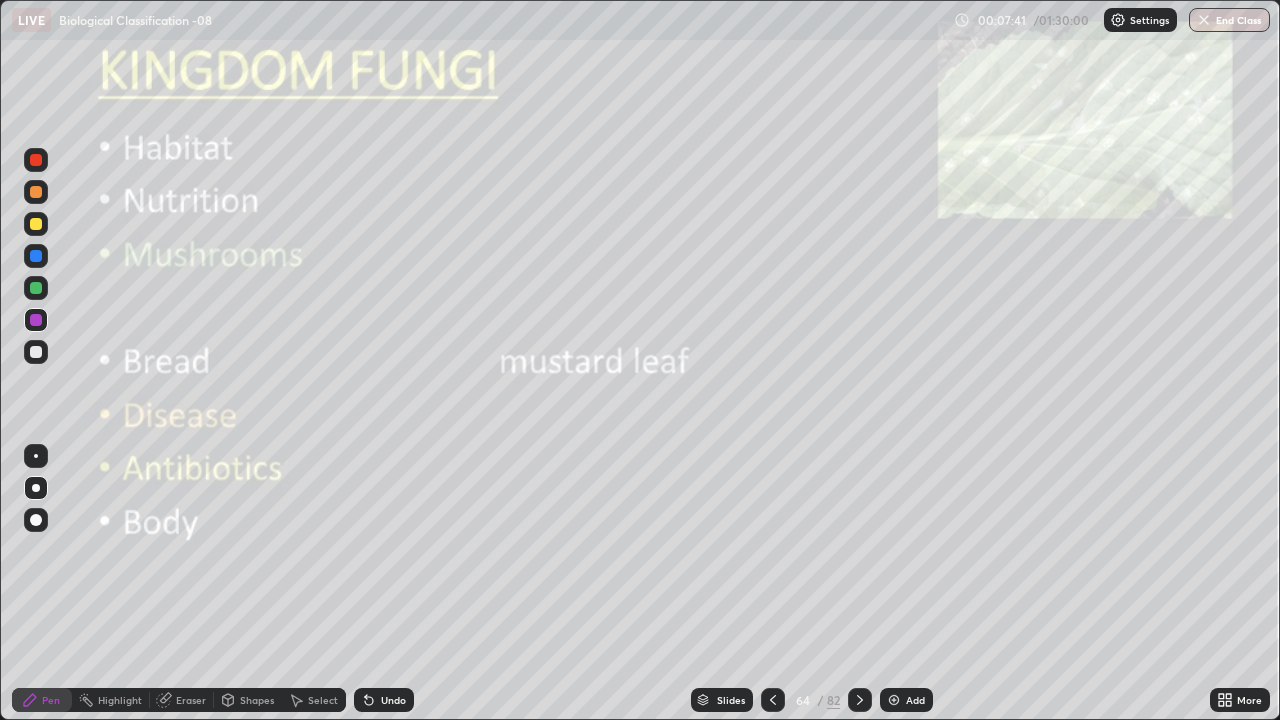 click at bounding box center [36, 224] 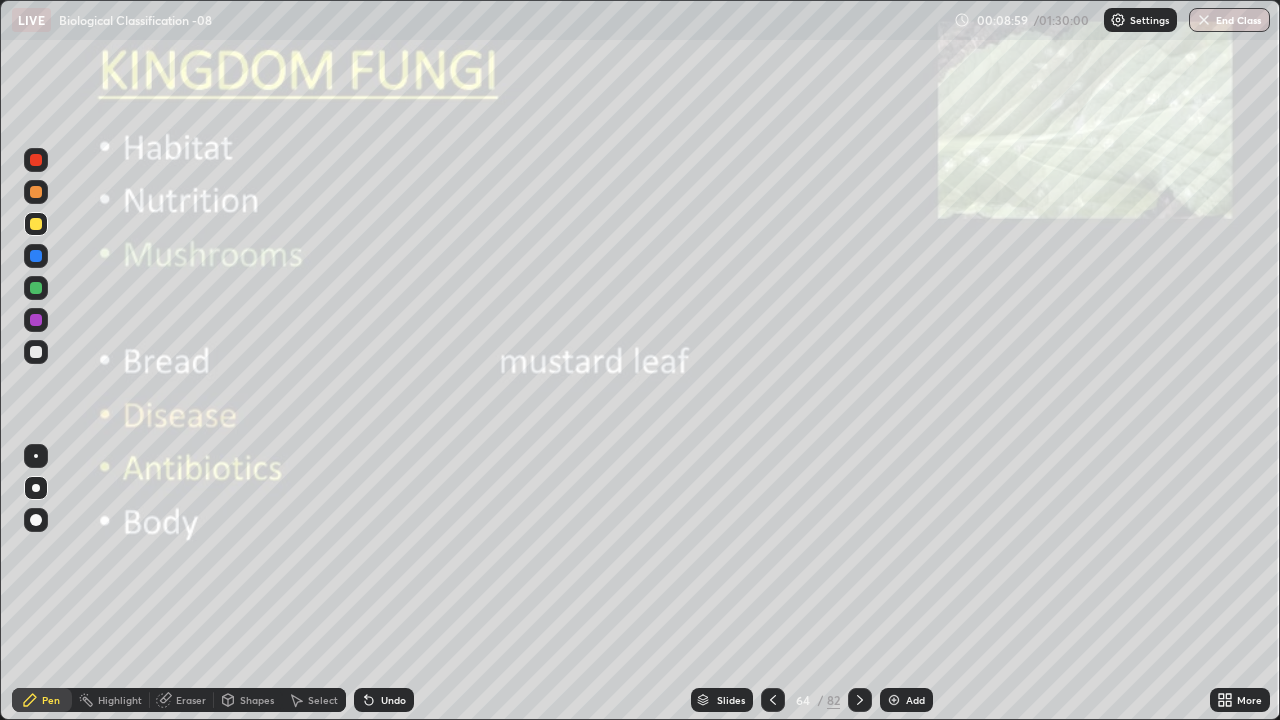 click 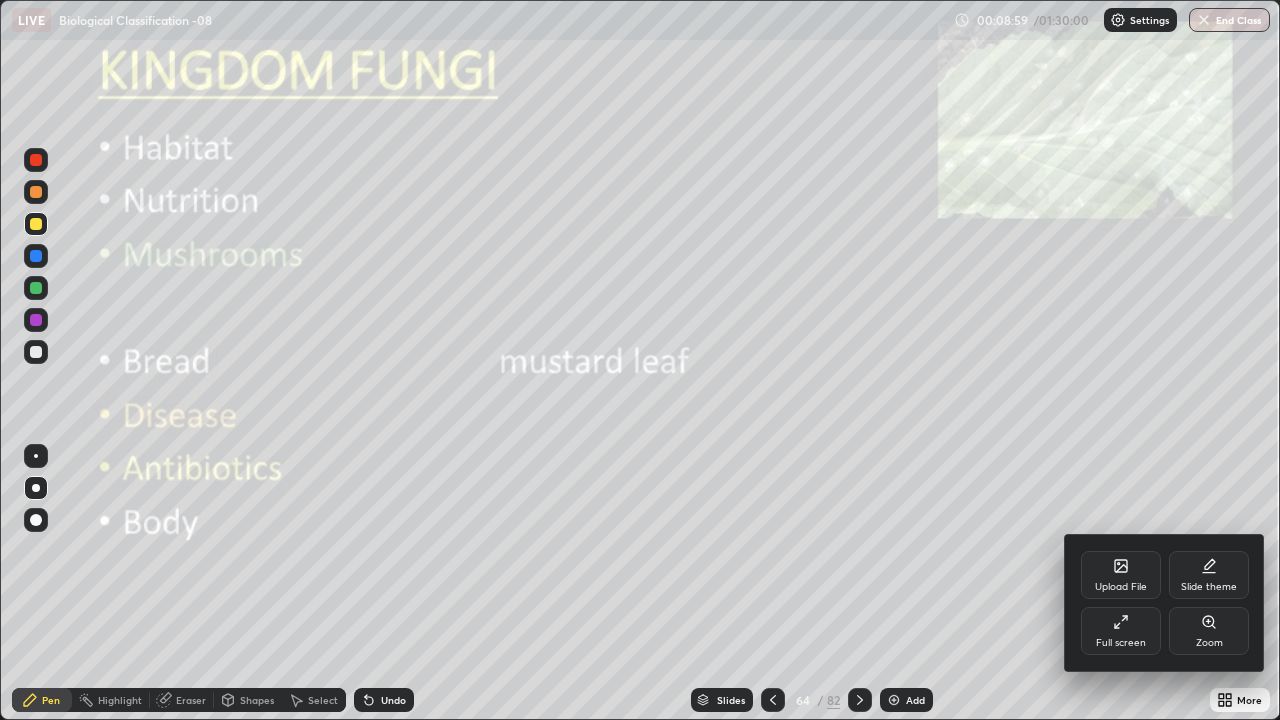 click 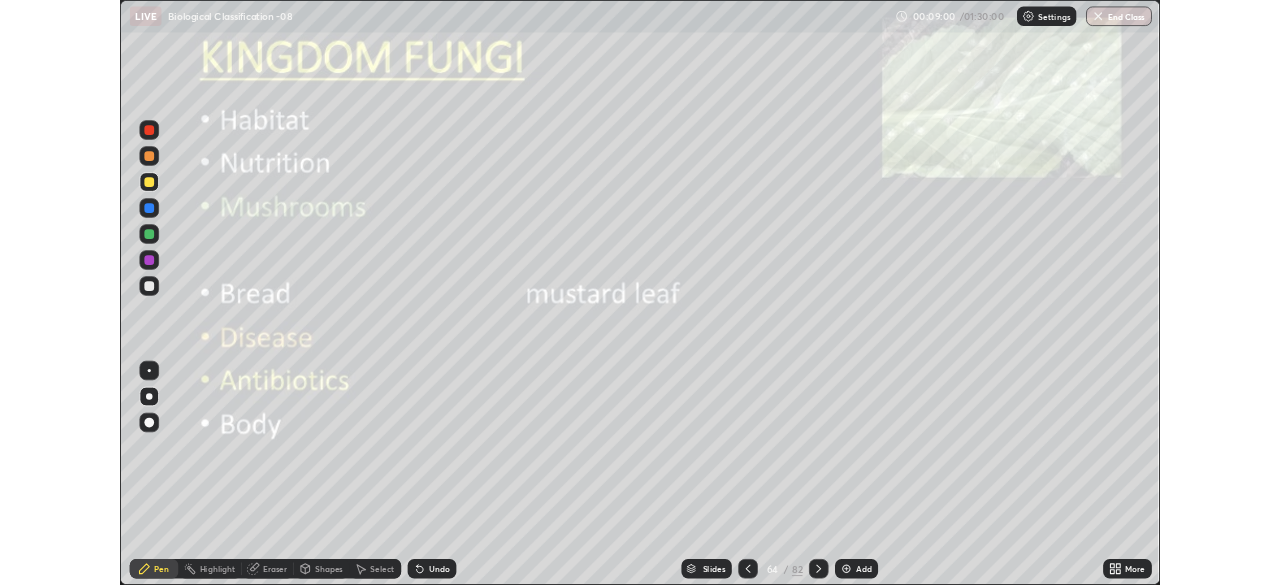scroll, scrollTop: 585, scrollLeft: 1280, axis: both 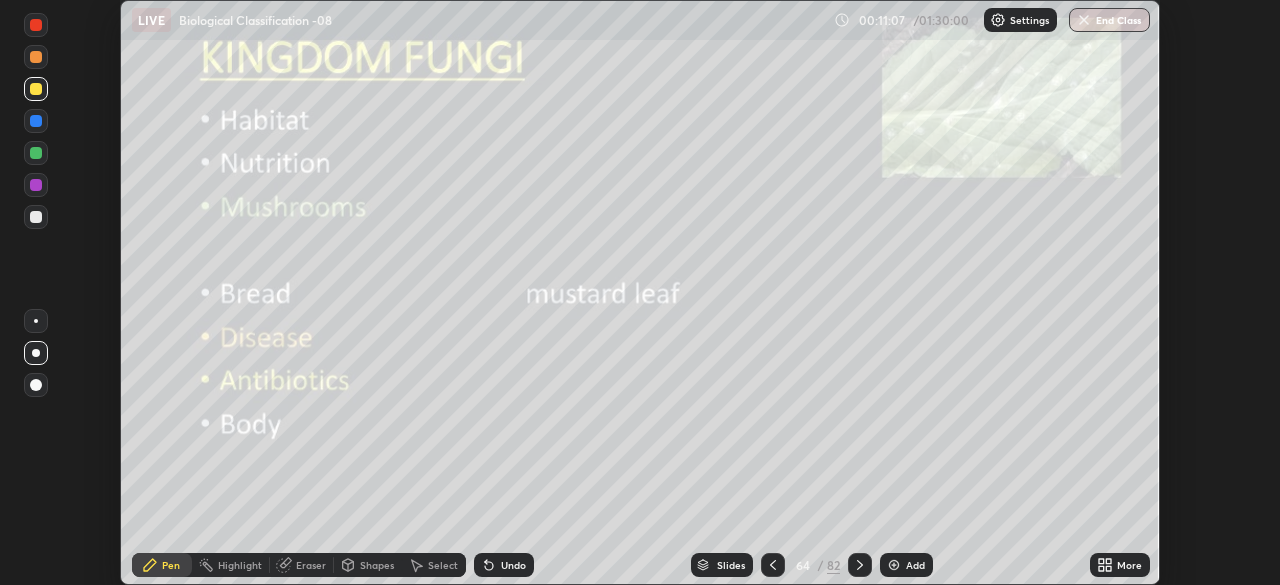 click 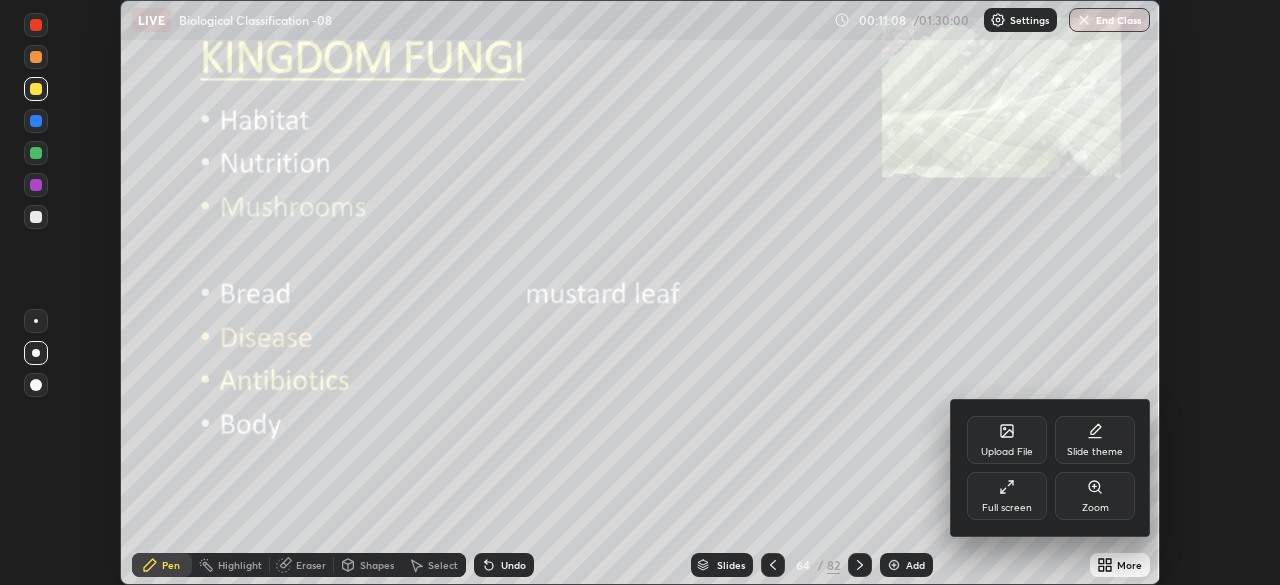 click on "Full screen" at bounding box center [1007, 496] 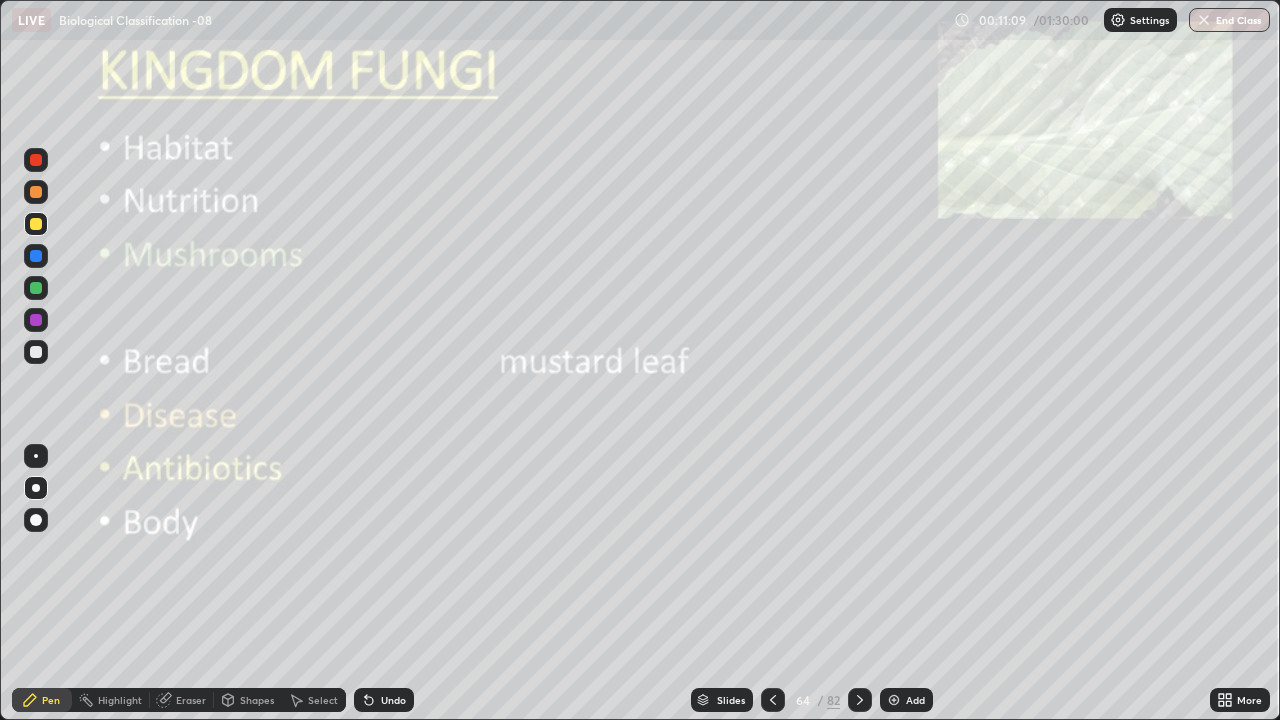 scroll, scrollTop: 99280, scrollLeft: 98720, axis: both 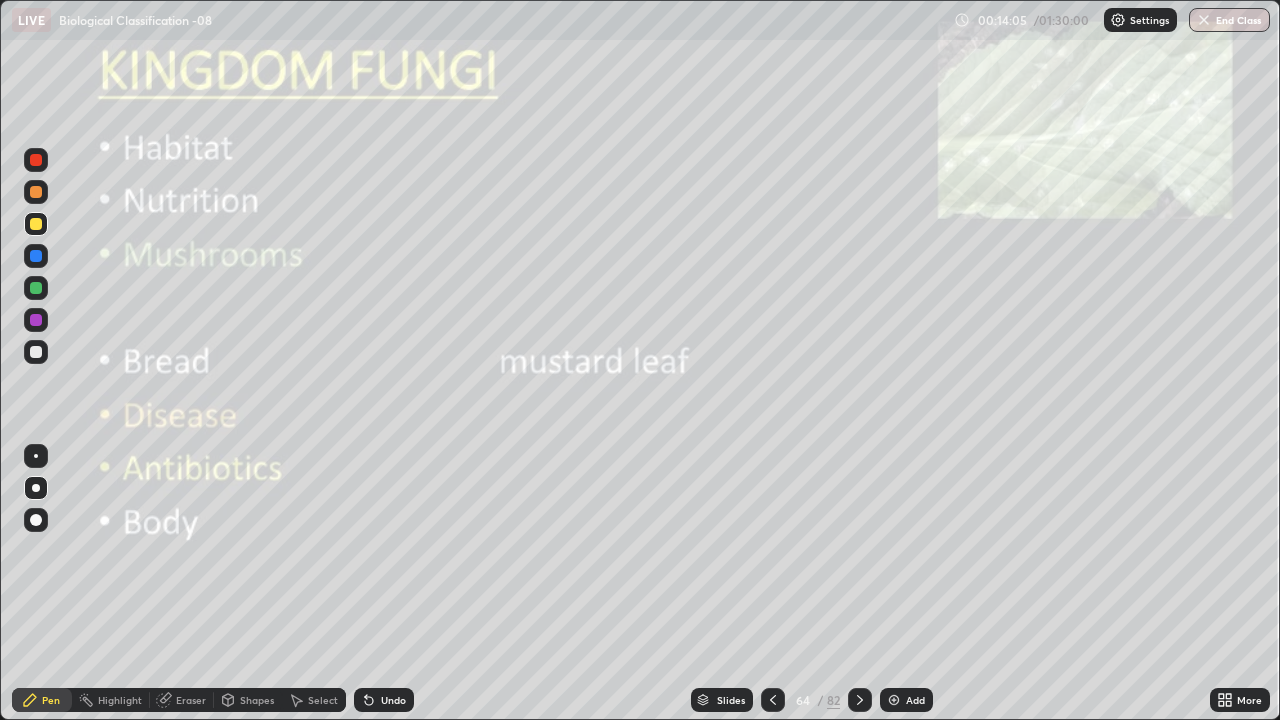 click at bounding box center (36, 520) 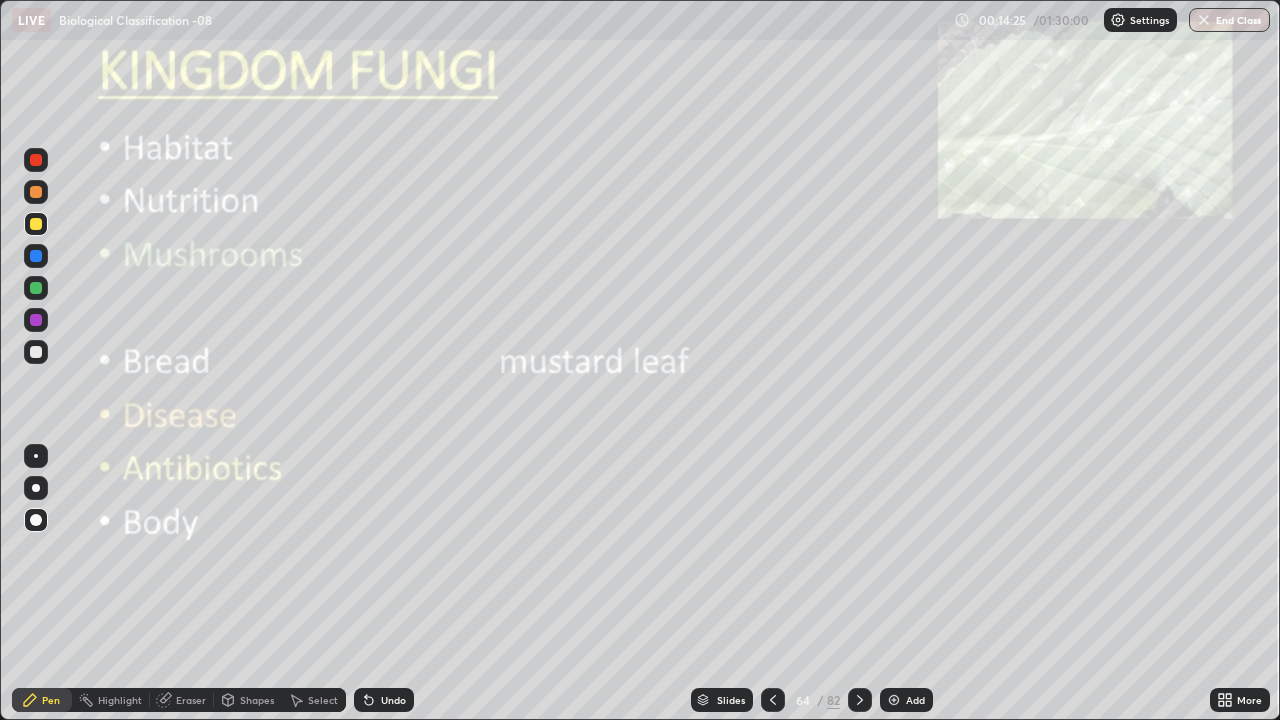 click 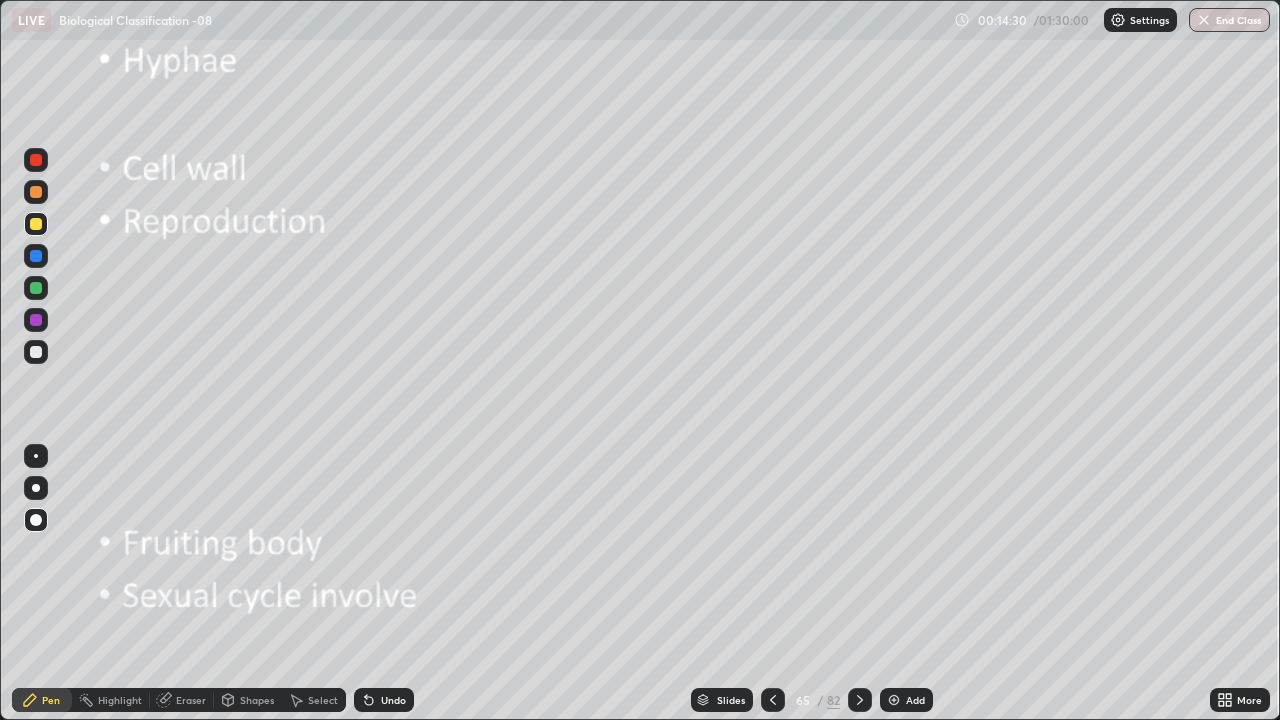 click at bounding box center (36, 488) 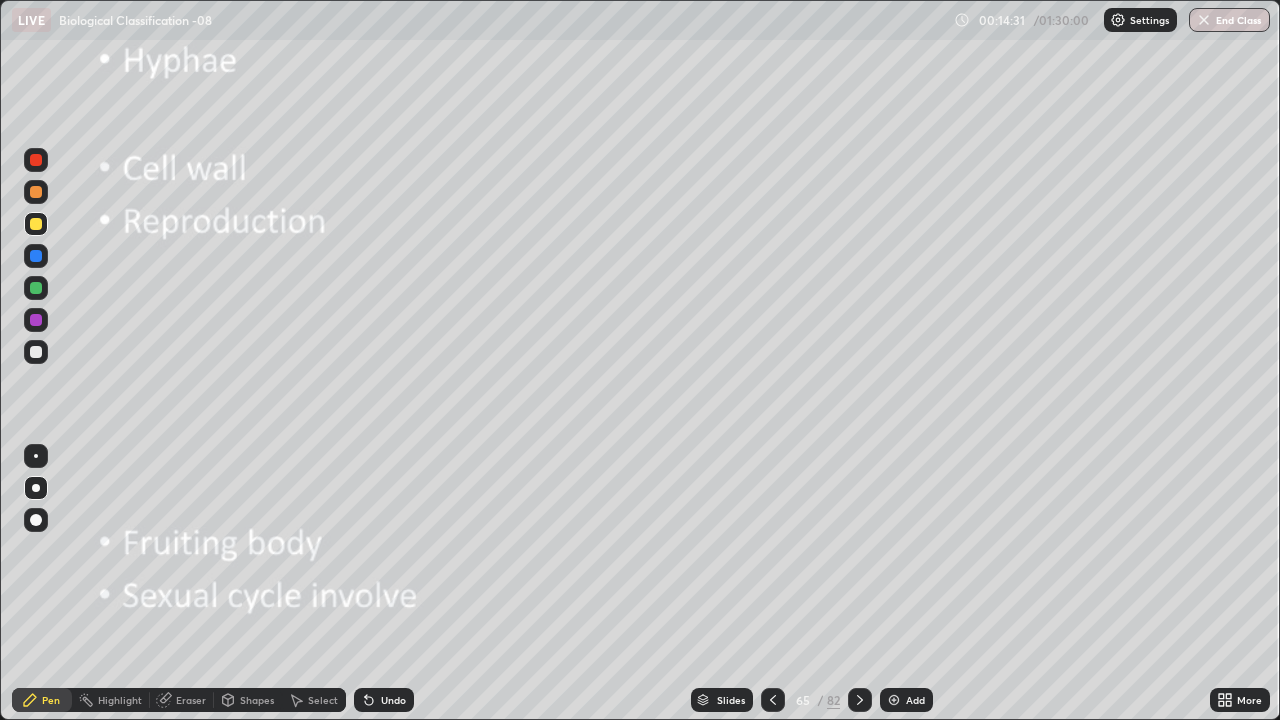 click at bounding box center [36, 224] 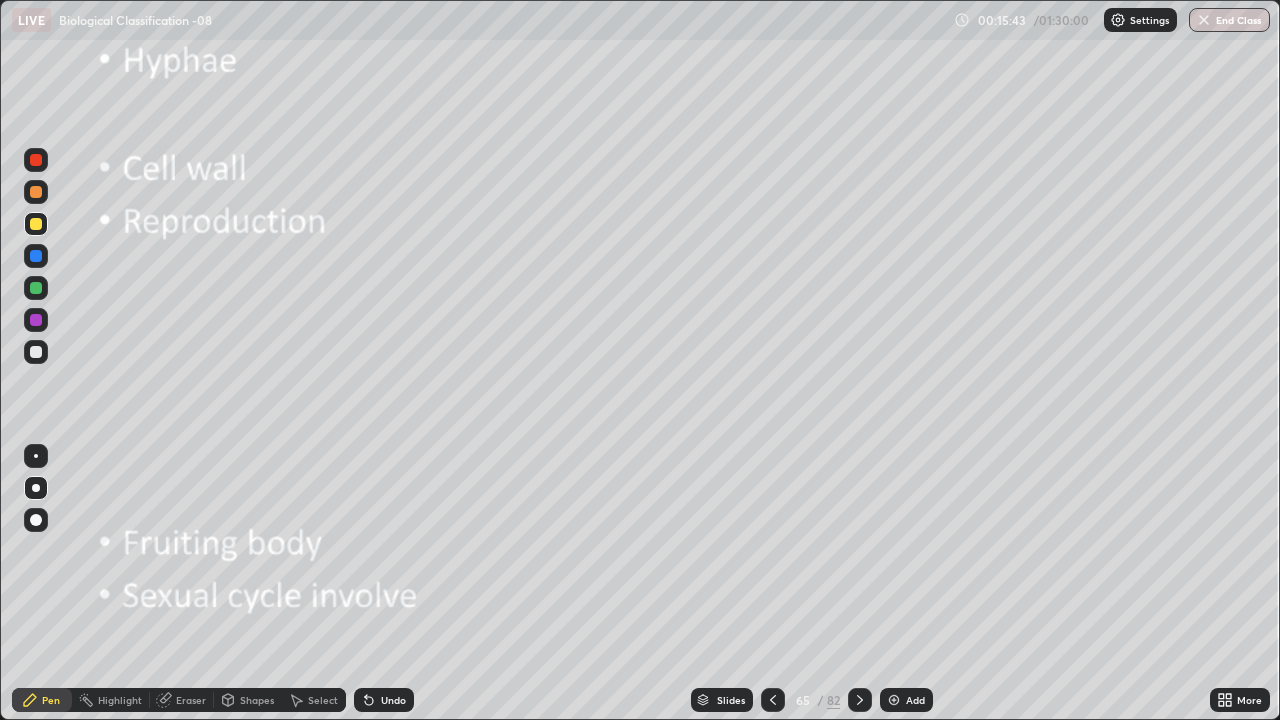 click 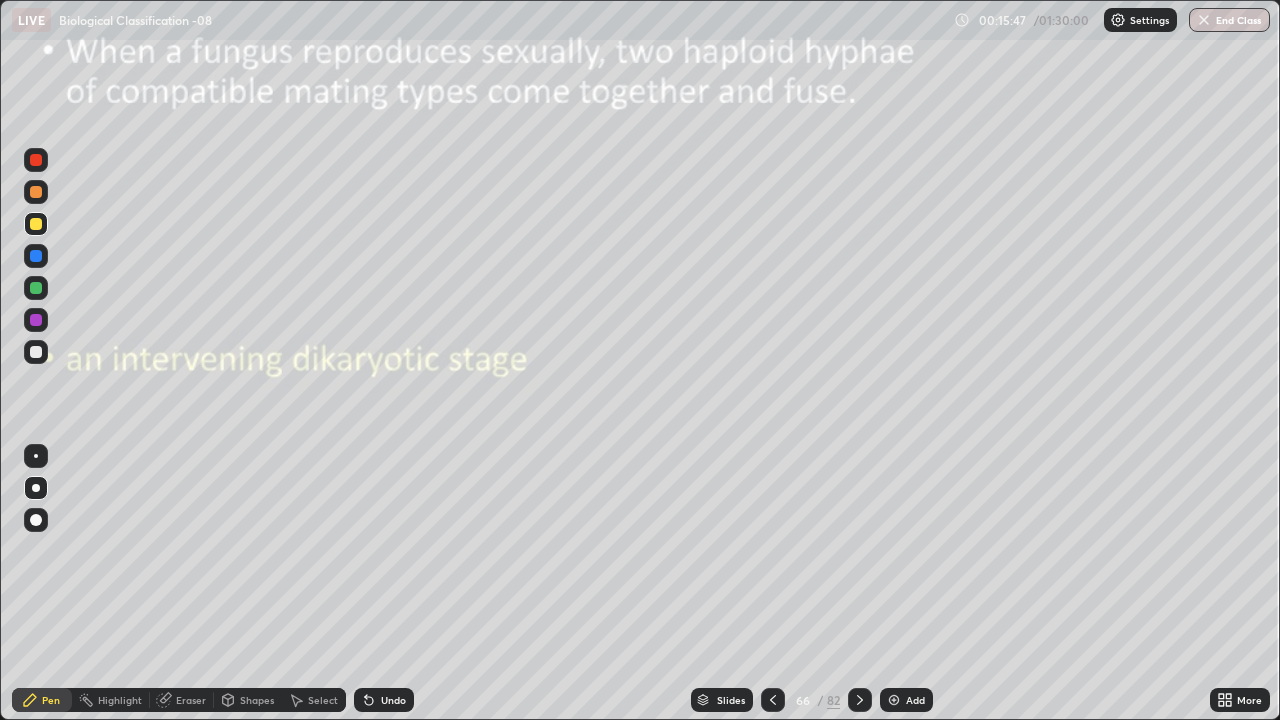 click 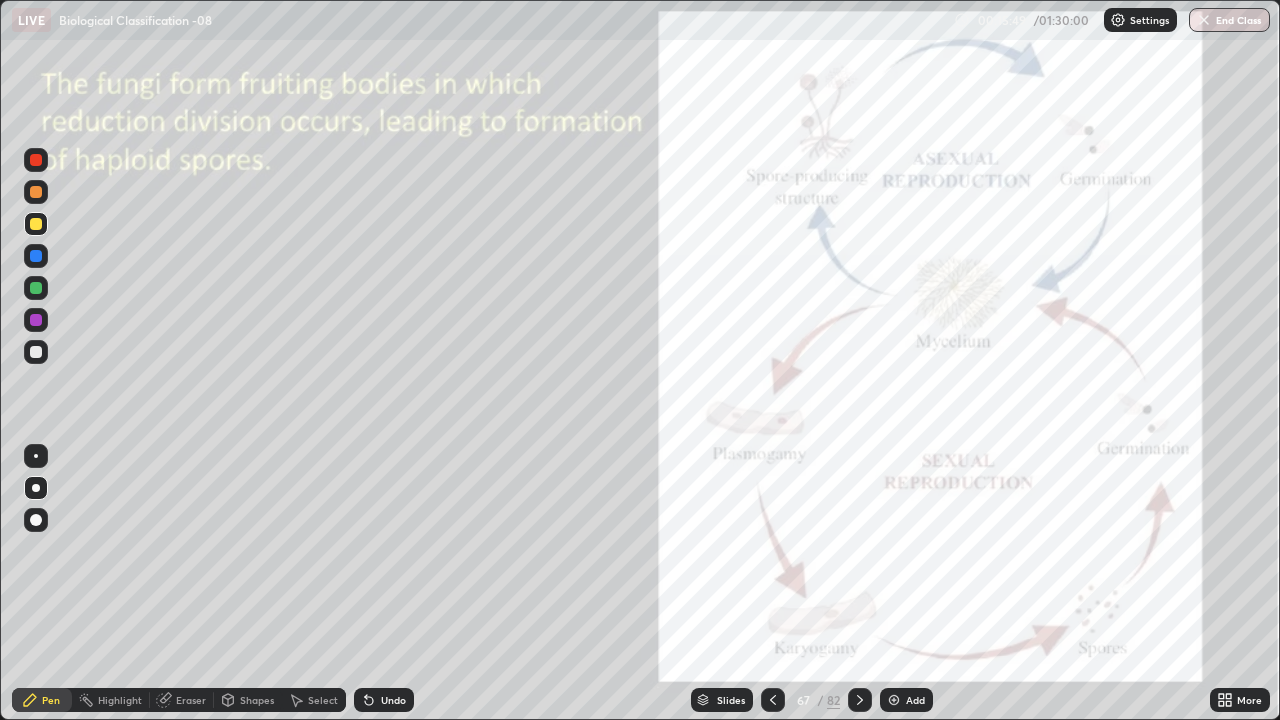 click 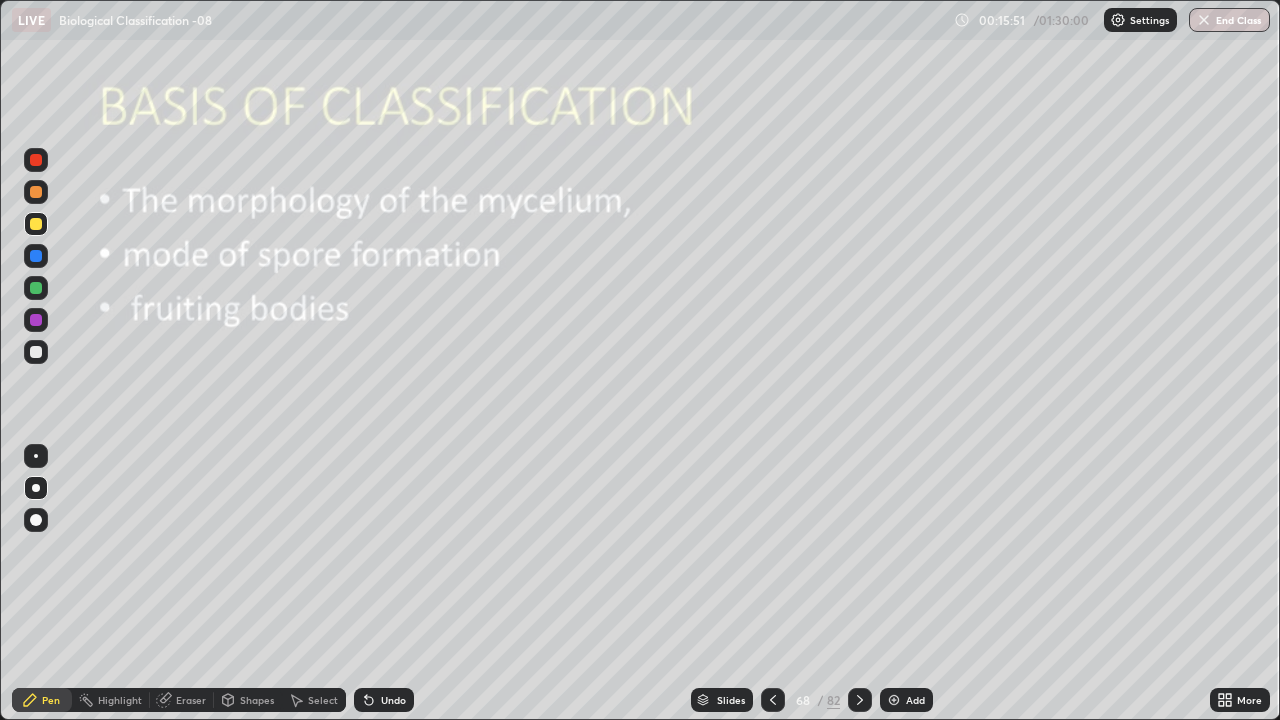 click 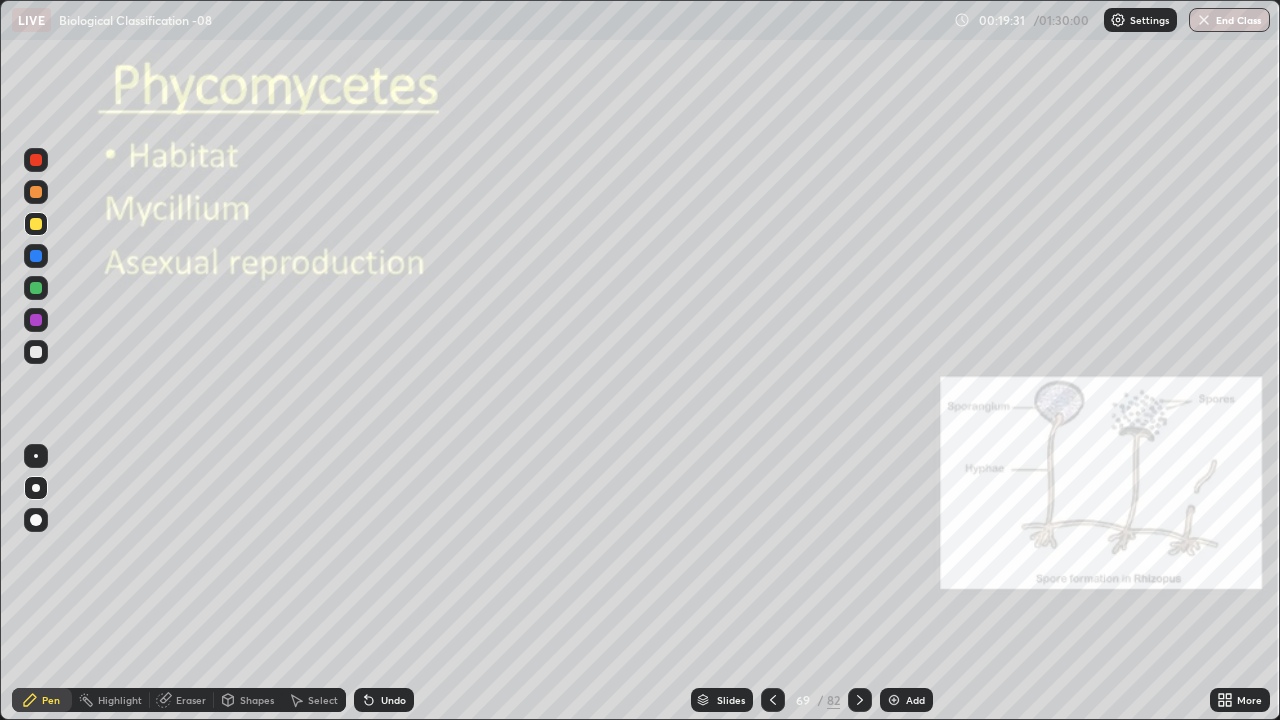 click at bounding box center [36, 352] 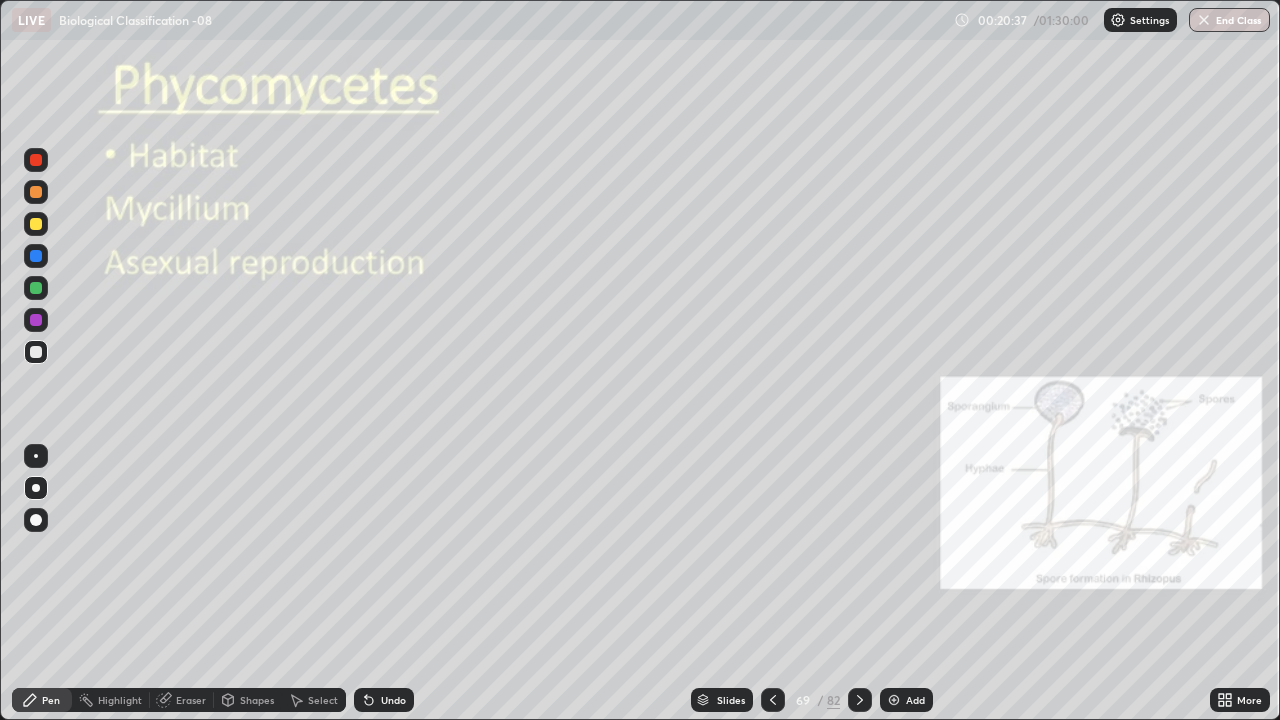 click at bounding box center (36, 488) 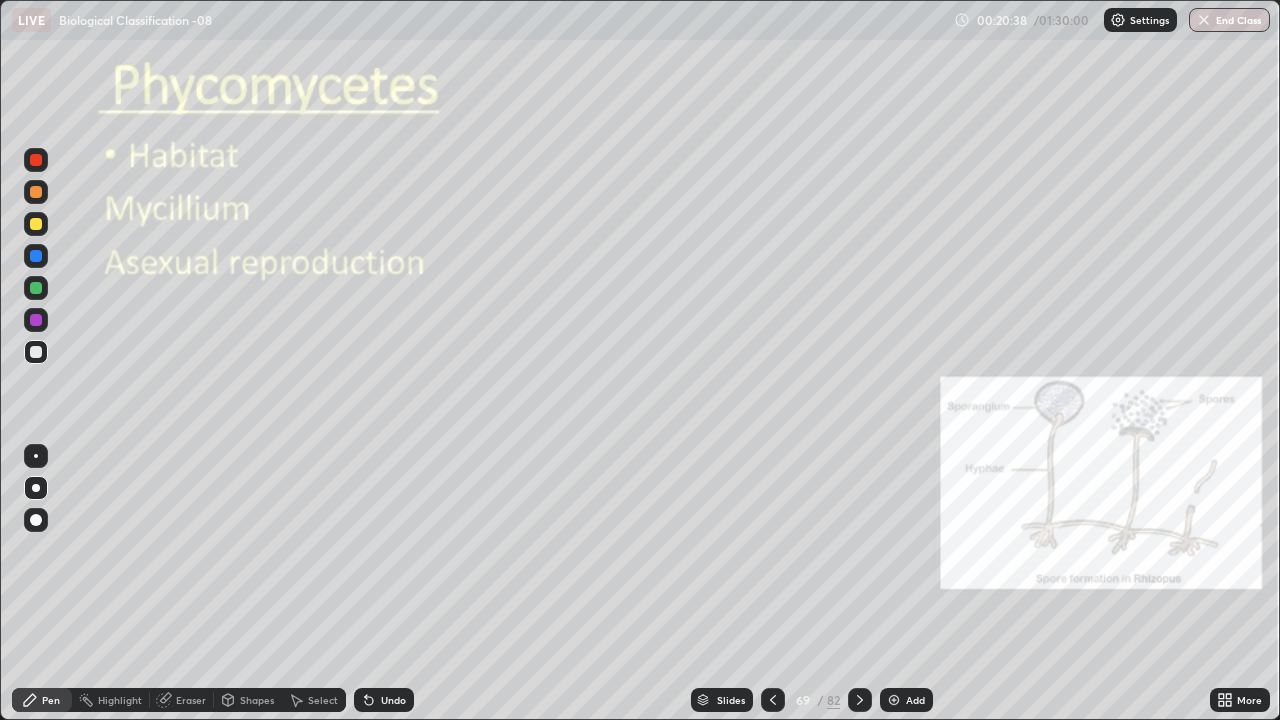 click at bounding box center [36, 352] 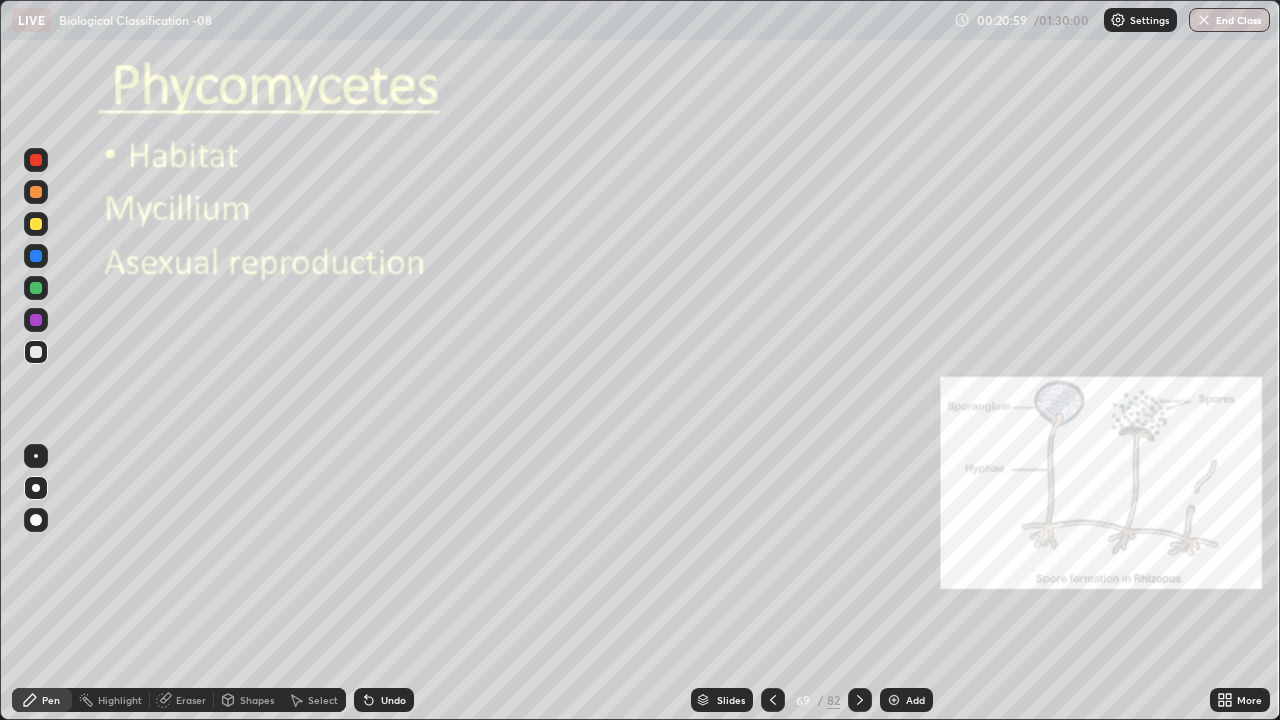 click on "Undo" at bounding box center (393, 700) 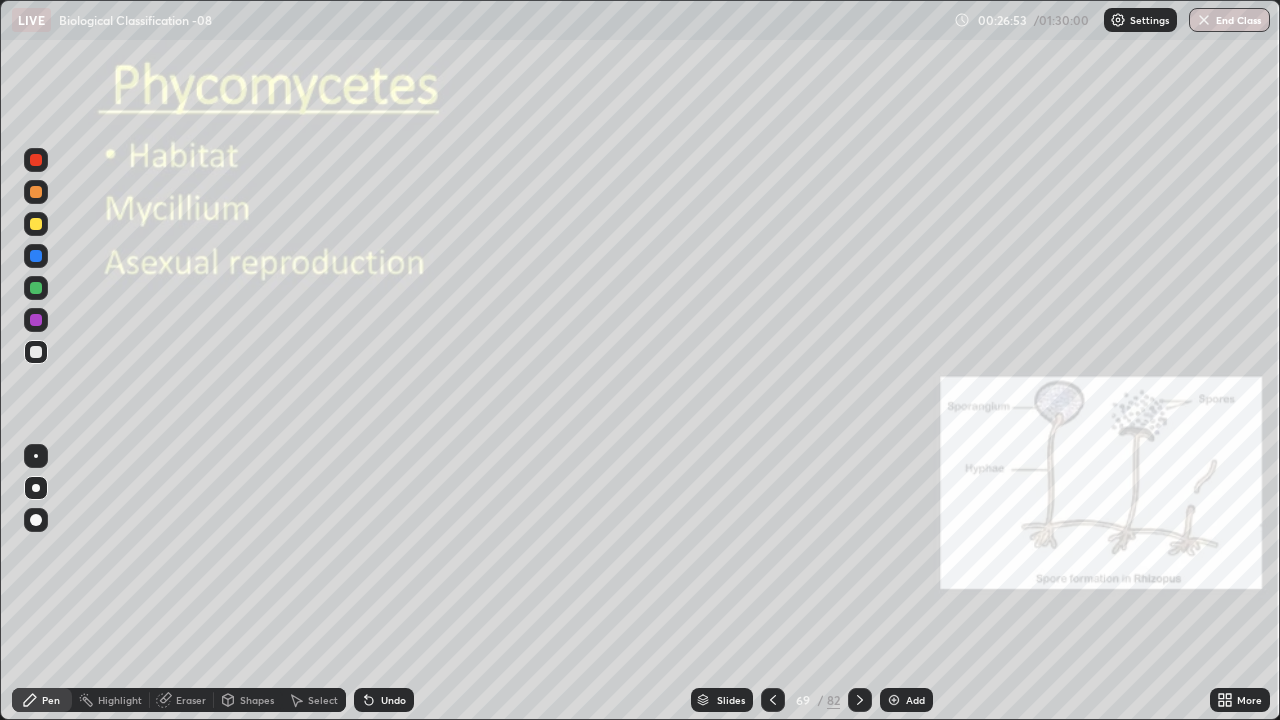 click 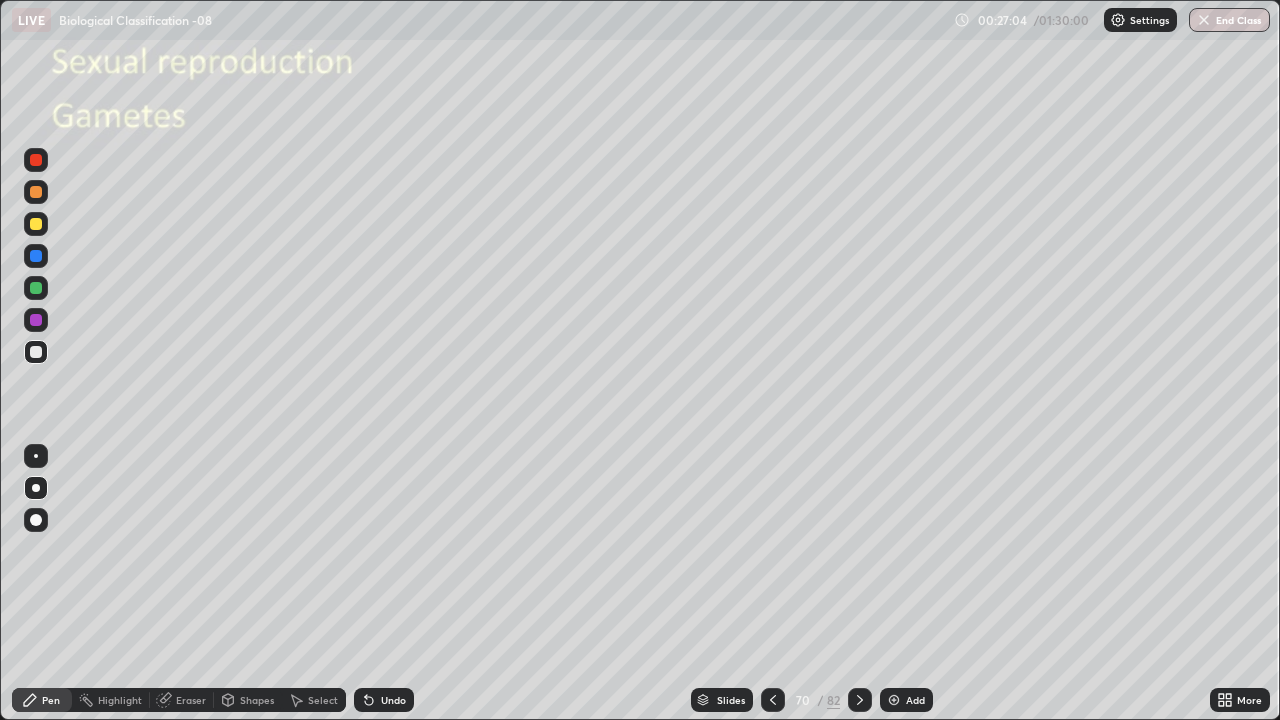 click at bounding box center [36, 352] 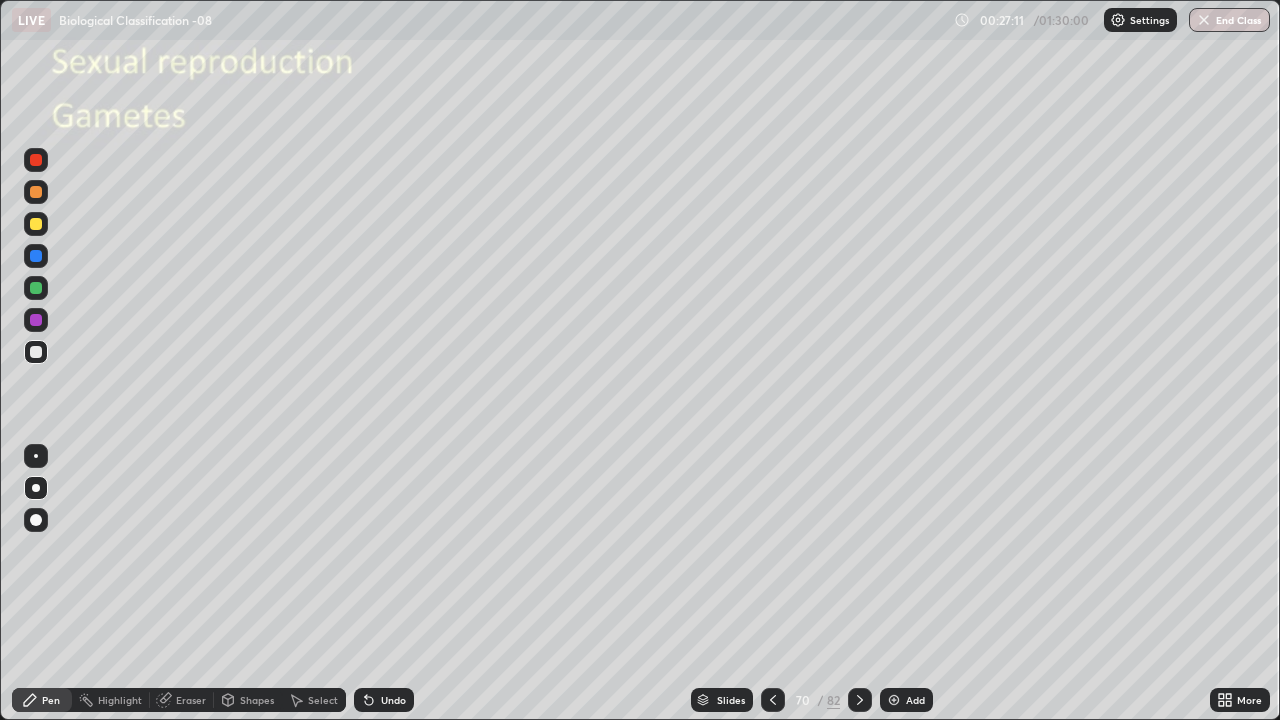 click at bounding box center (36, 224) 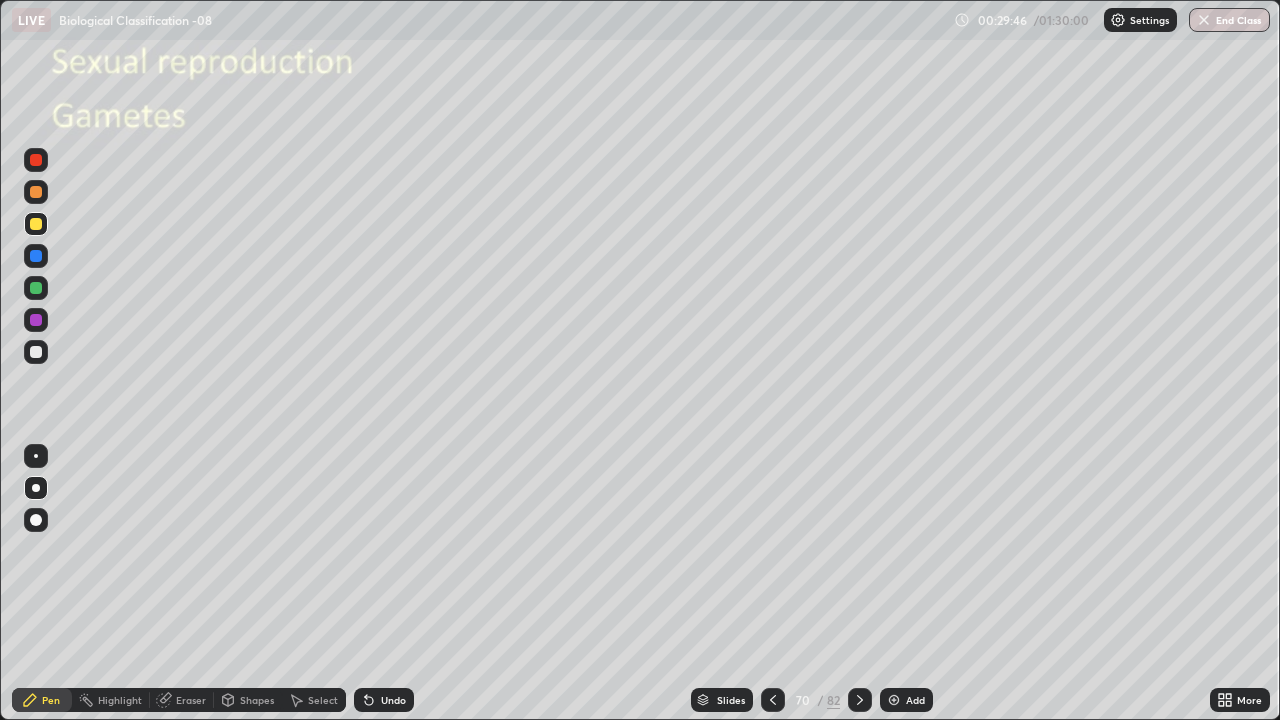 click at bounding box center [36, 224] 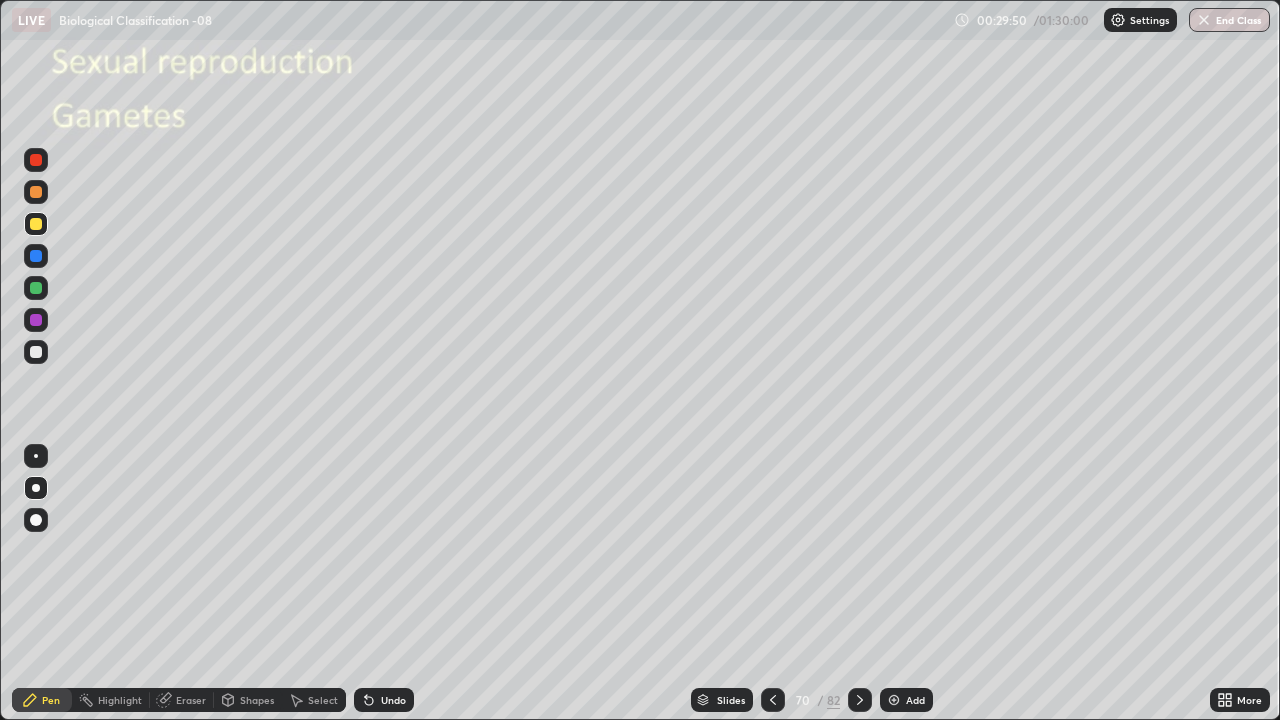 click at bounding box center (36, 256) 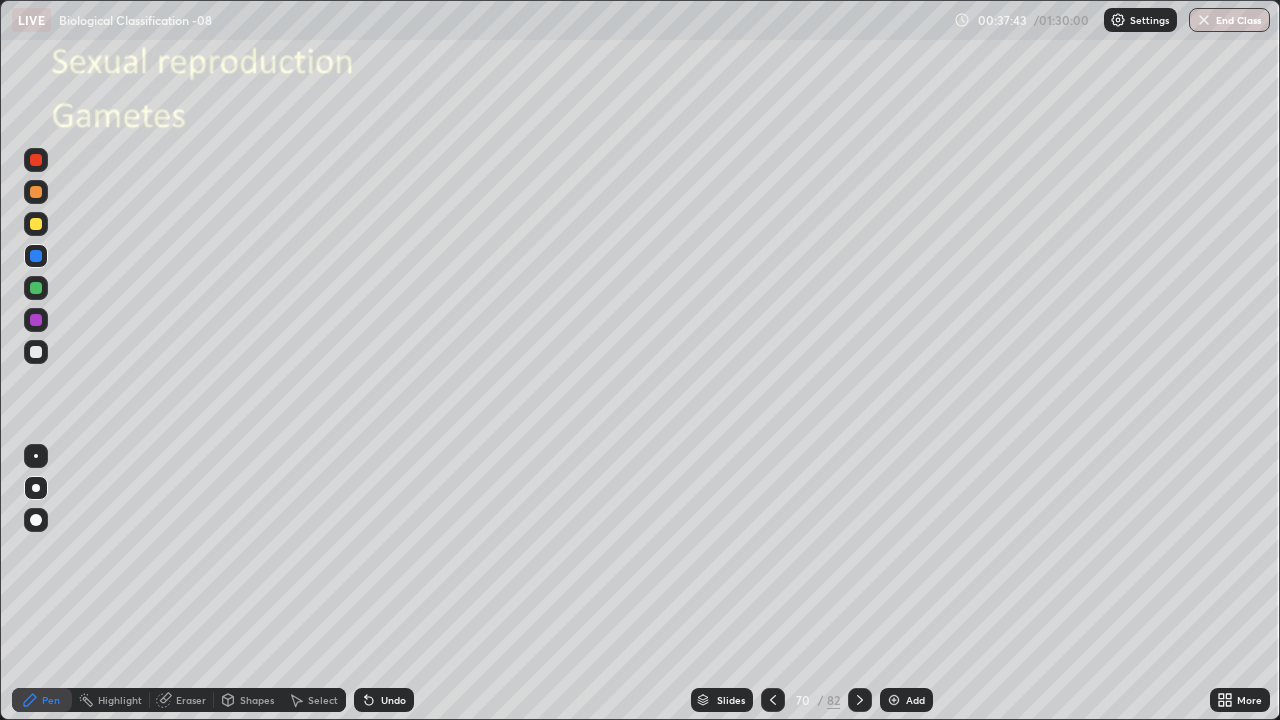 click 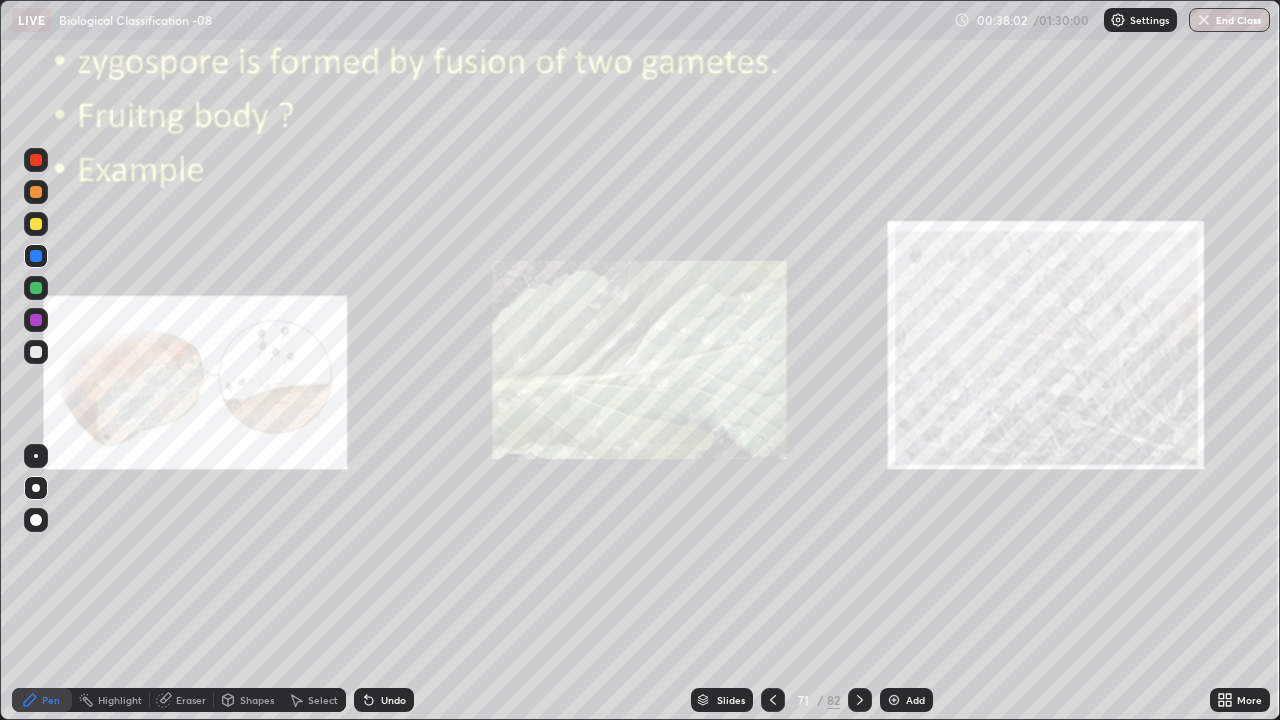 click at bounding box center [773, 700] 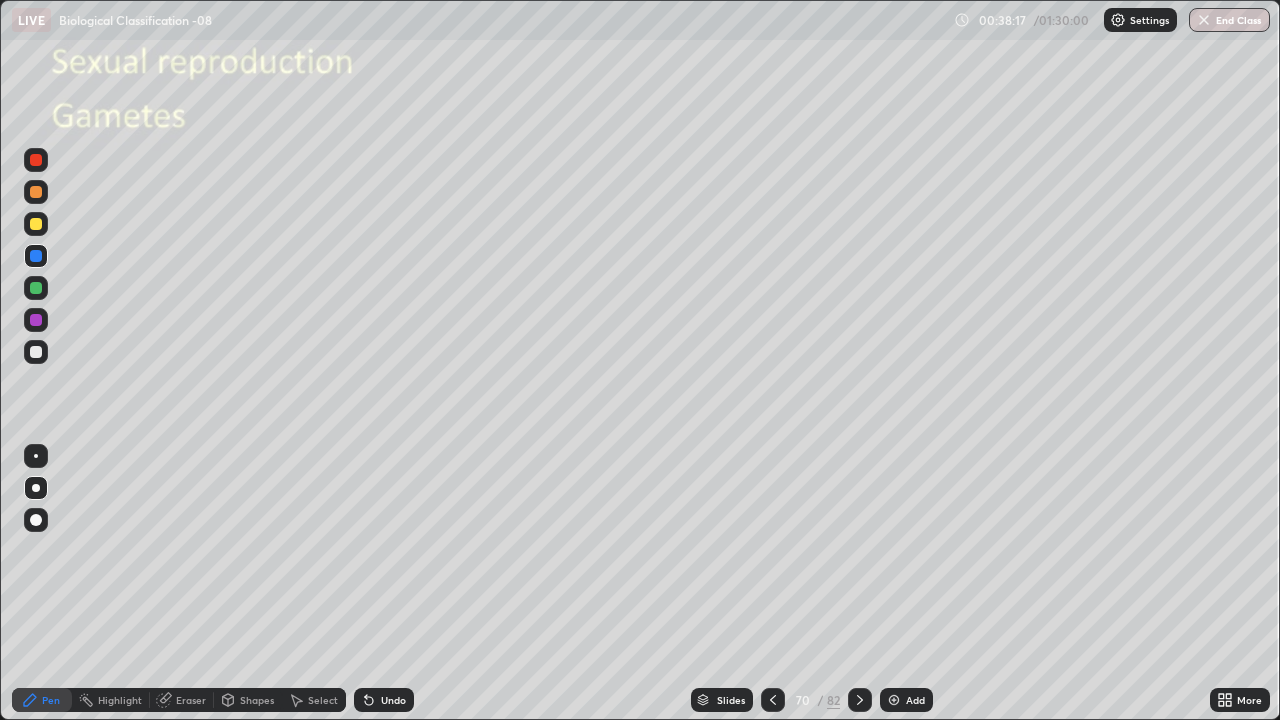 click 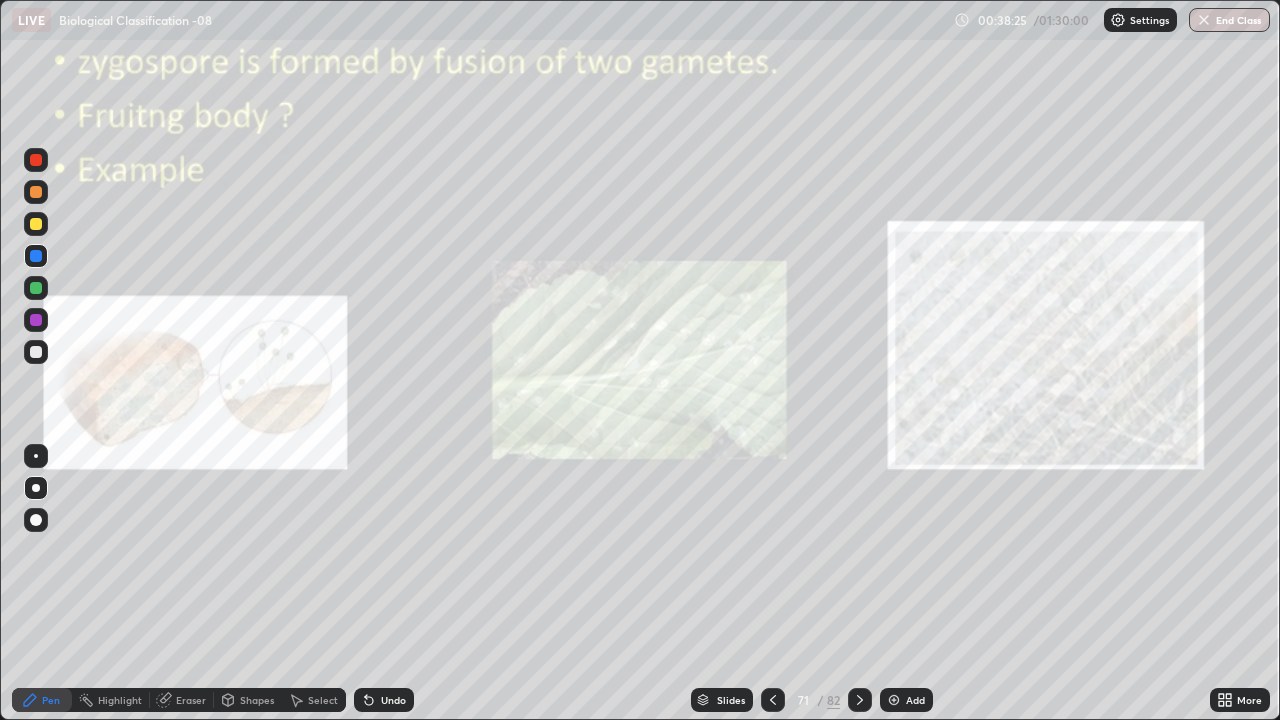 click 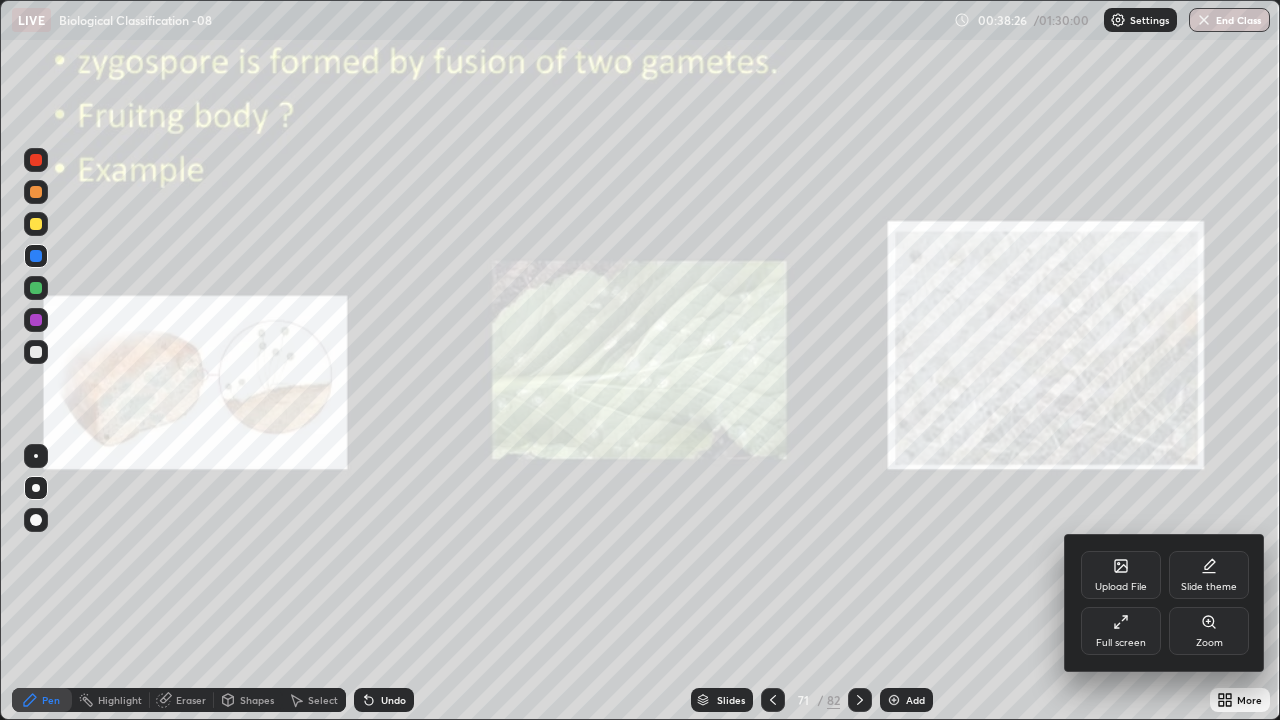 click on "Full screen" at bounding box center (1121, 643) 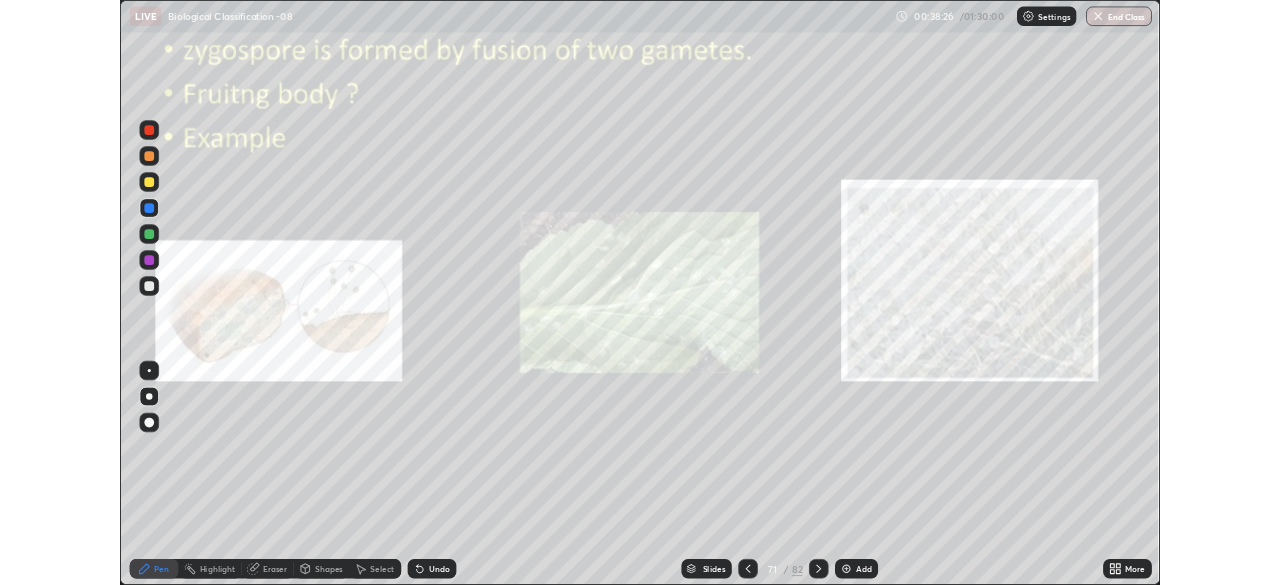 scroll, scrollTop: 585, scrollLeft: 1280, axis: both 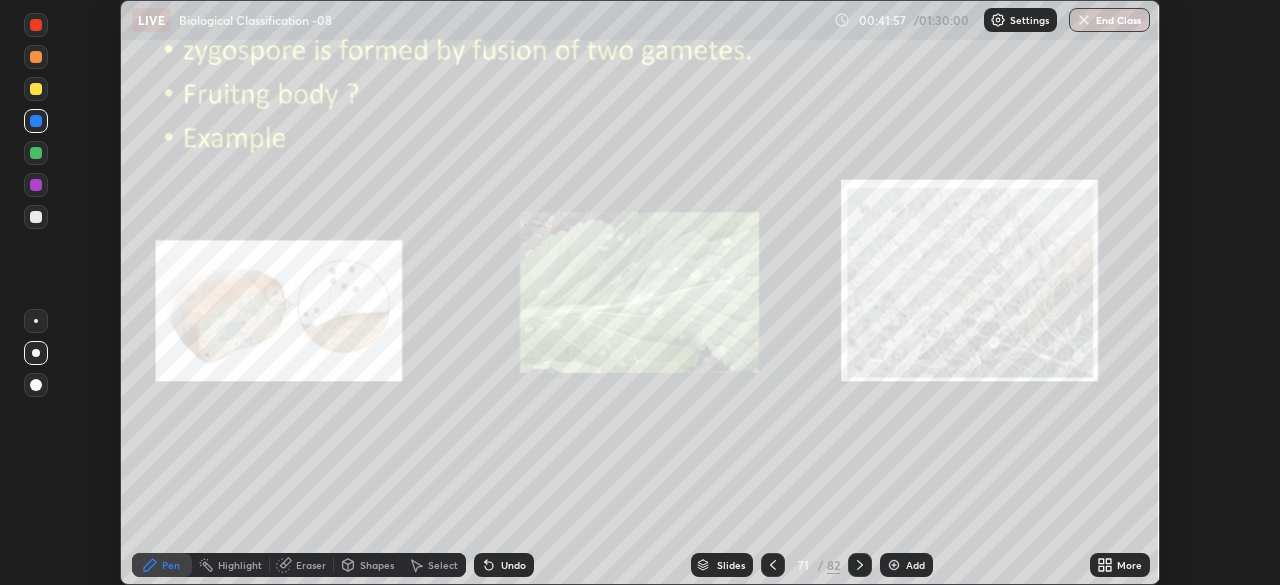 click 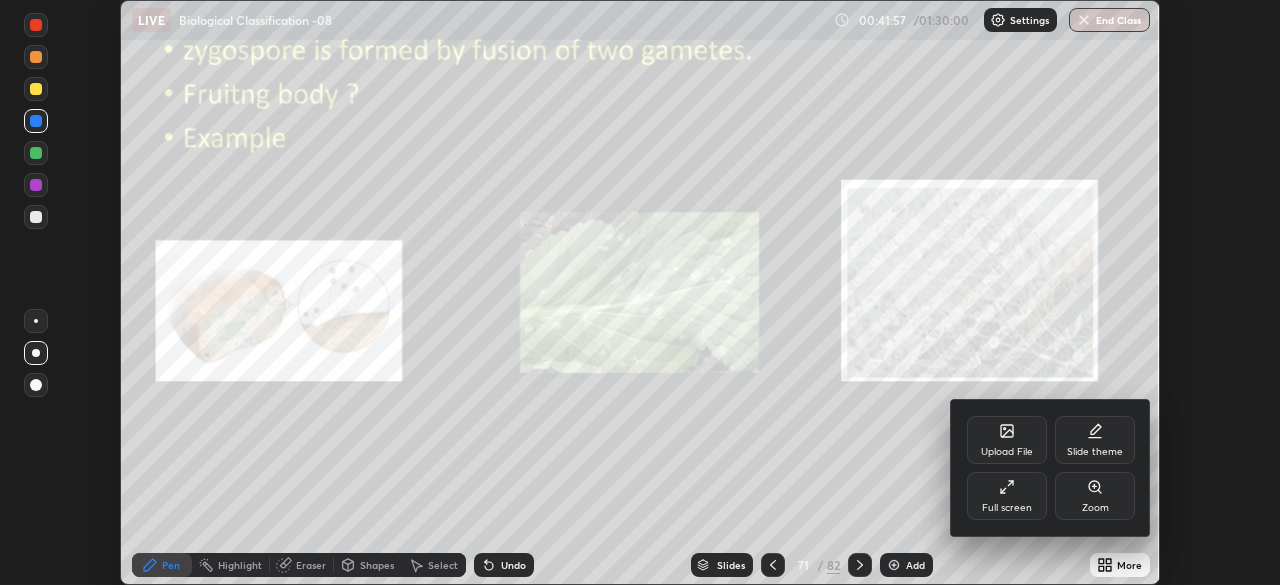 click on "Full screen" at bounding box center (1007, 496) 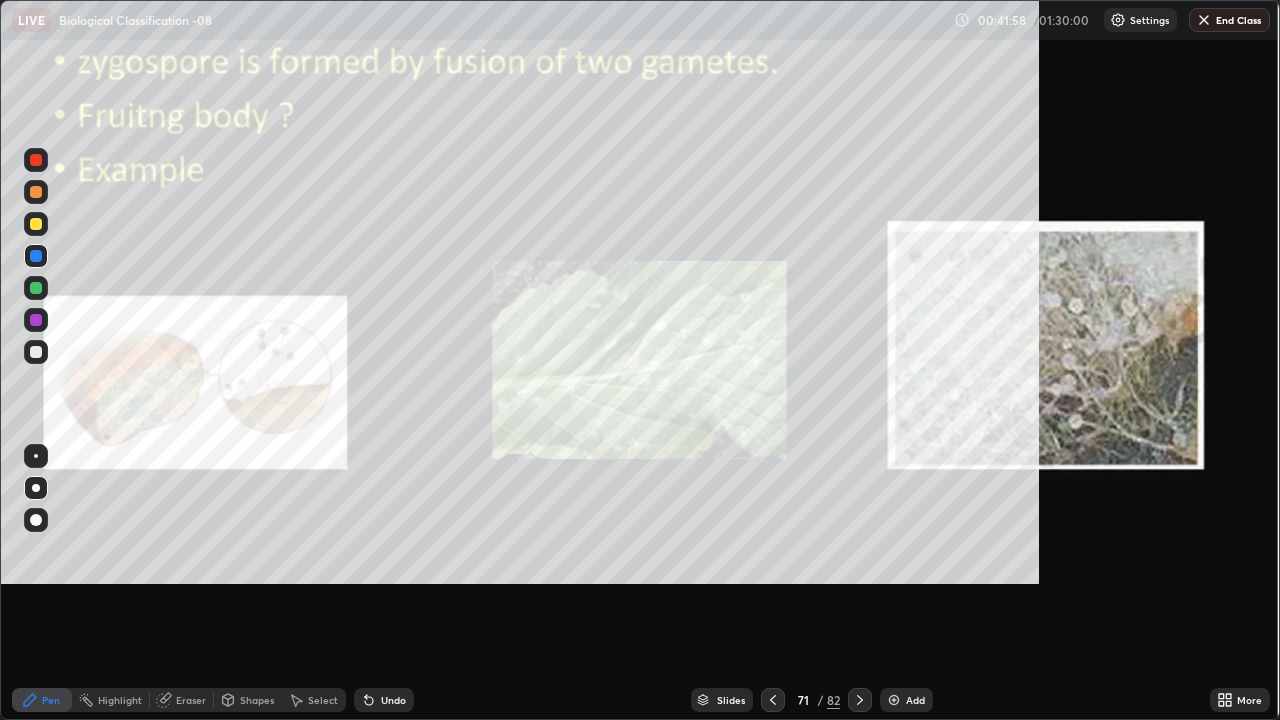 scroll, scrollTop: 99280, scrollLeft: 98720, axis: both 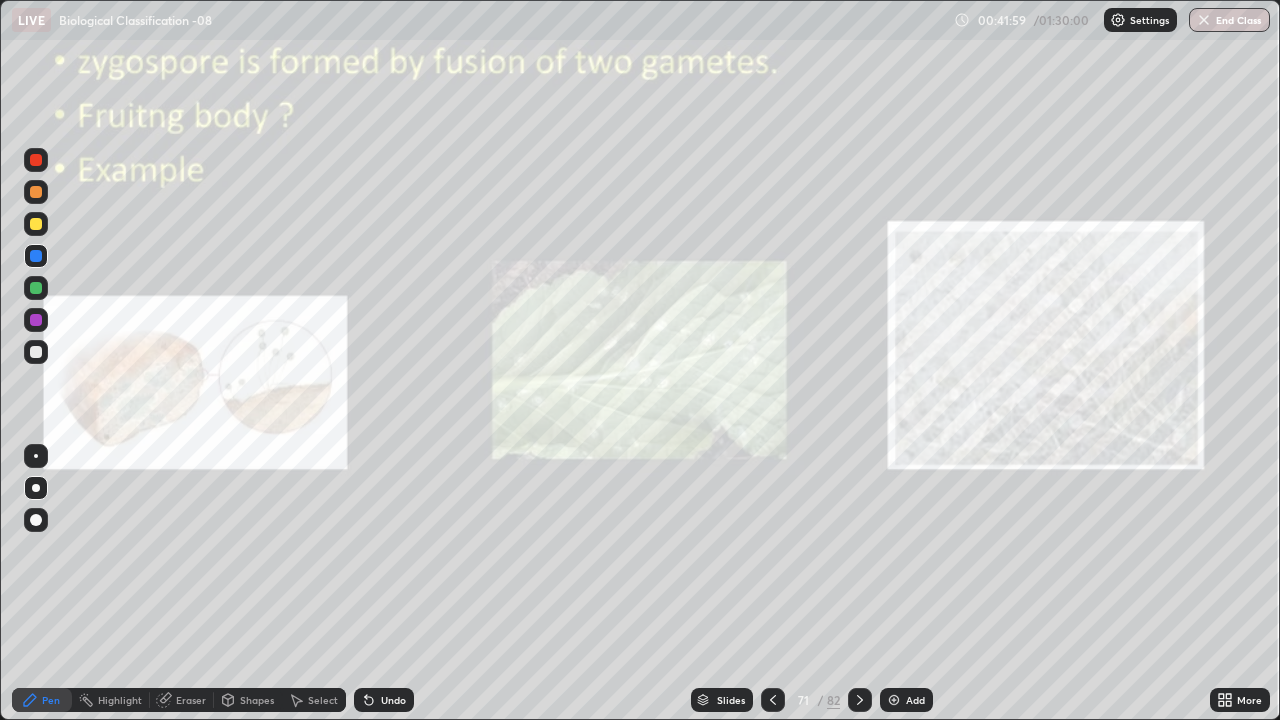 click on "Eraser" at bounding box center [191, 700] 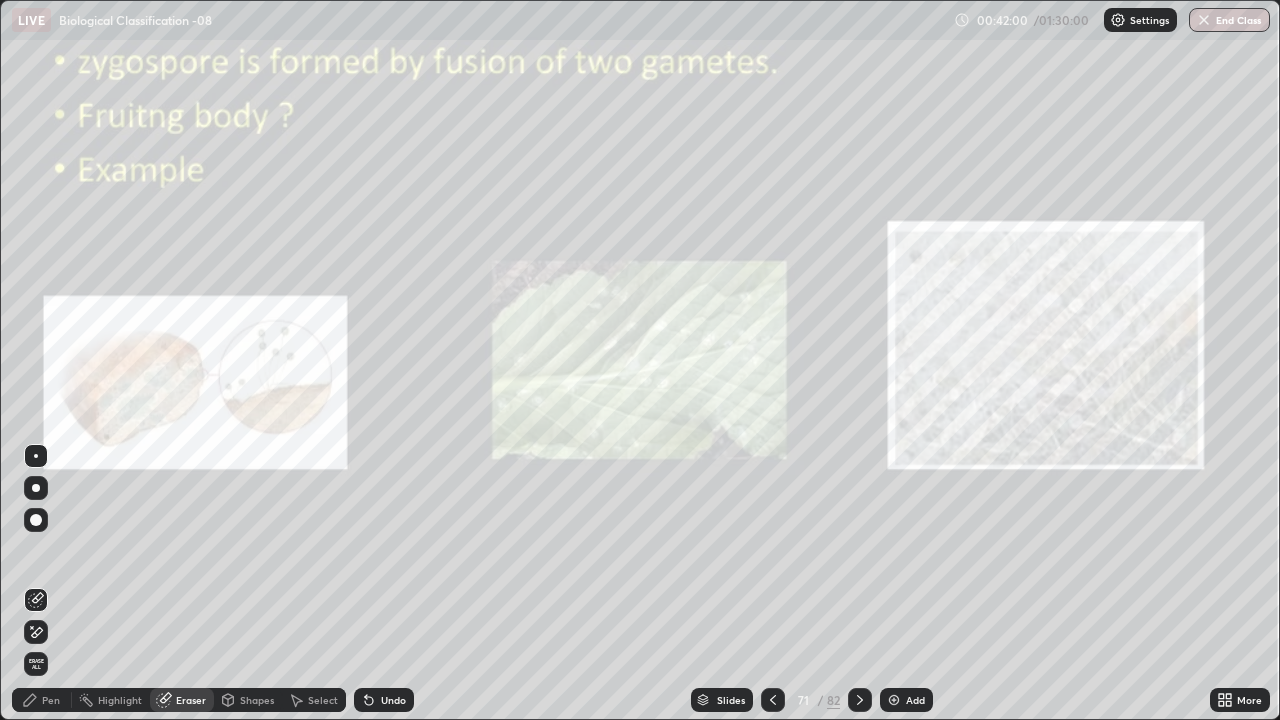 click 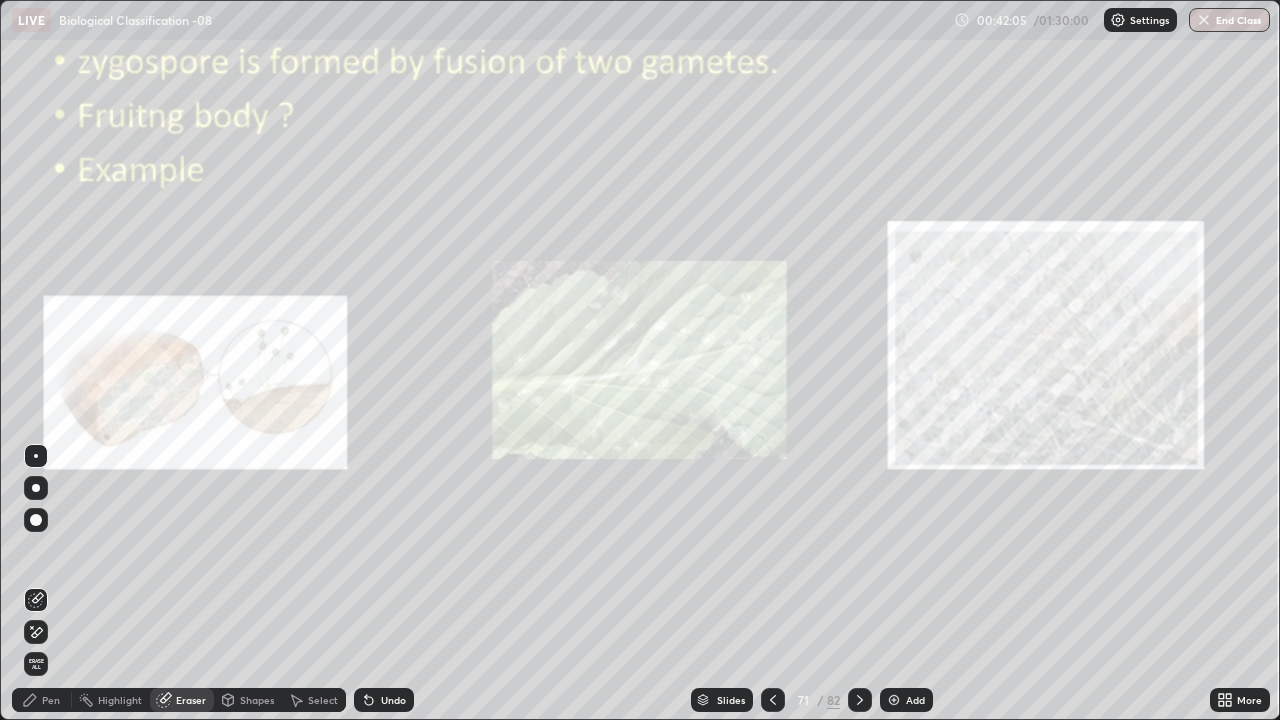 click on "Pen" at bounding box center [51, 700] 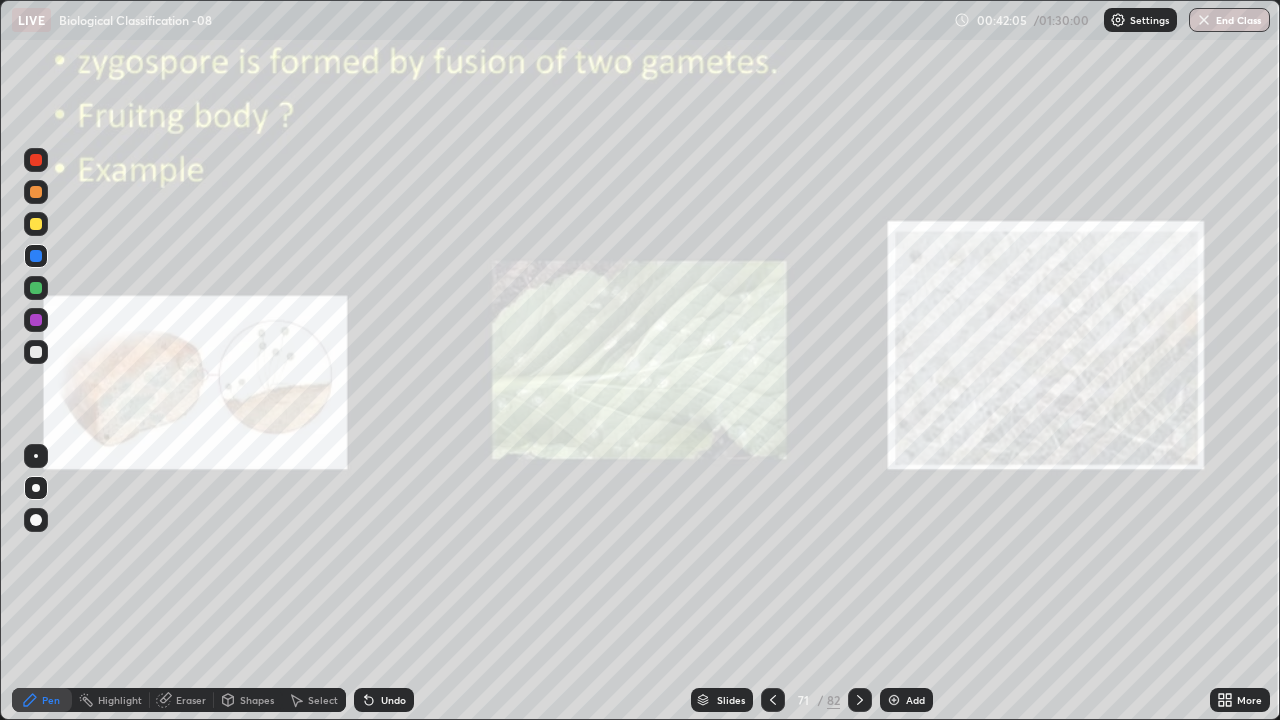 click at bounding box center (36, 456) 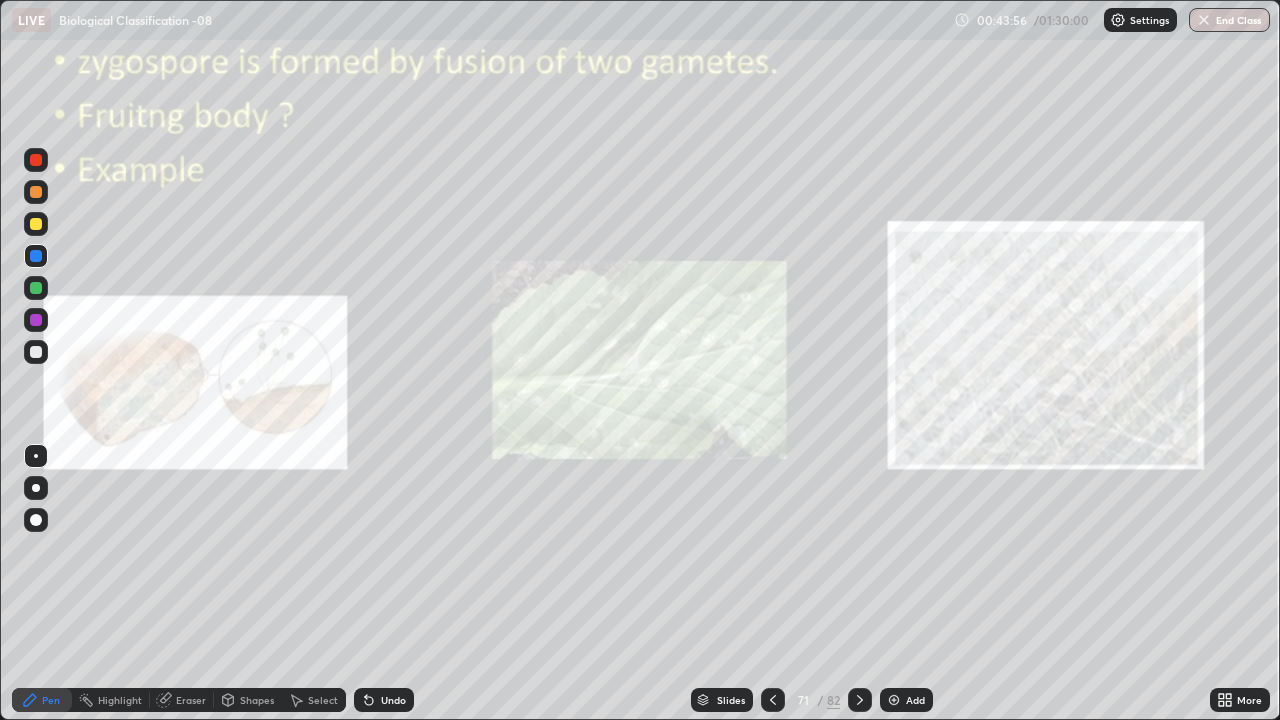 click at bounding box center (36, 488) 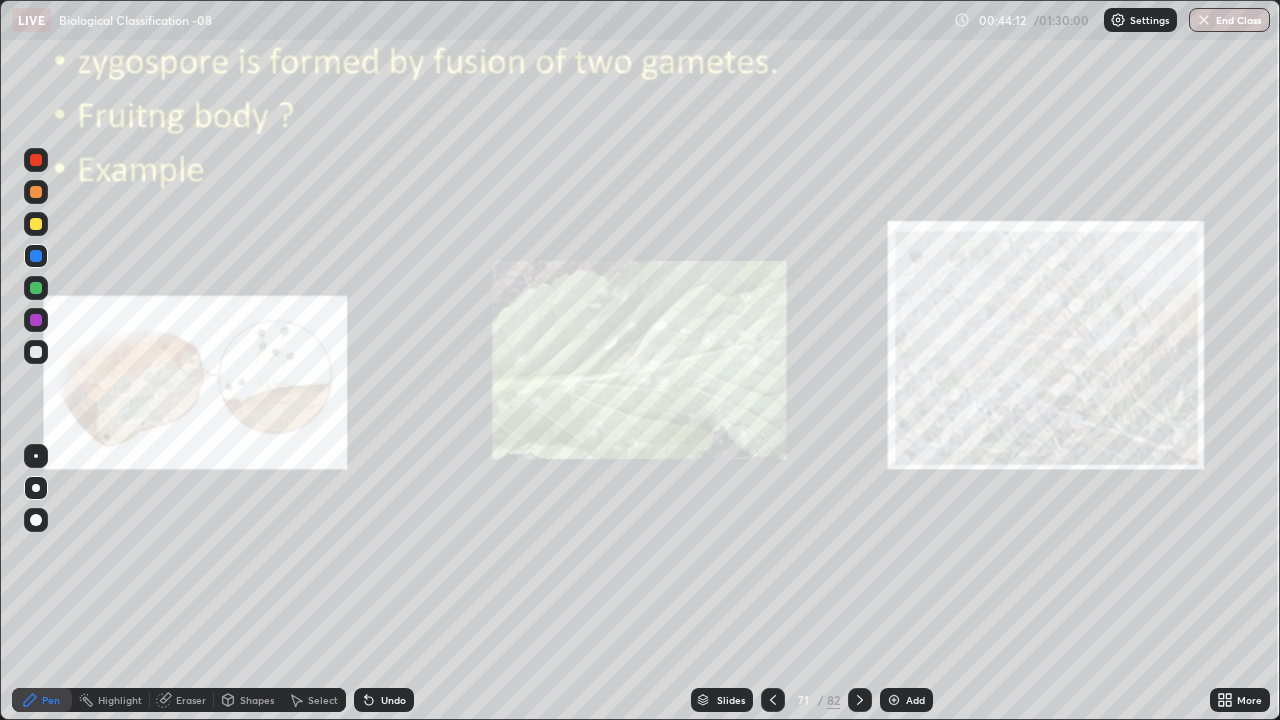click at bounding box center [36, 352] 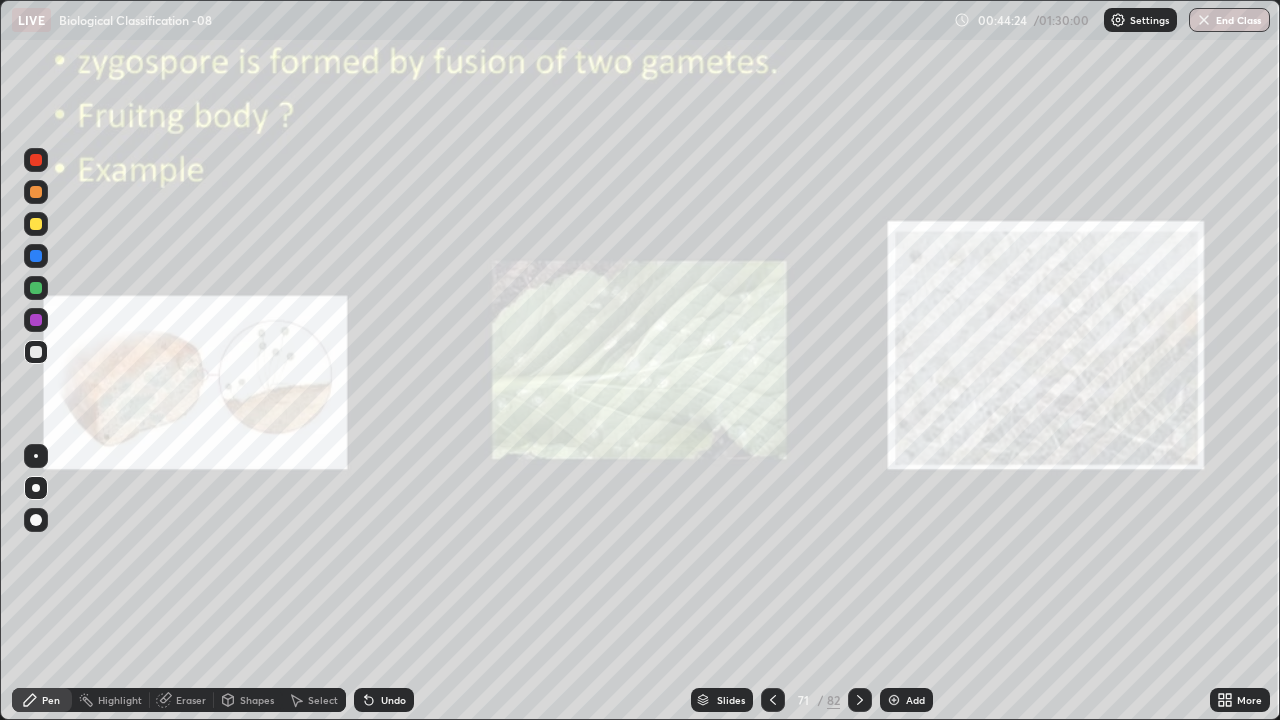 click at bounding box center (36, 224) 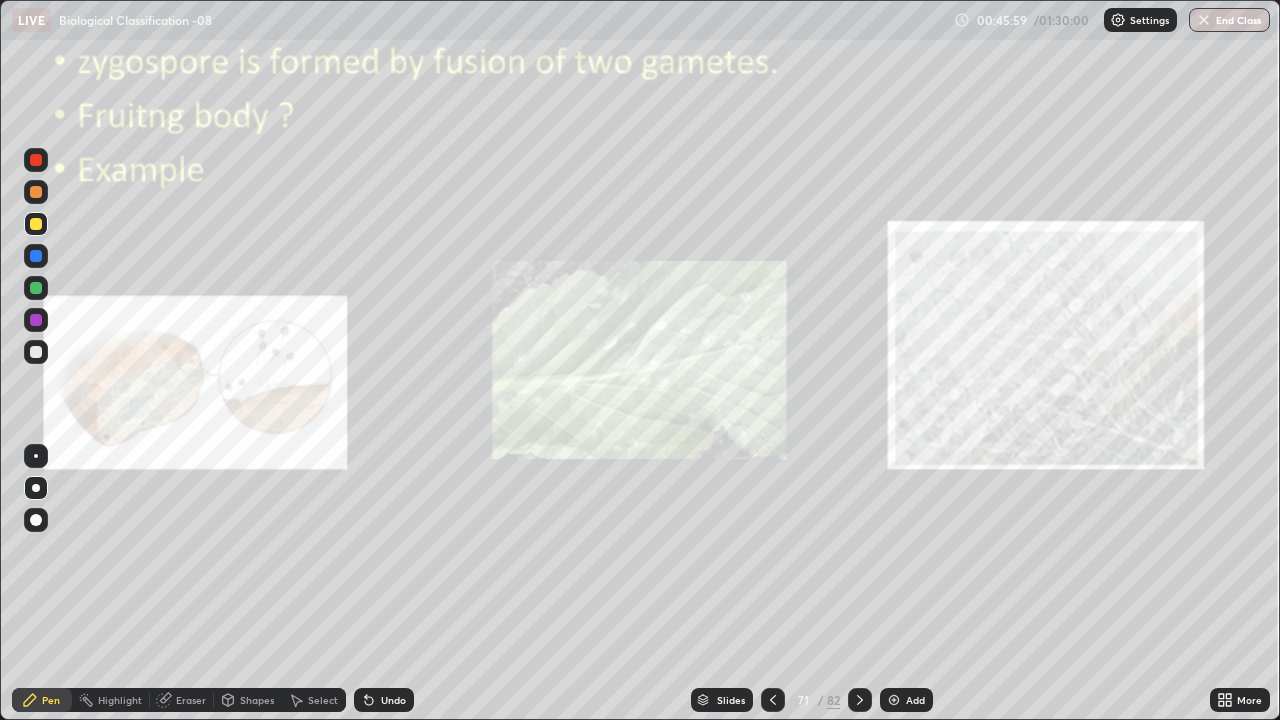click on "Eraser" at bounding box center (191, 700) 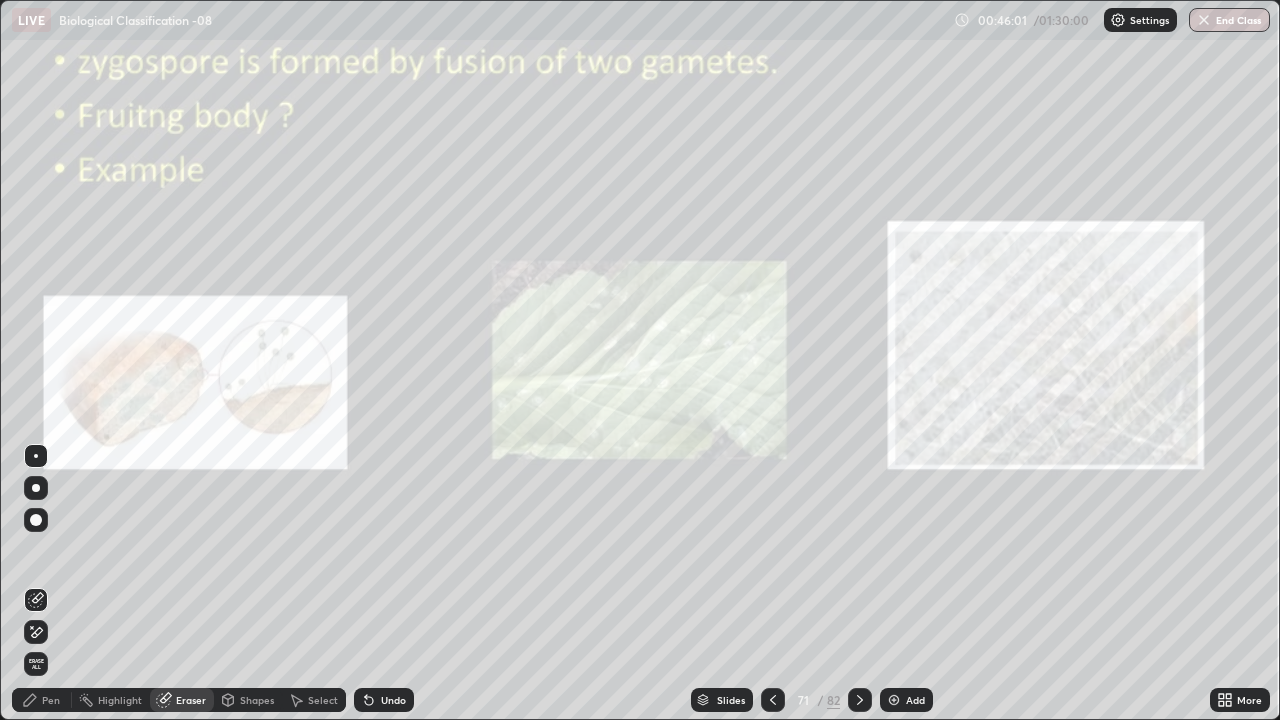 click 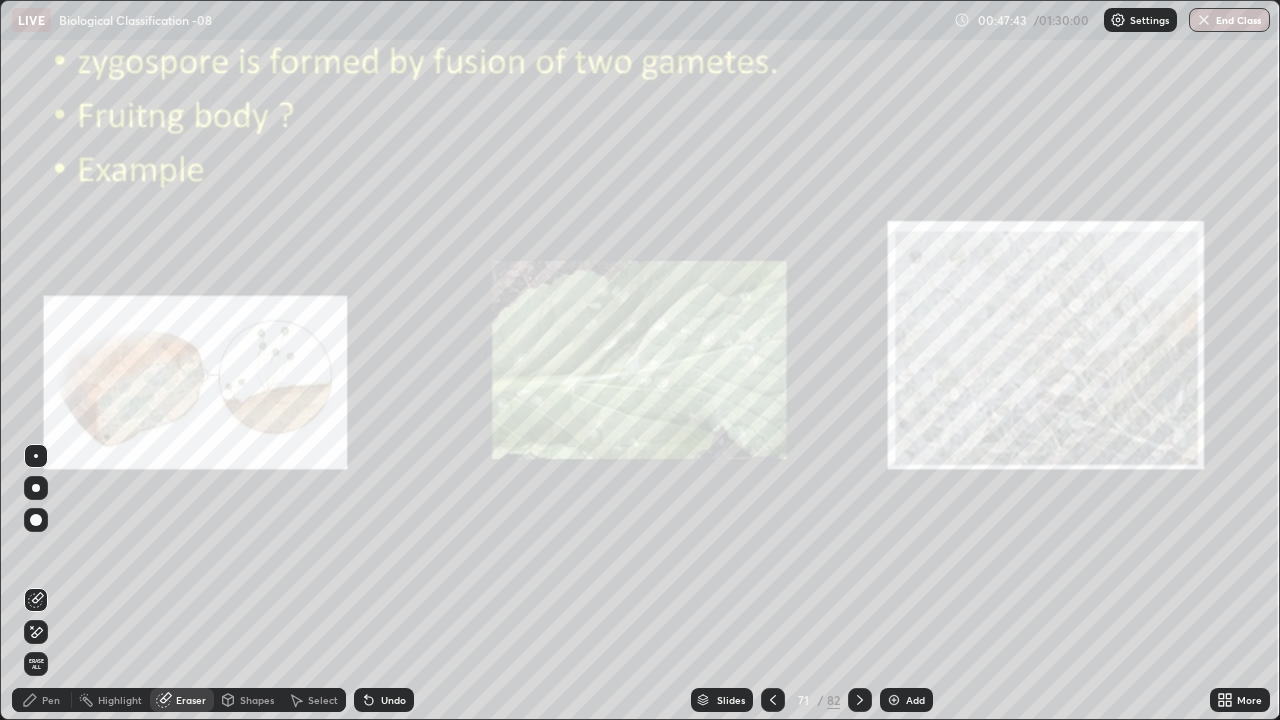 click on "Add" at bounding box center (906, 700) 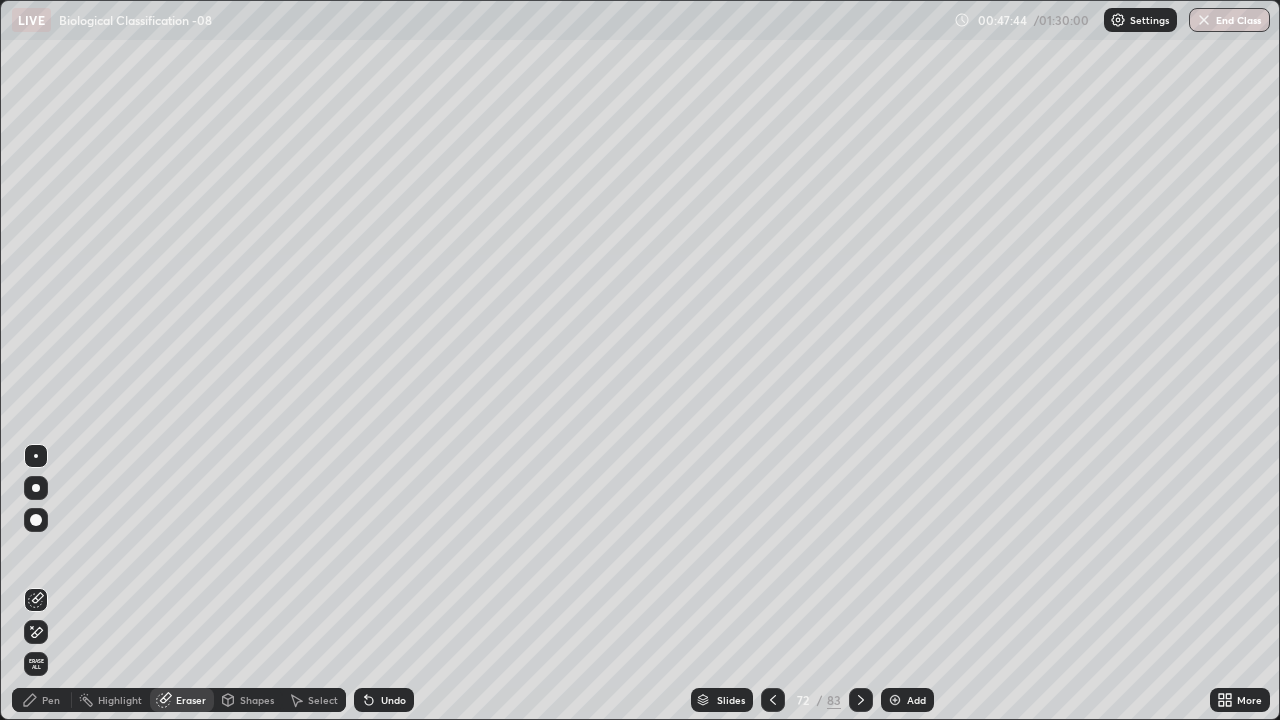 click at bounding box center (36, 488) 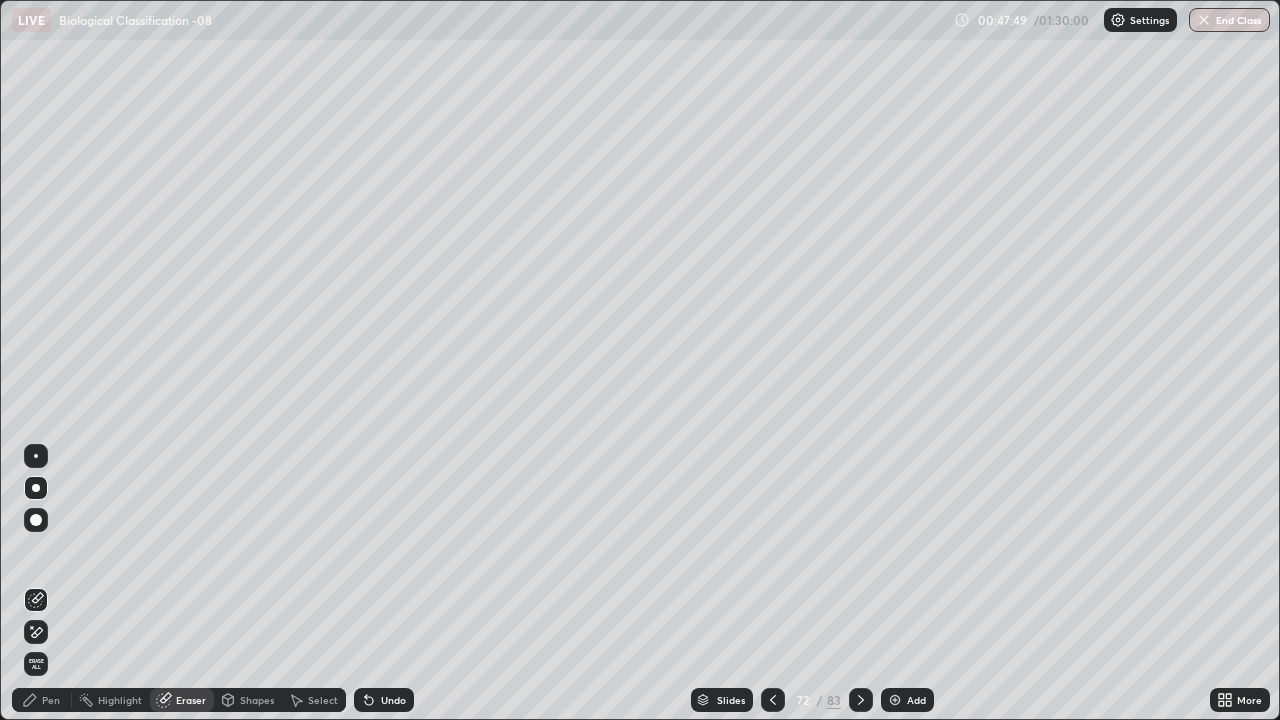 click on "Pen" at bounding box center [42, 700] 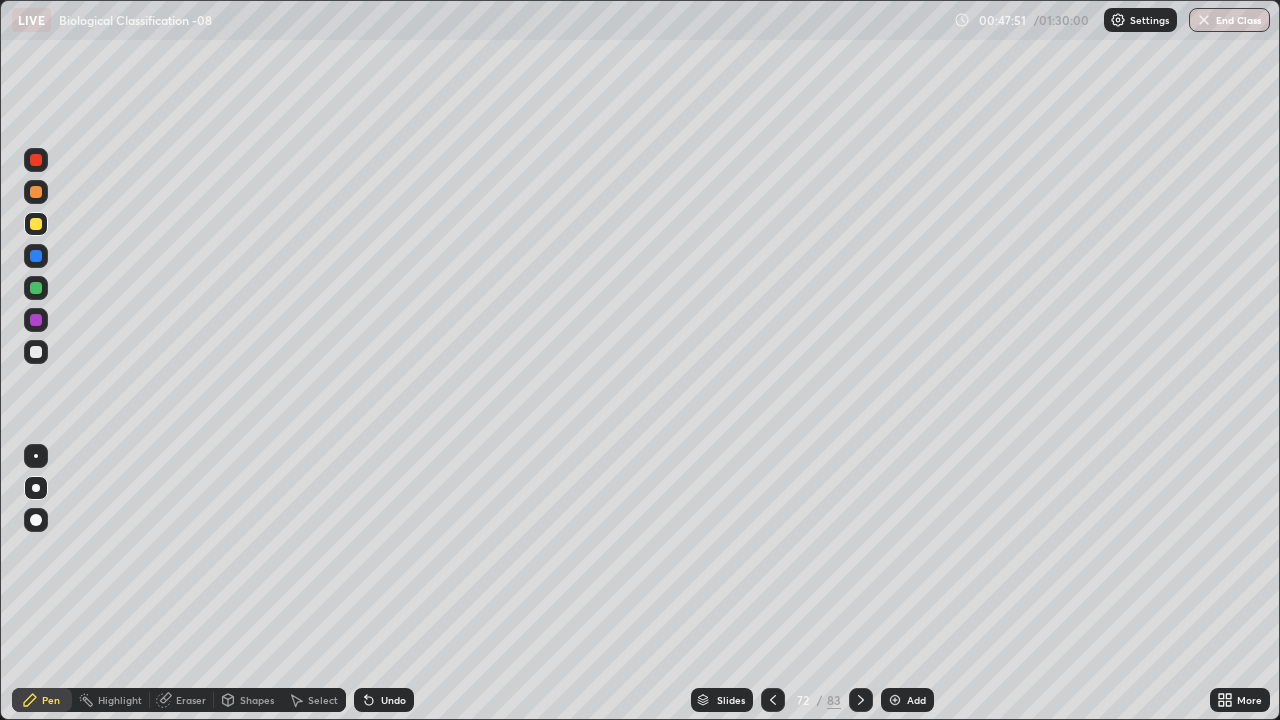 click at bounding box center (36, 488) 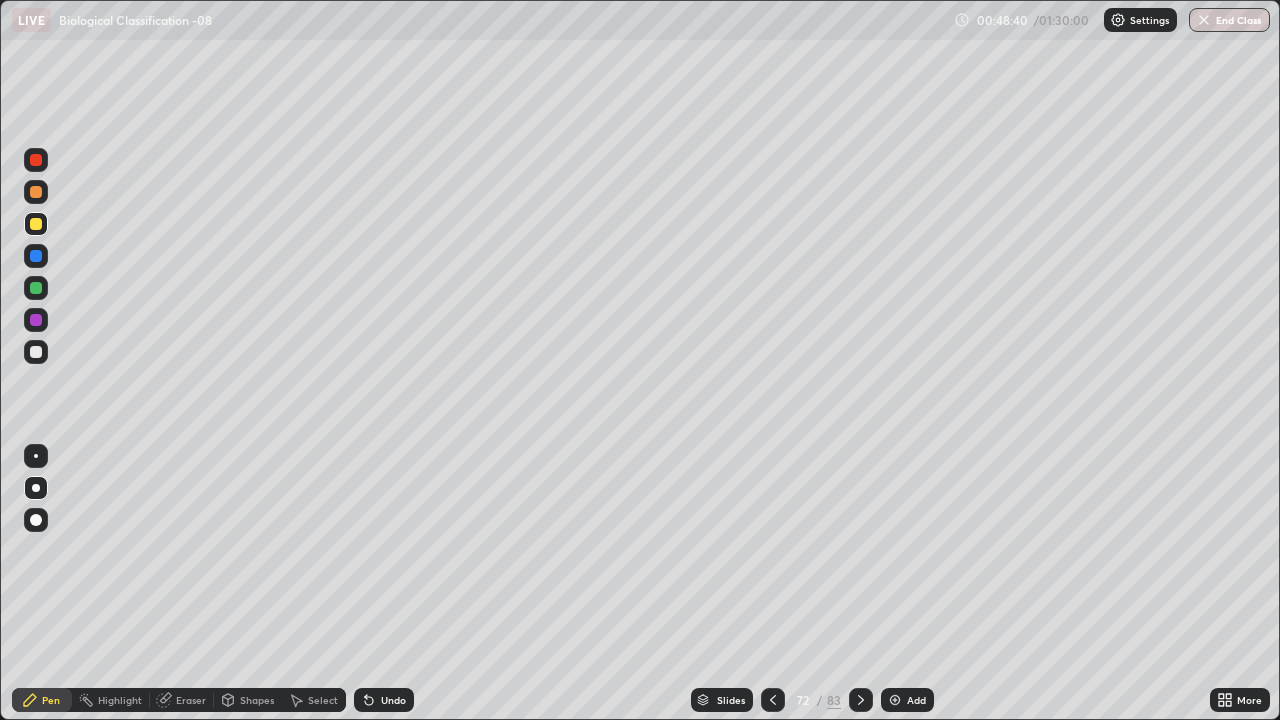 click at bounding box center [36, 288] 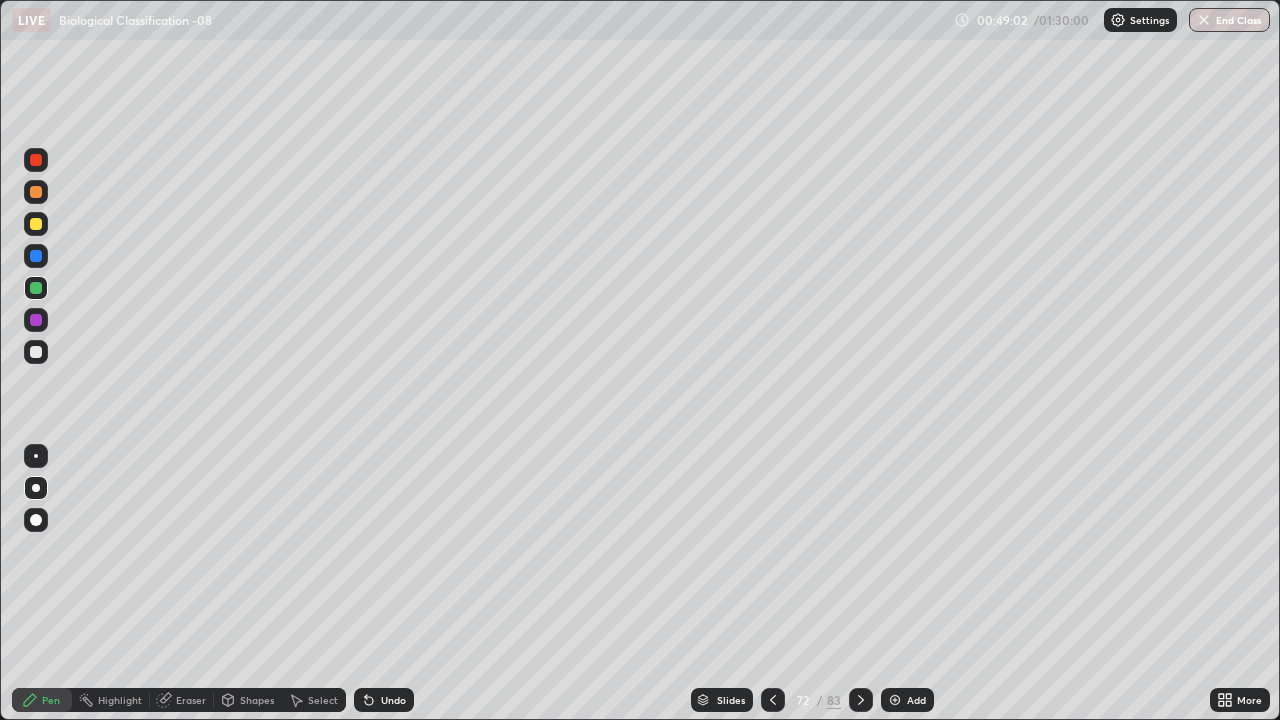click 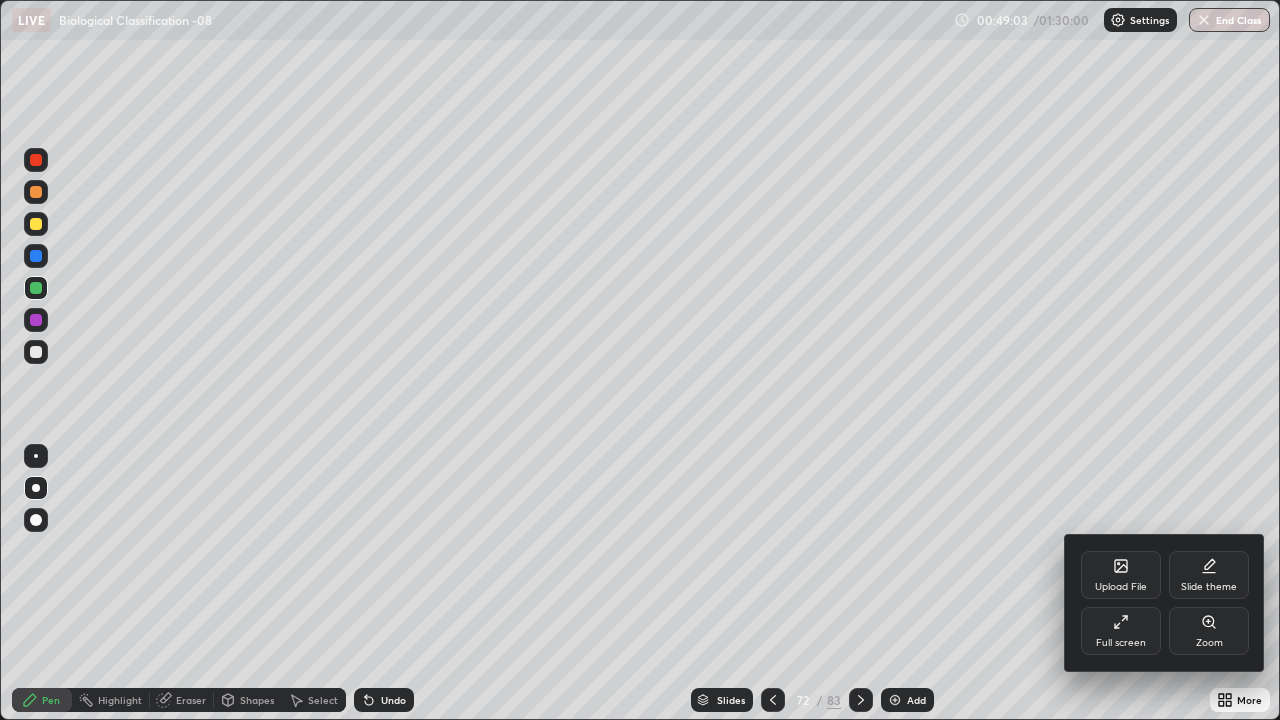 click on "Full screen" at bounding box center [1121, 643] 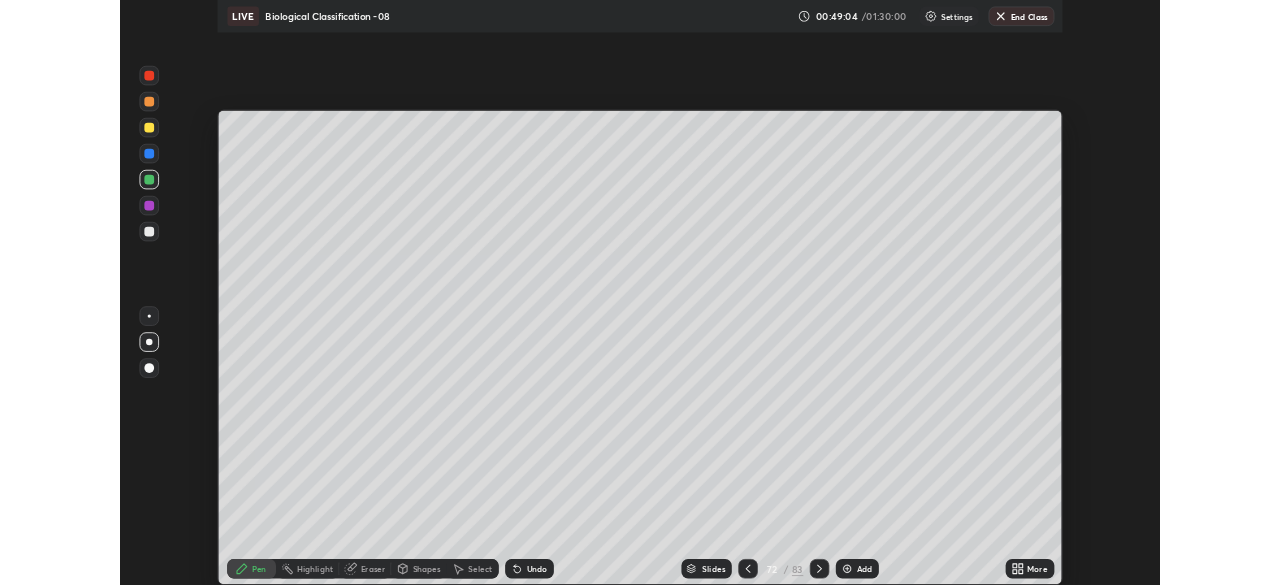 scroll, scrollTop: 585, scrollLeft: 1280, axis: both 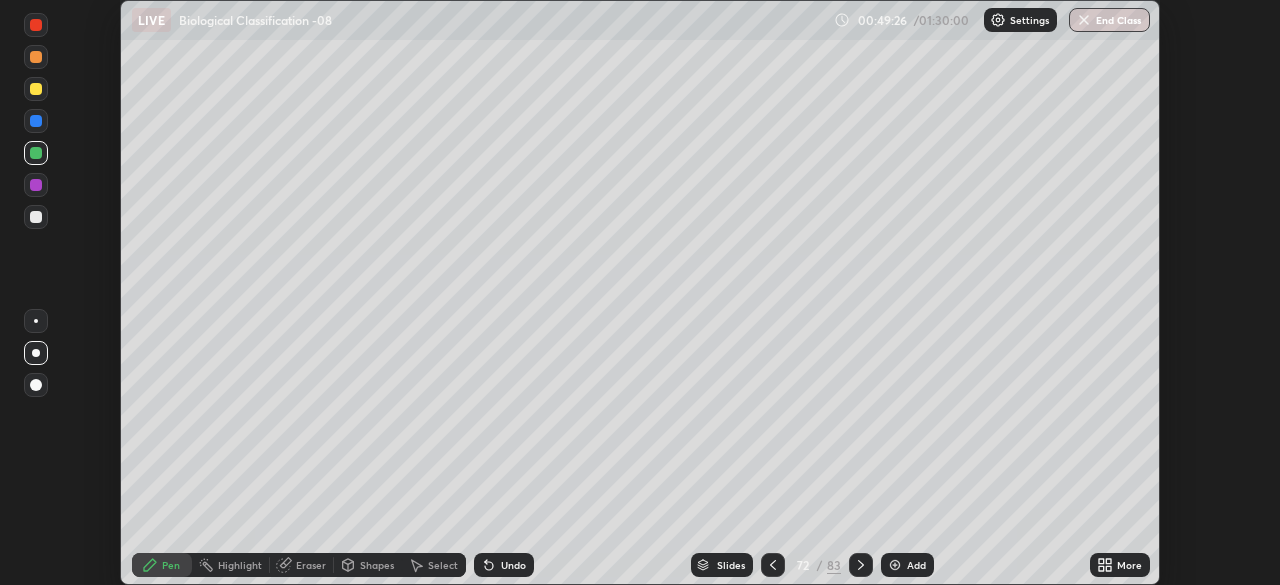 click 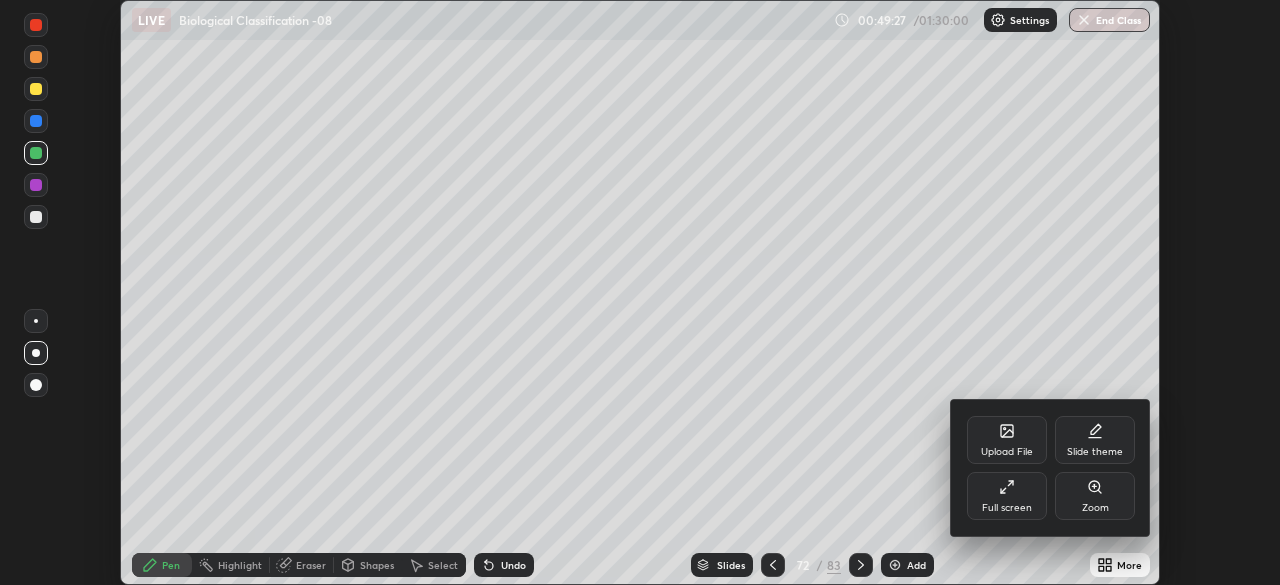 click on "Full screen" at bounding box center [1007, 496] 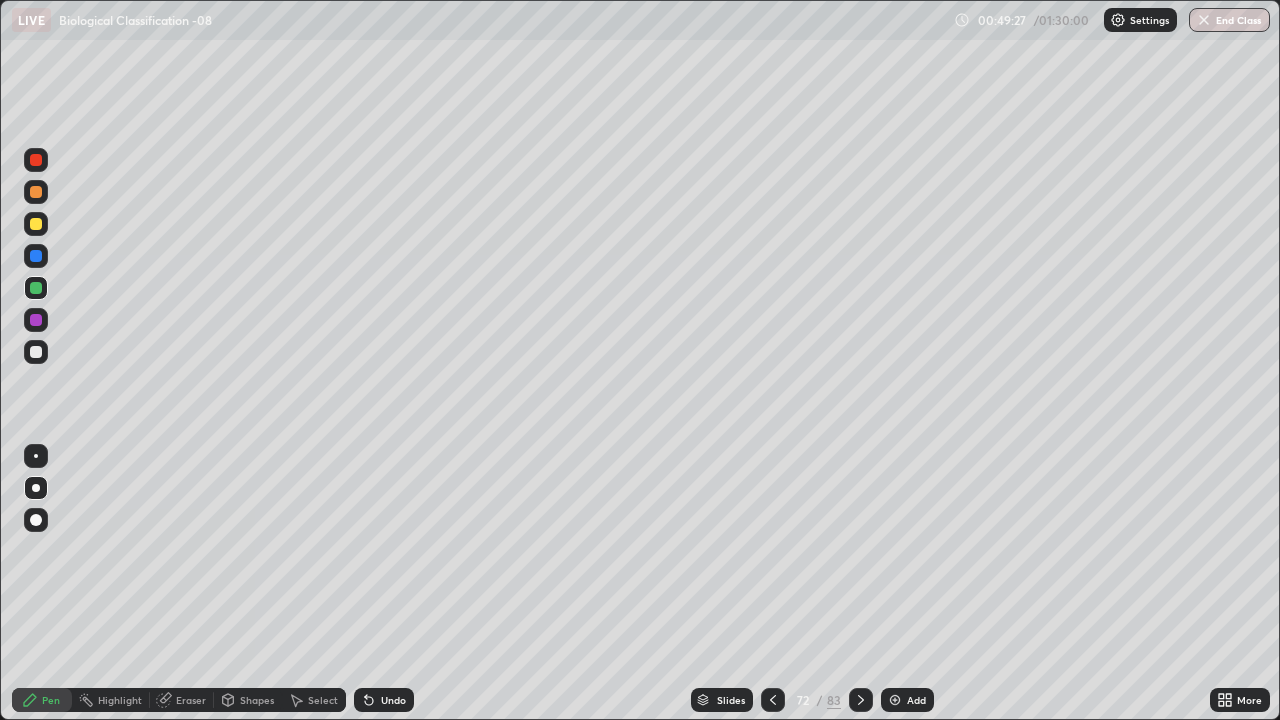 scroll, scrollTop: 99280, scrollLeft: 98720, axis: both 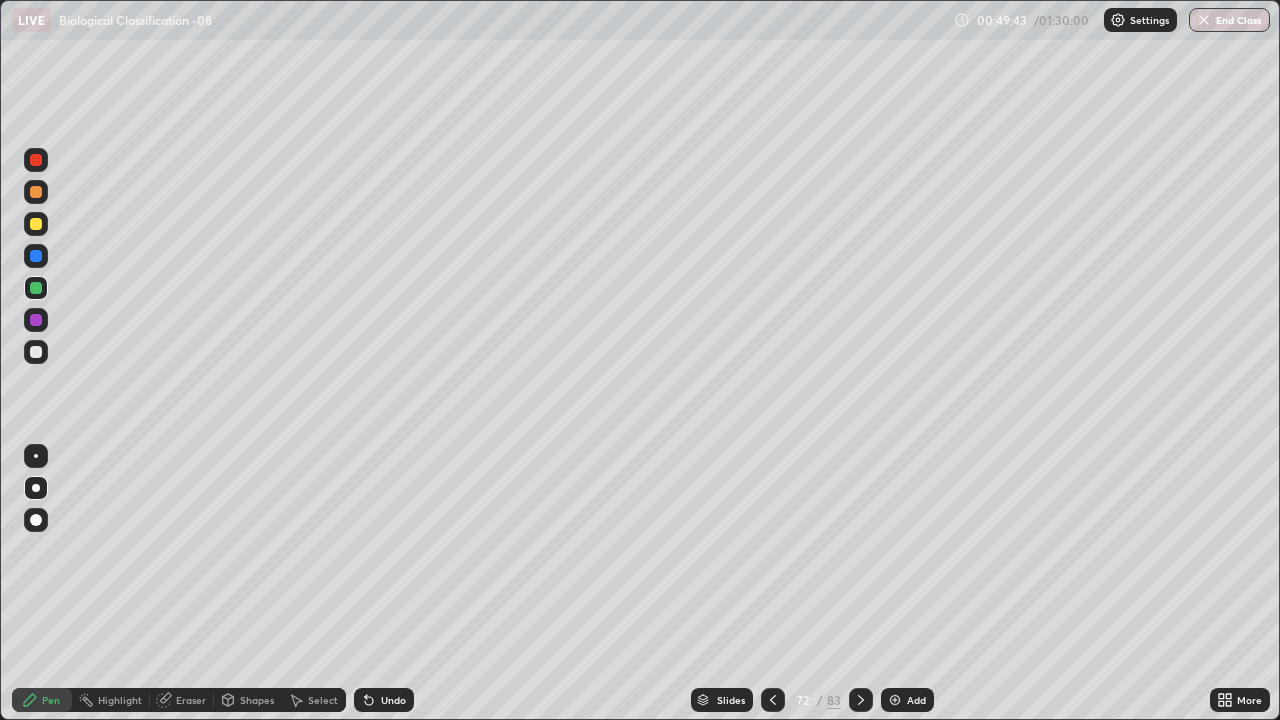 click at bounding box center (36, 320) 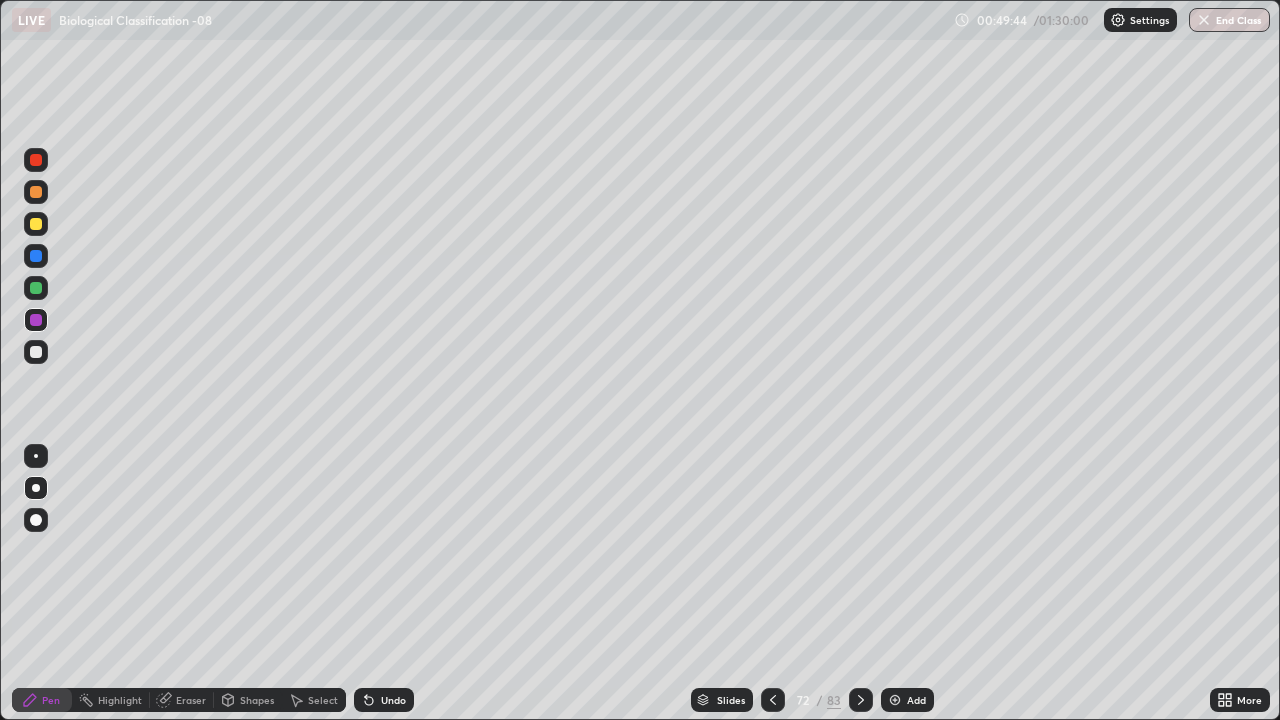 click at bounding box center [36, 224] 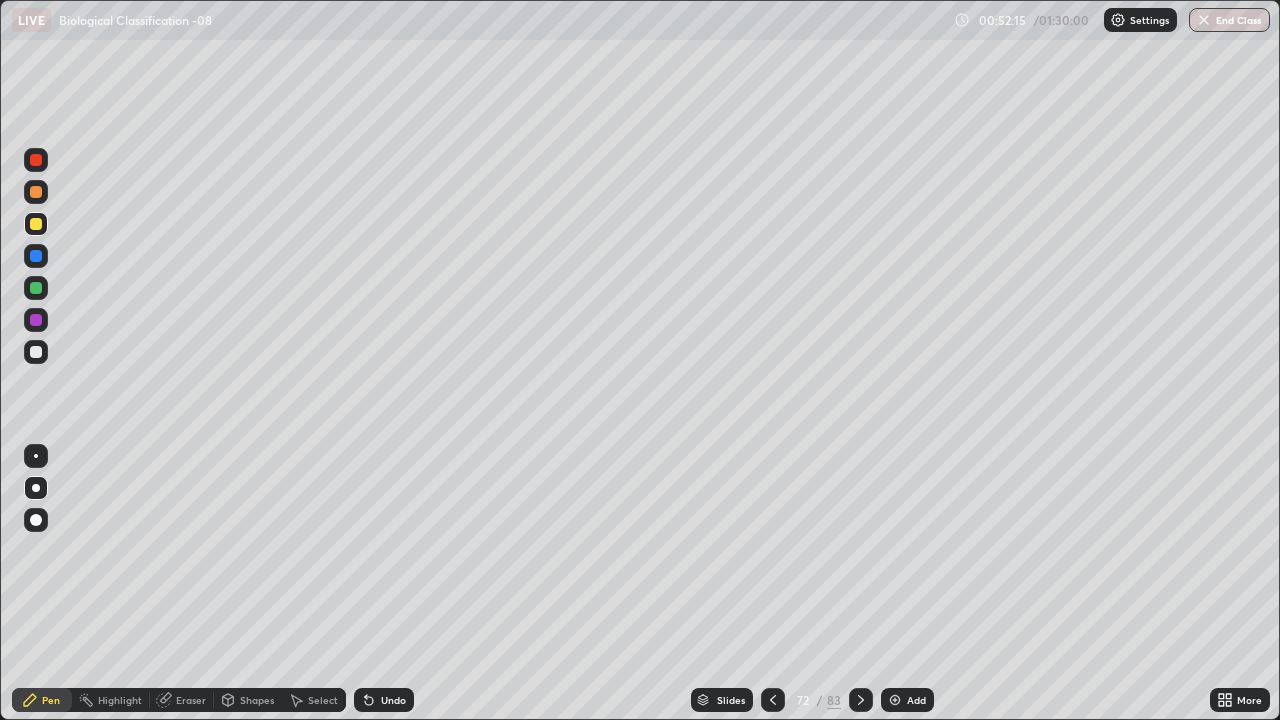 click 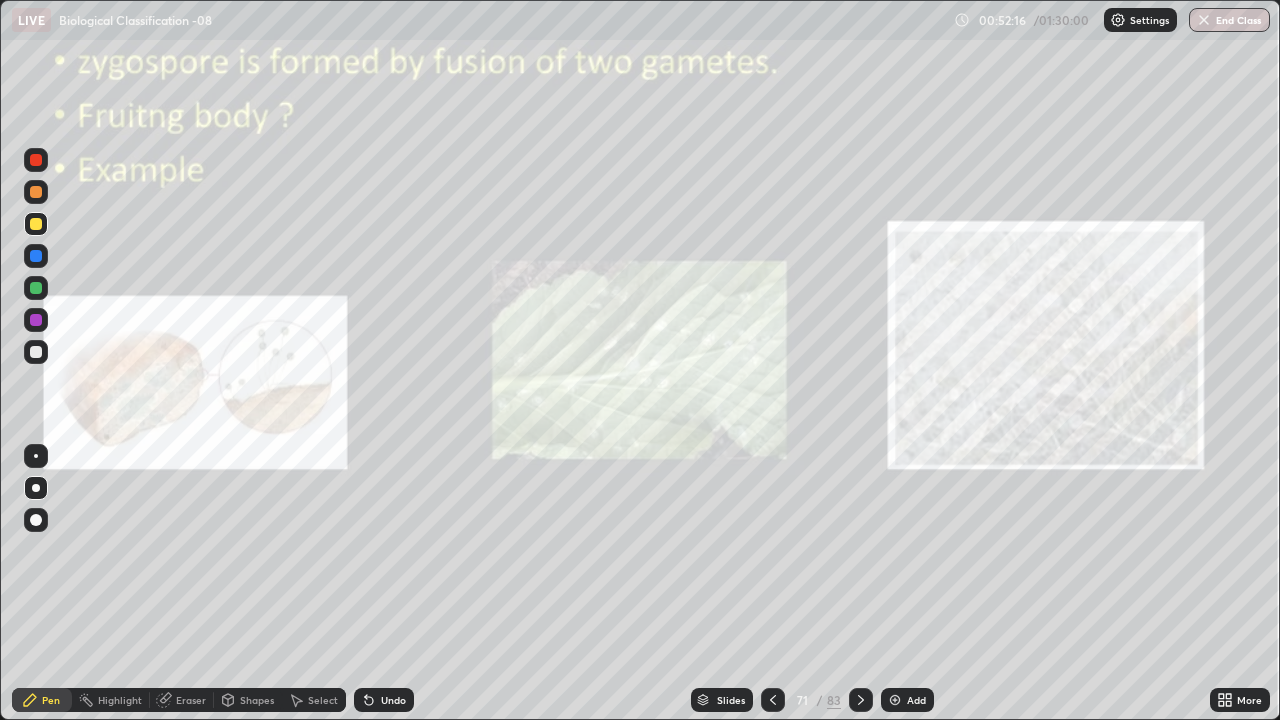 click 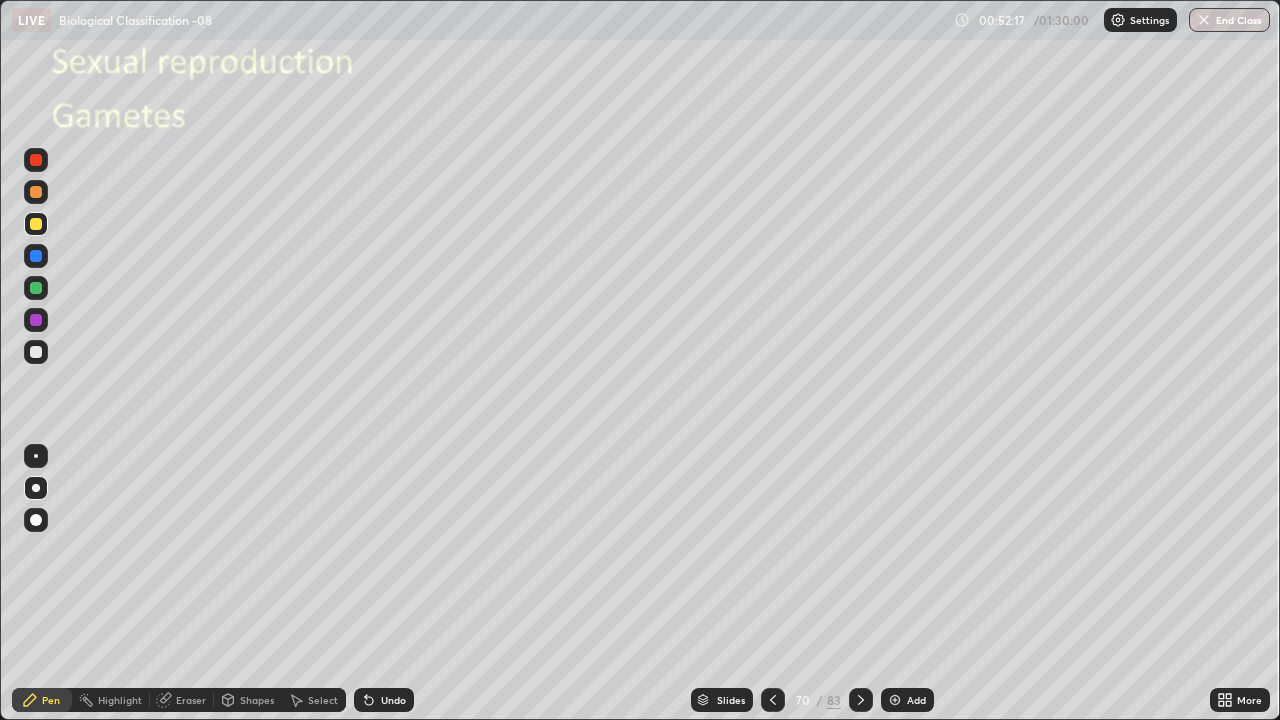 click 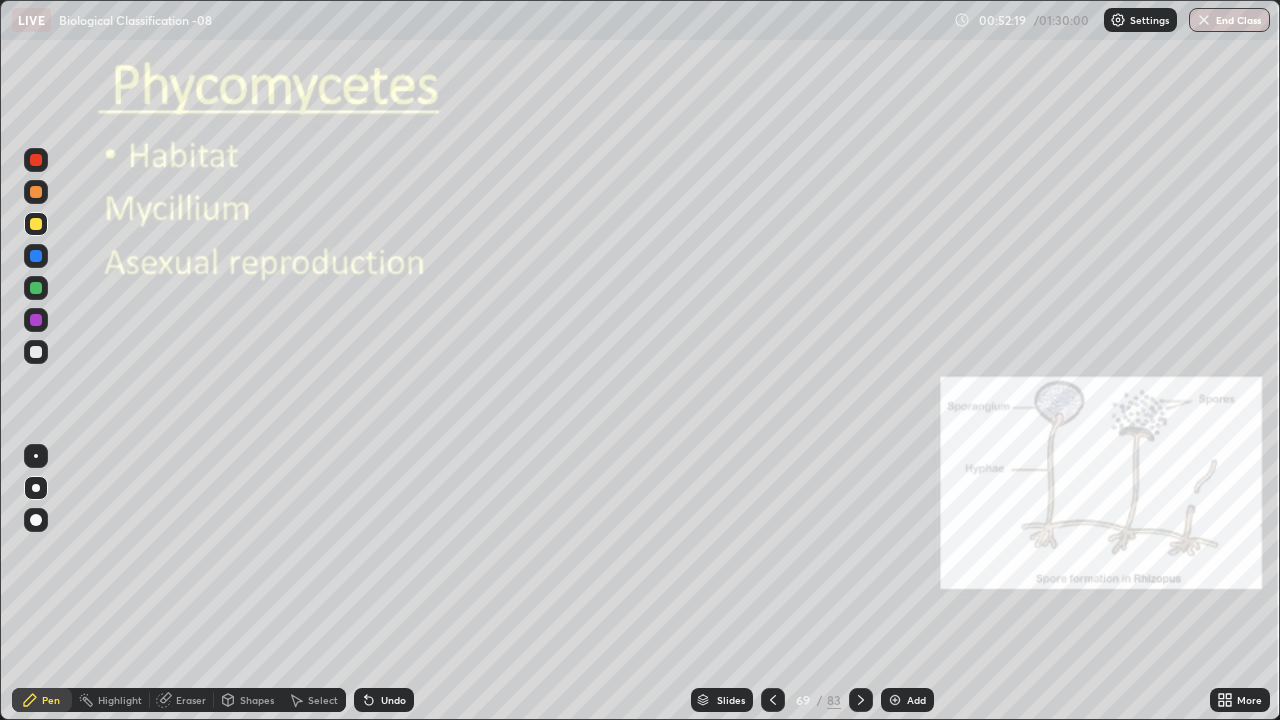 click at bounding box center (36, 224) 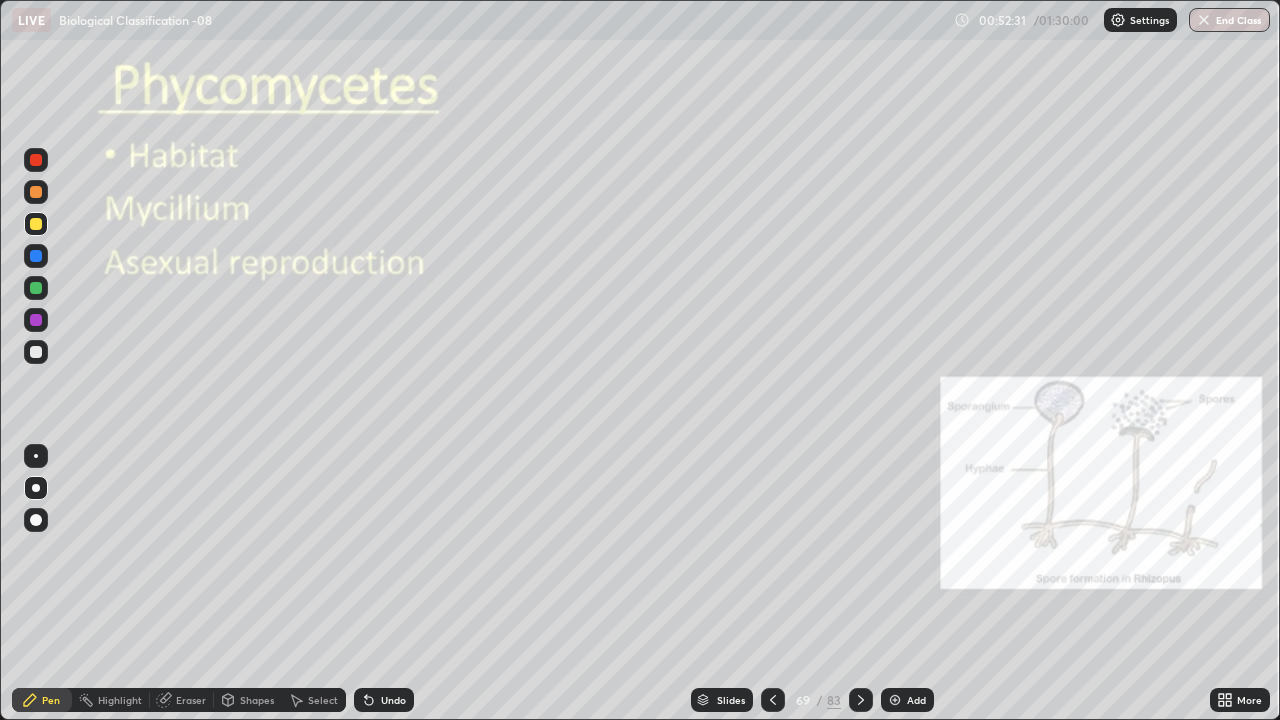 click at bounding box center [36, 224] 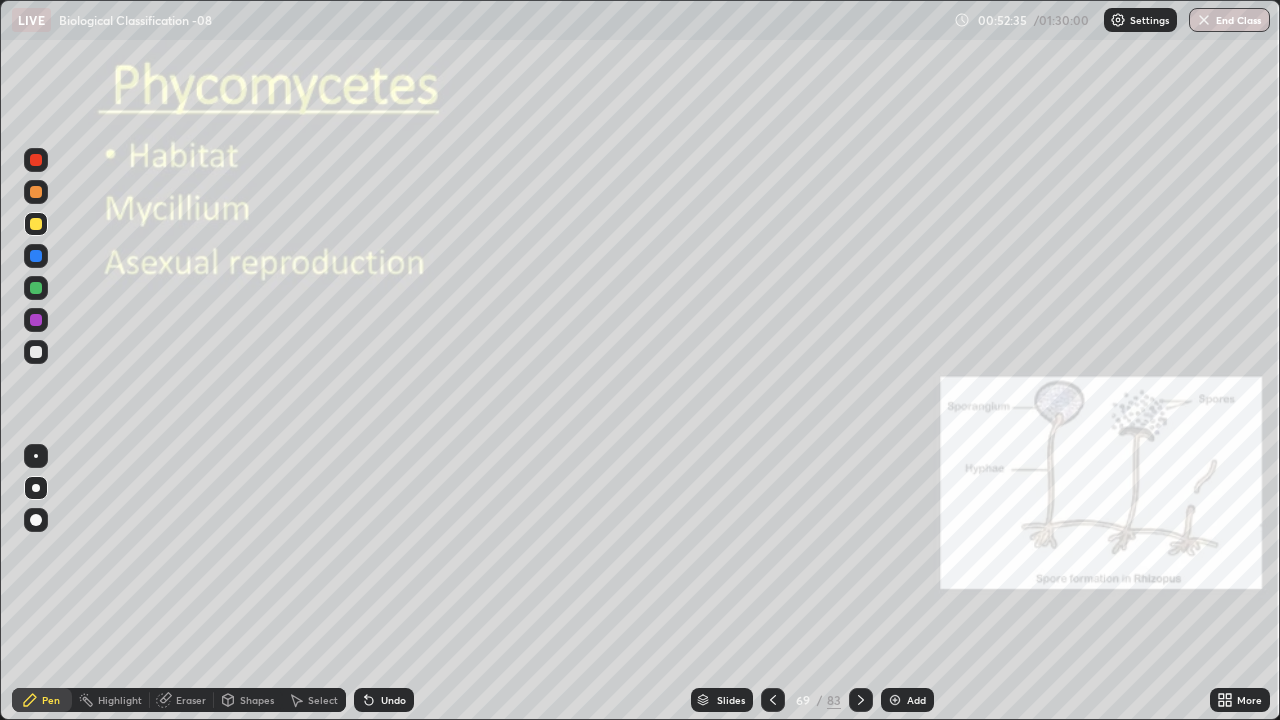click on "Eraser" at bounding box center (191, 700) 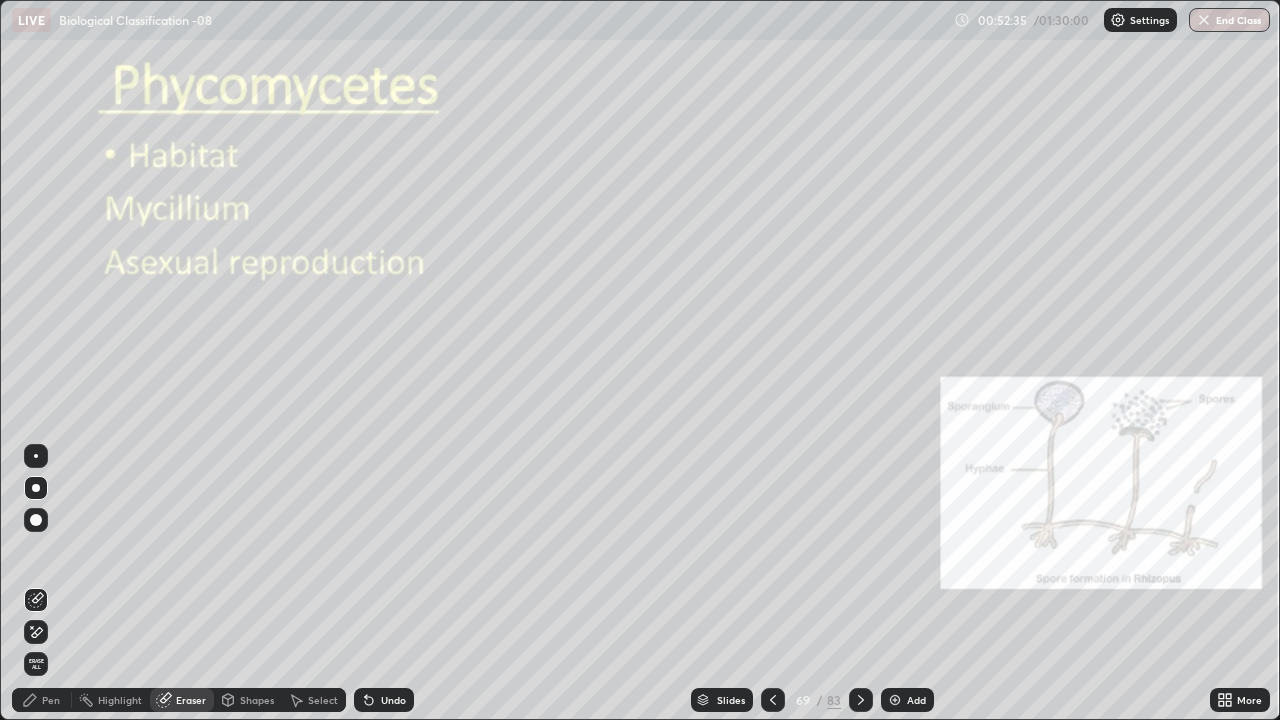 click 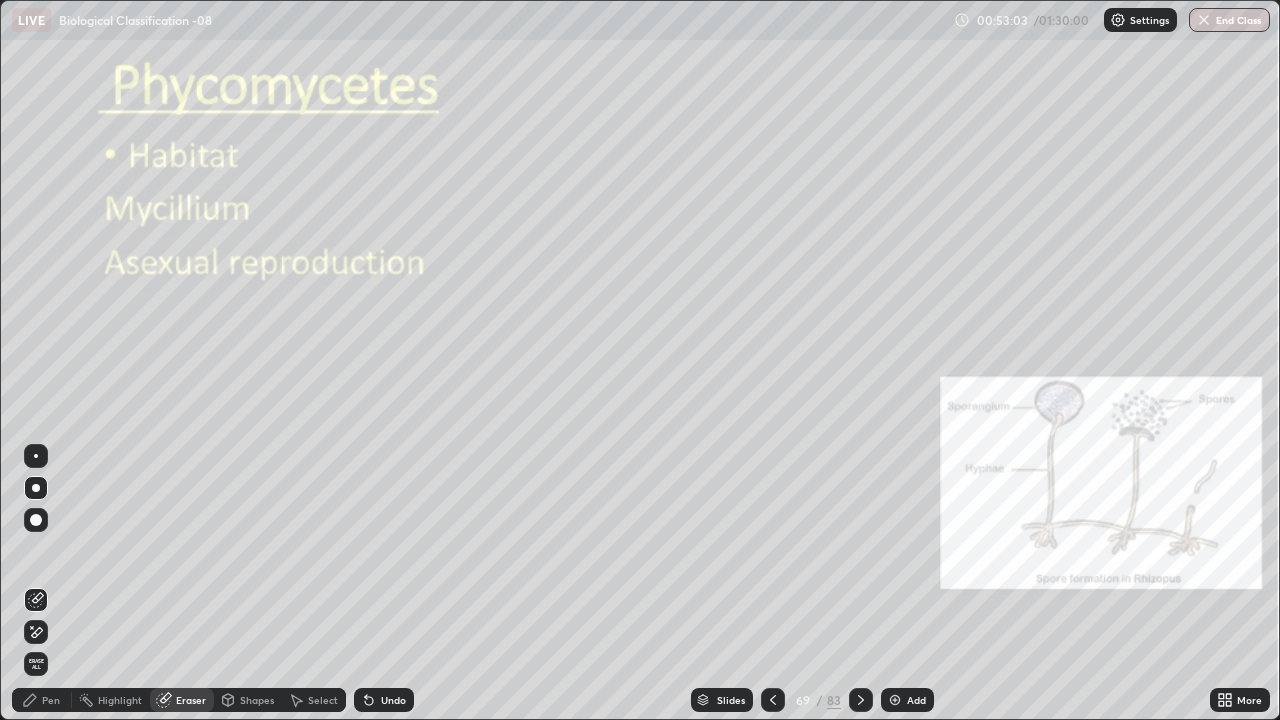 click on "Pen" at bounding box center (42, 700) 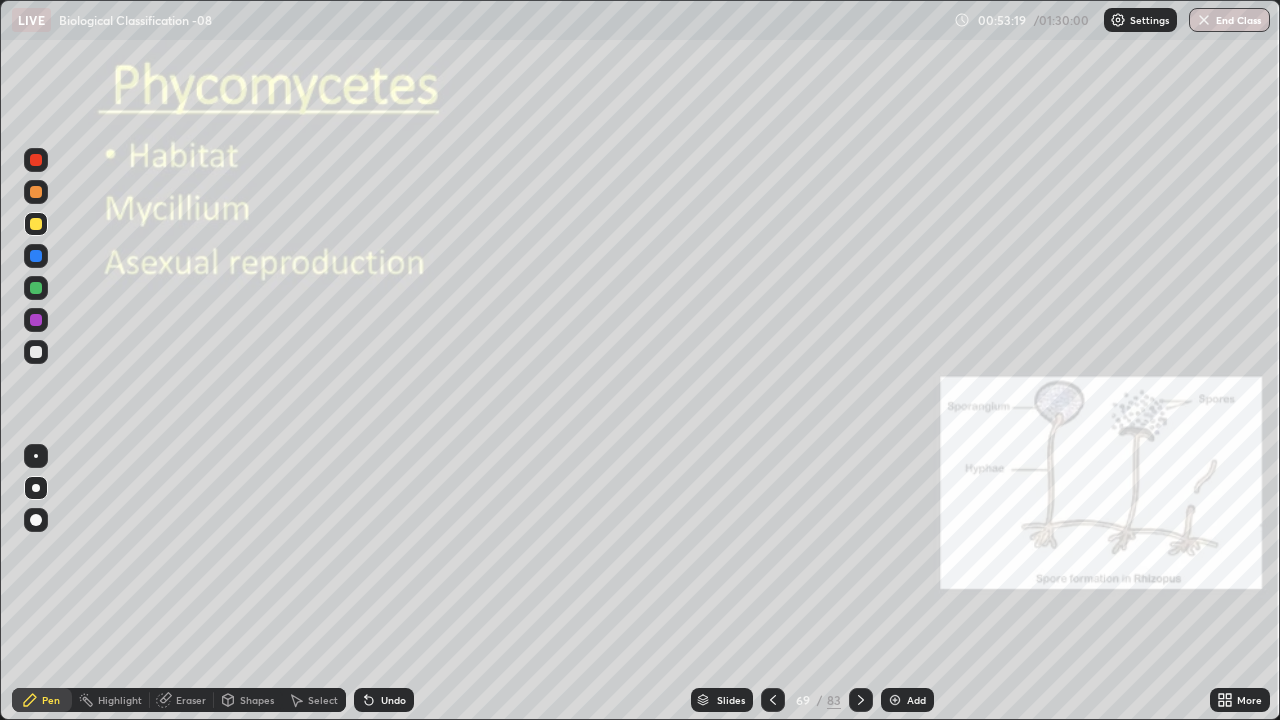 click 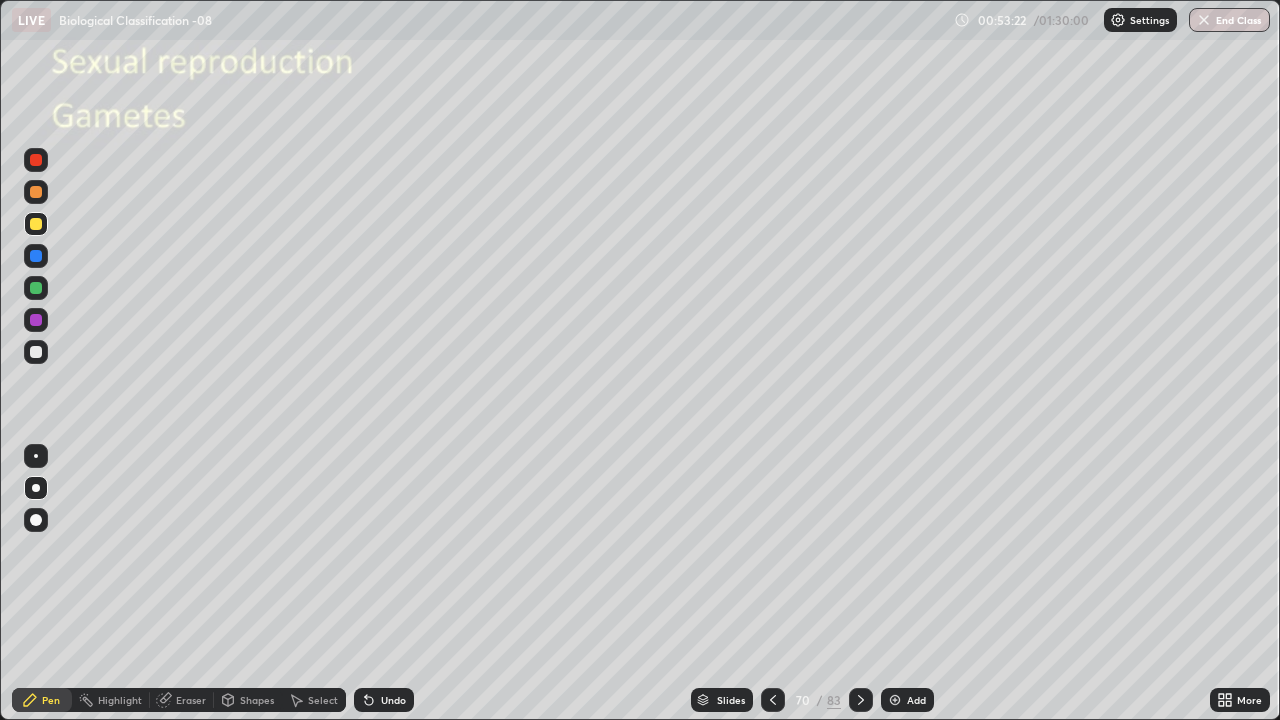 click 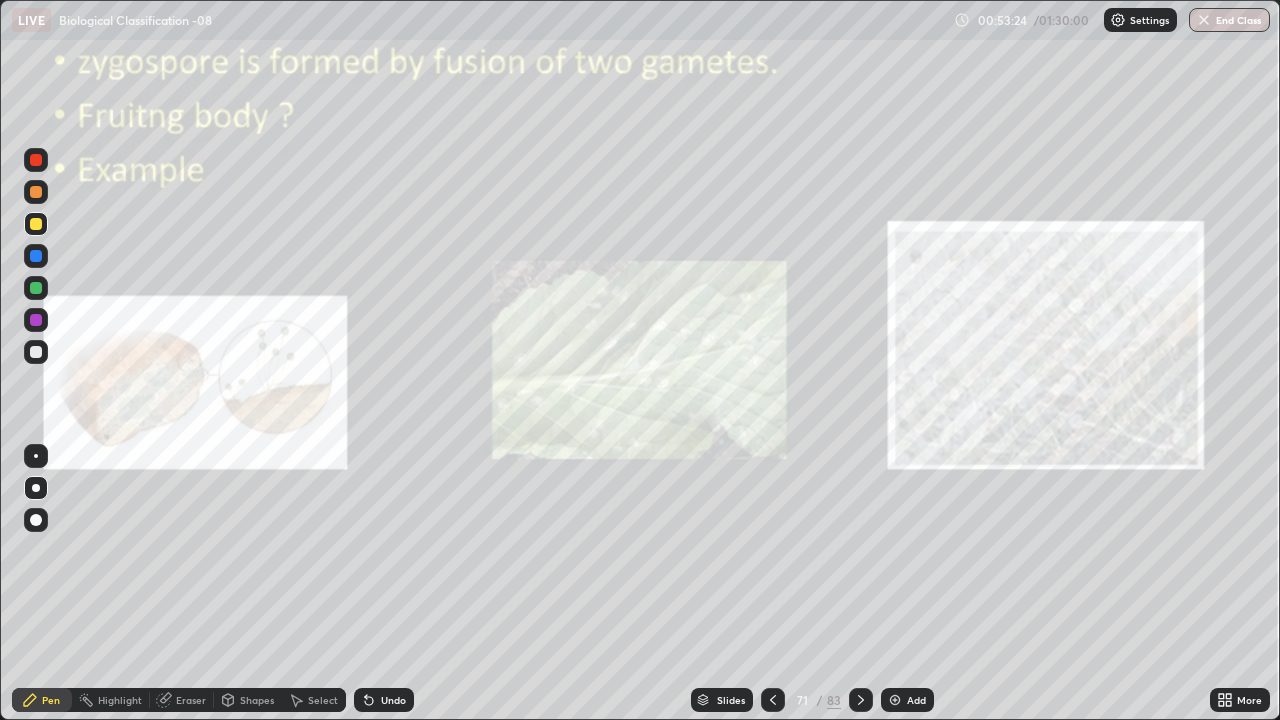 click 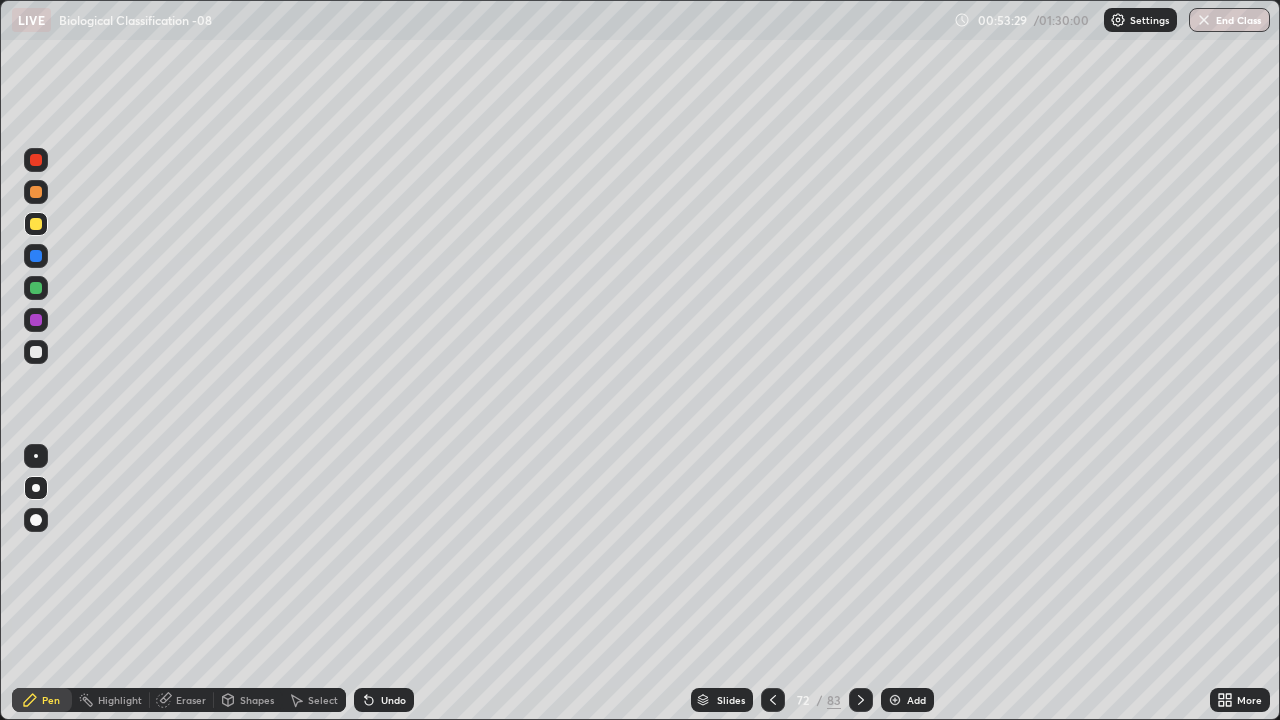 click on "Eraser" at bounding box center [182, 700] 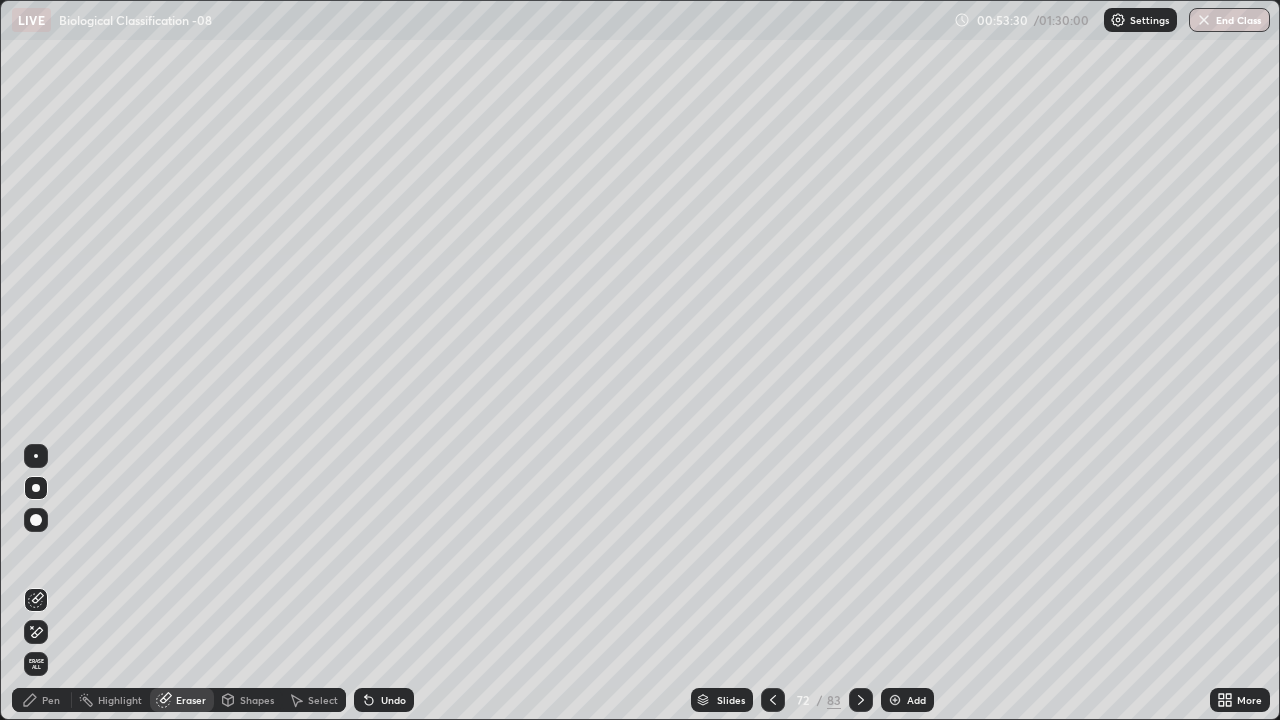 click 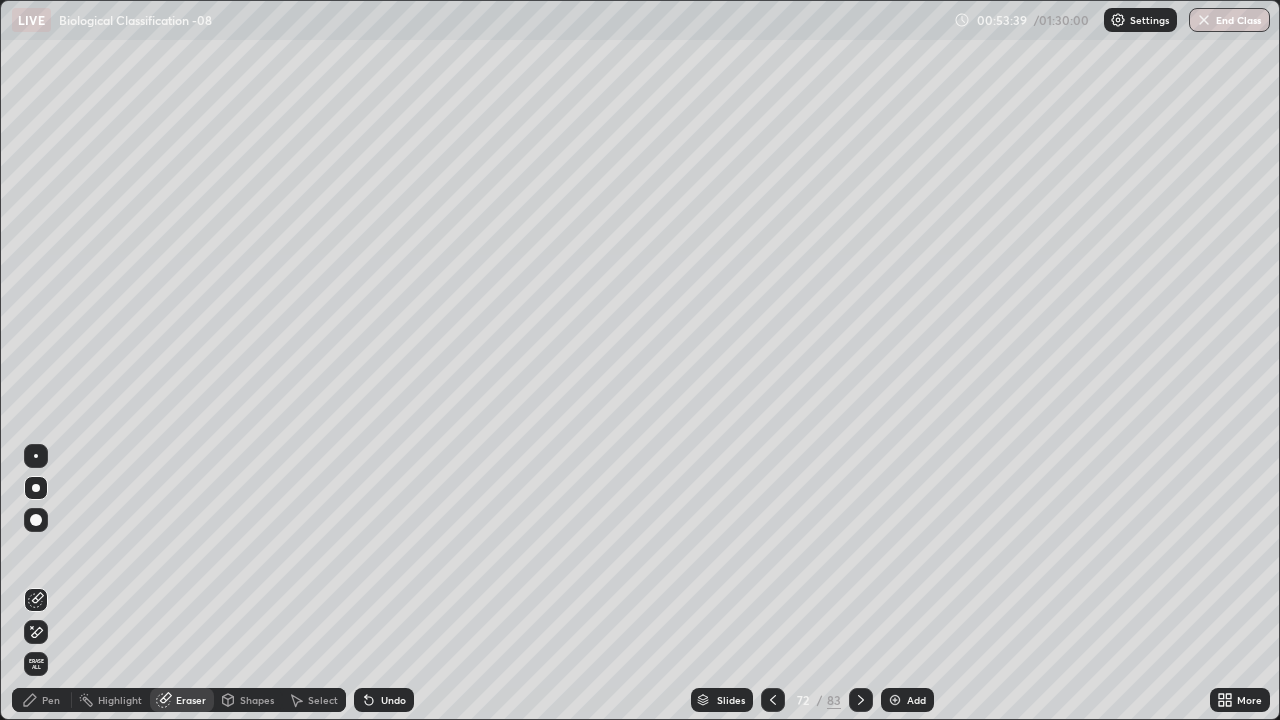 click on "Pen" at bounding box center [51, 700] 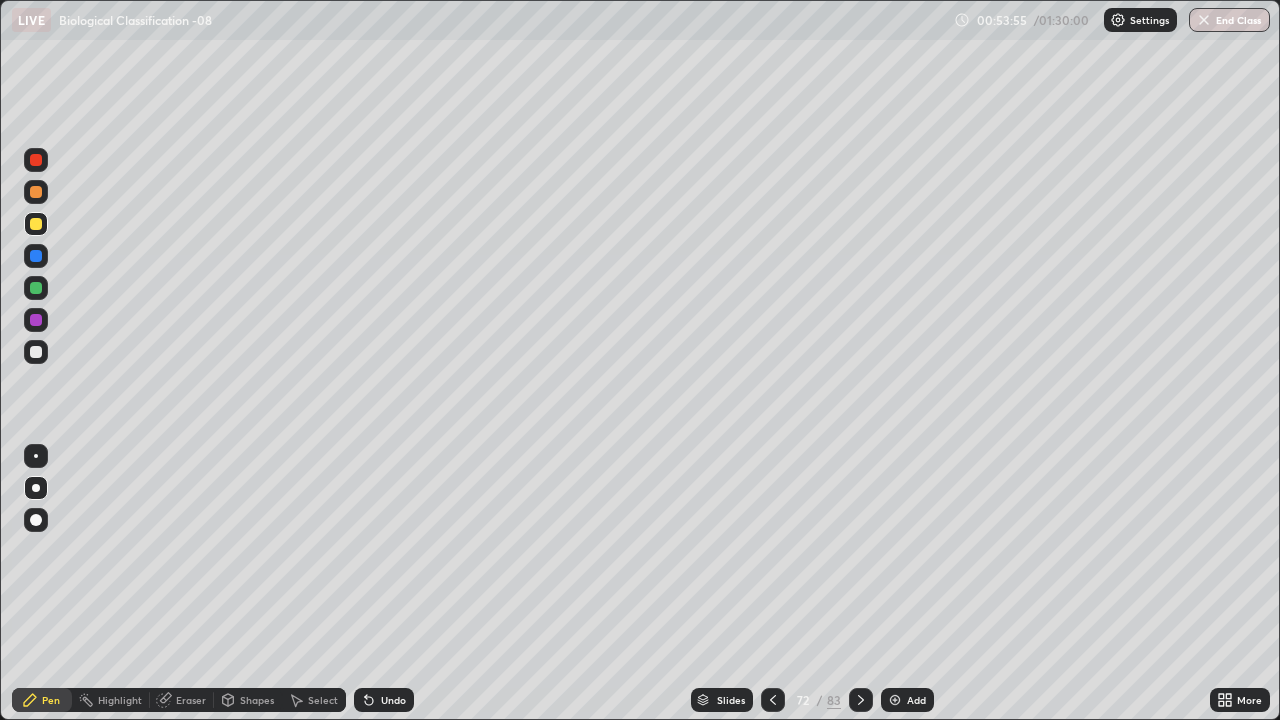 click at bounding box center (36, 352) 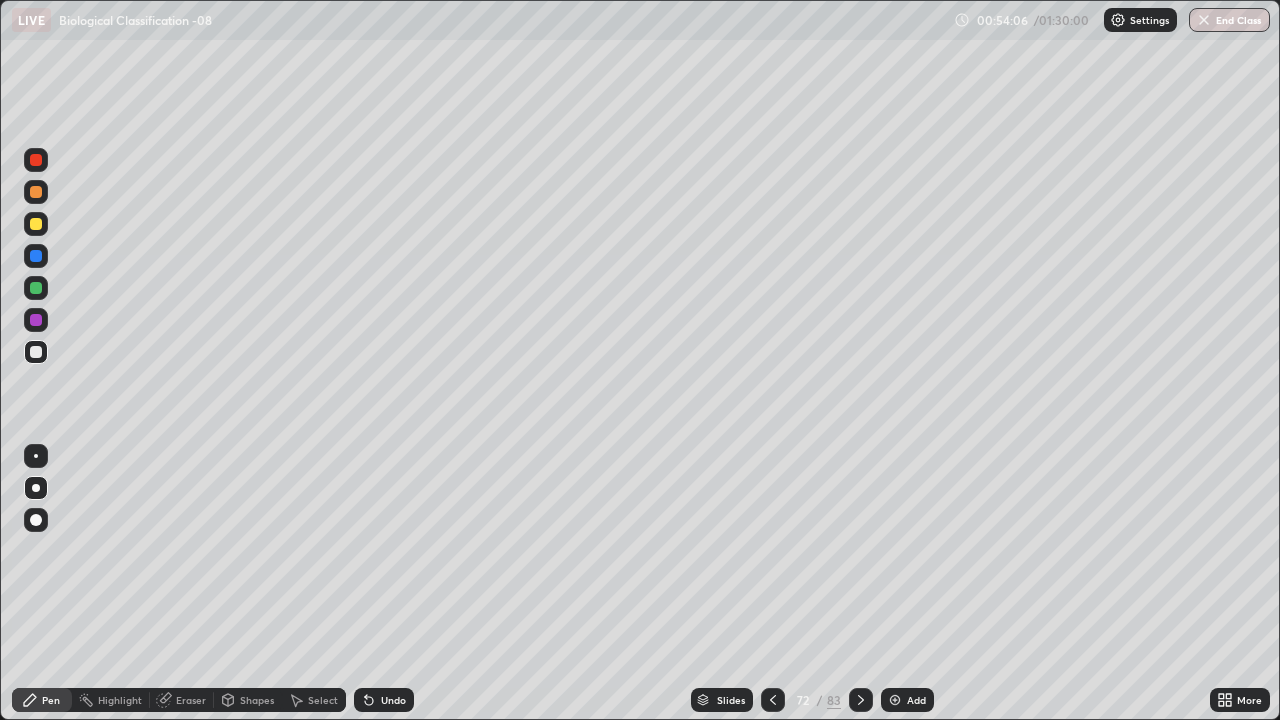 click on "Undo" at bounding box center (393, 700) 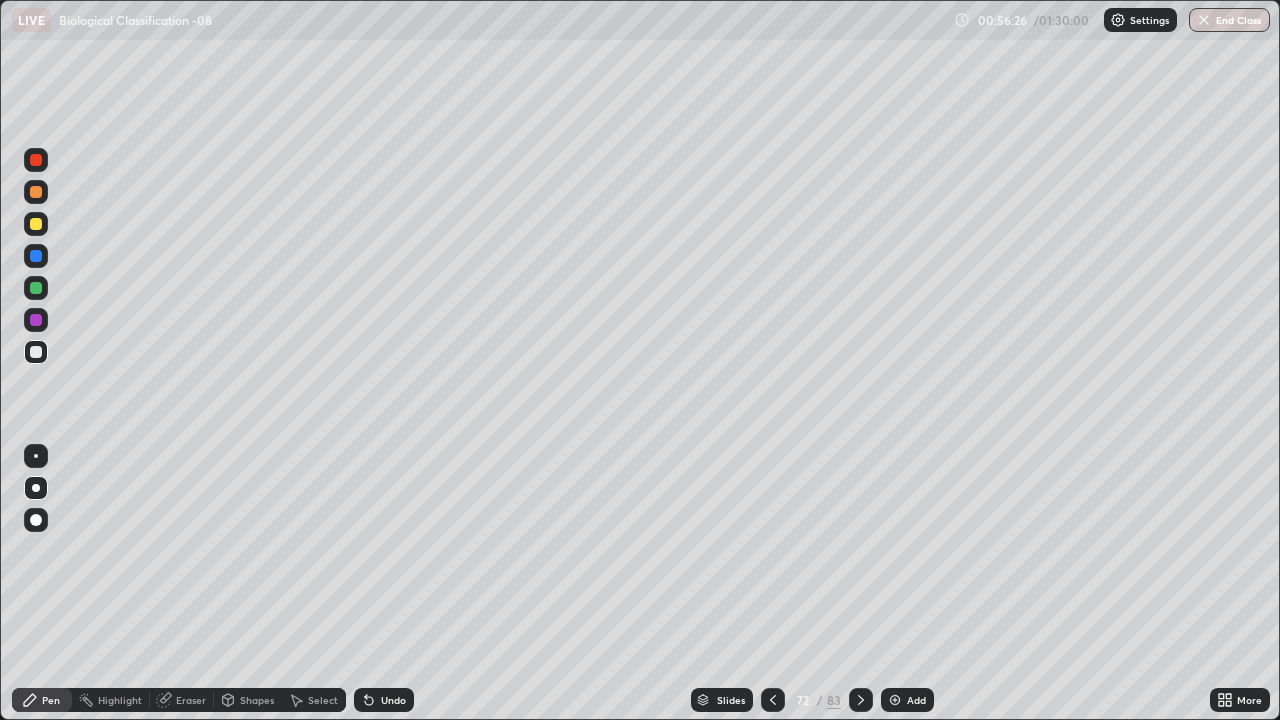 click 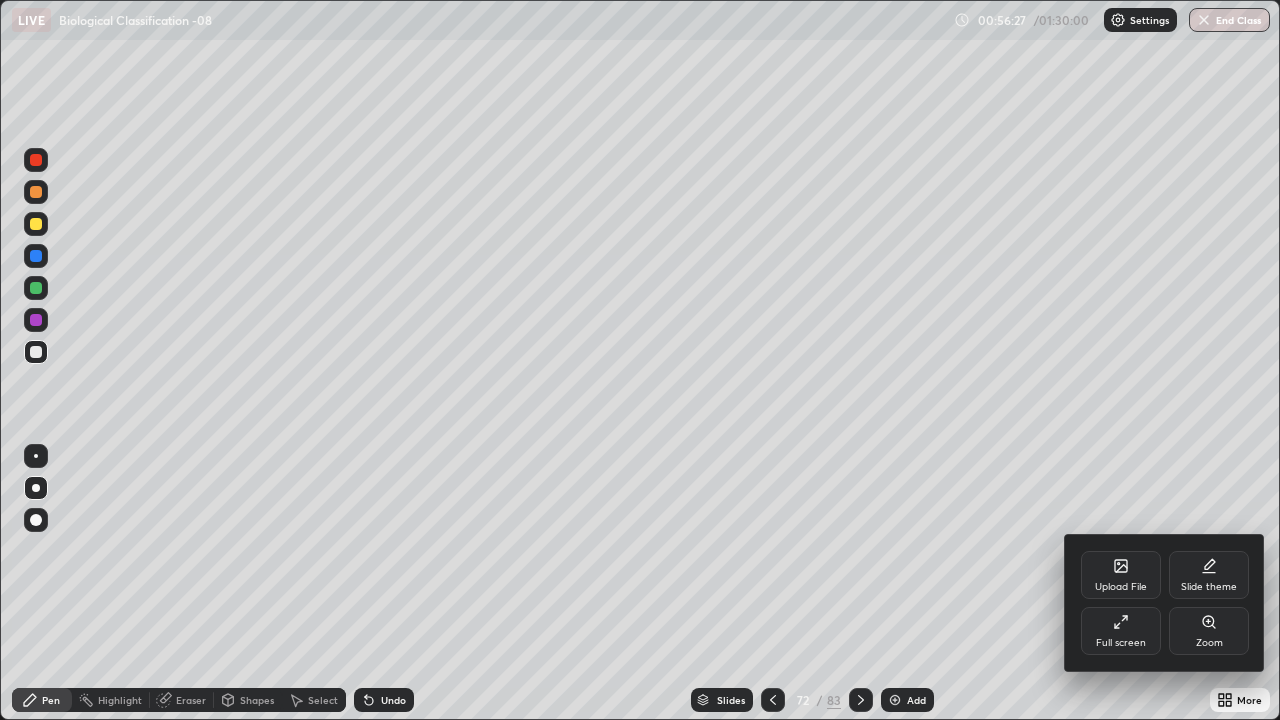 click on "Full screen" at bounding box center [1121, 631] 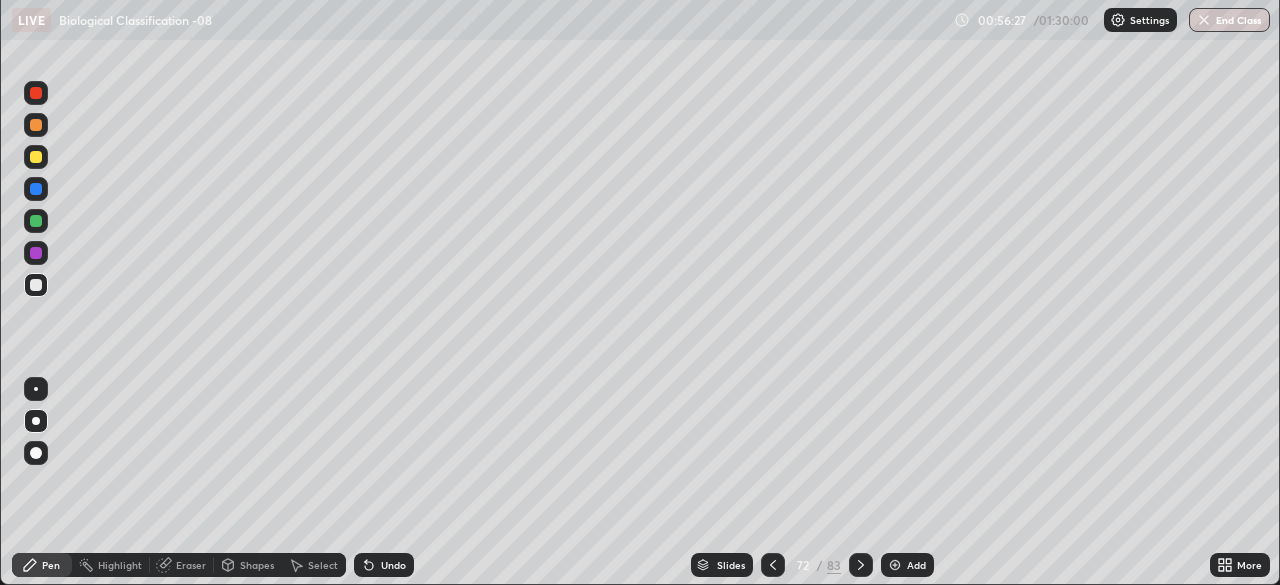 scroll, scrollTop: 585, scrollLeft: 1280, axis: both 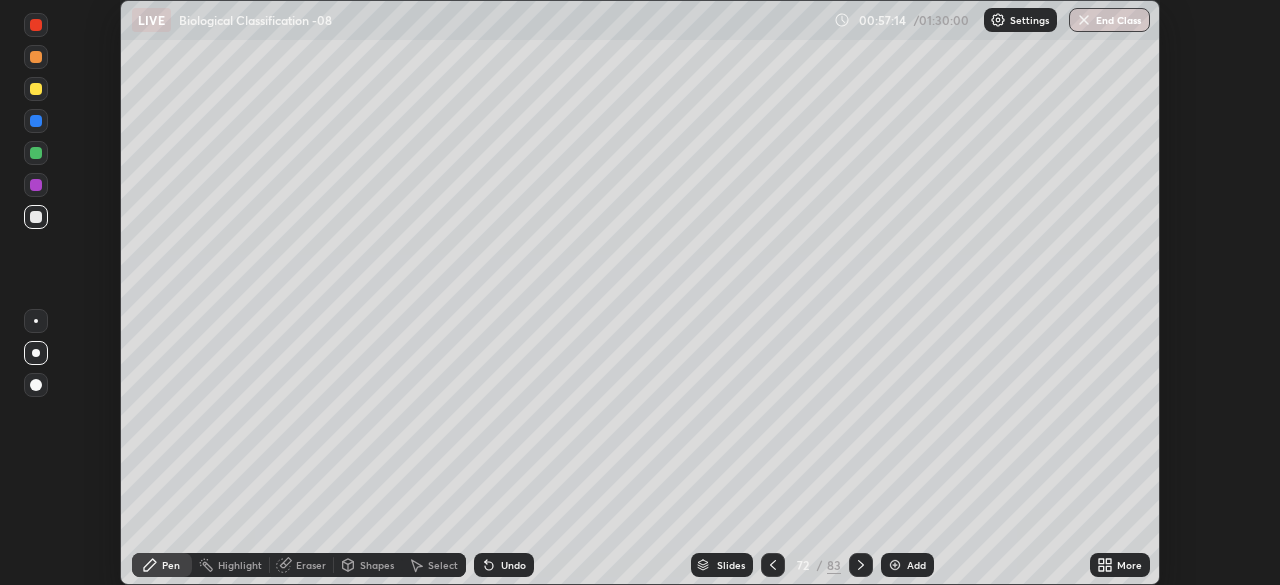 click 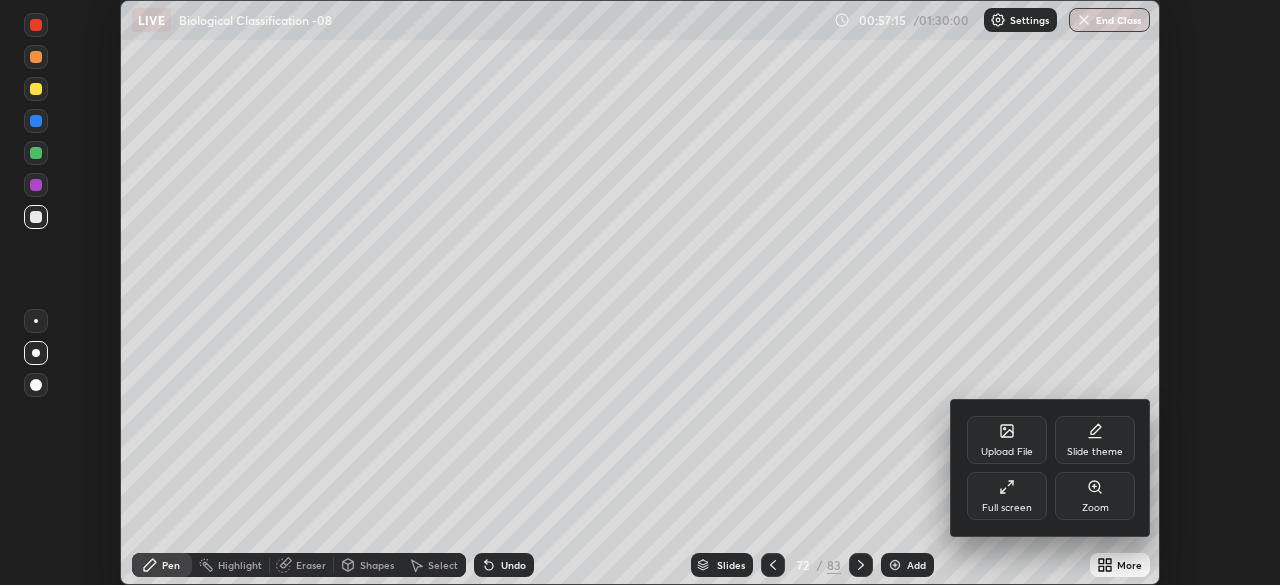 click on "Full screen" at bounding box center (1007, 508) 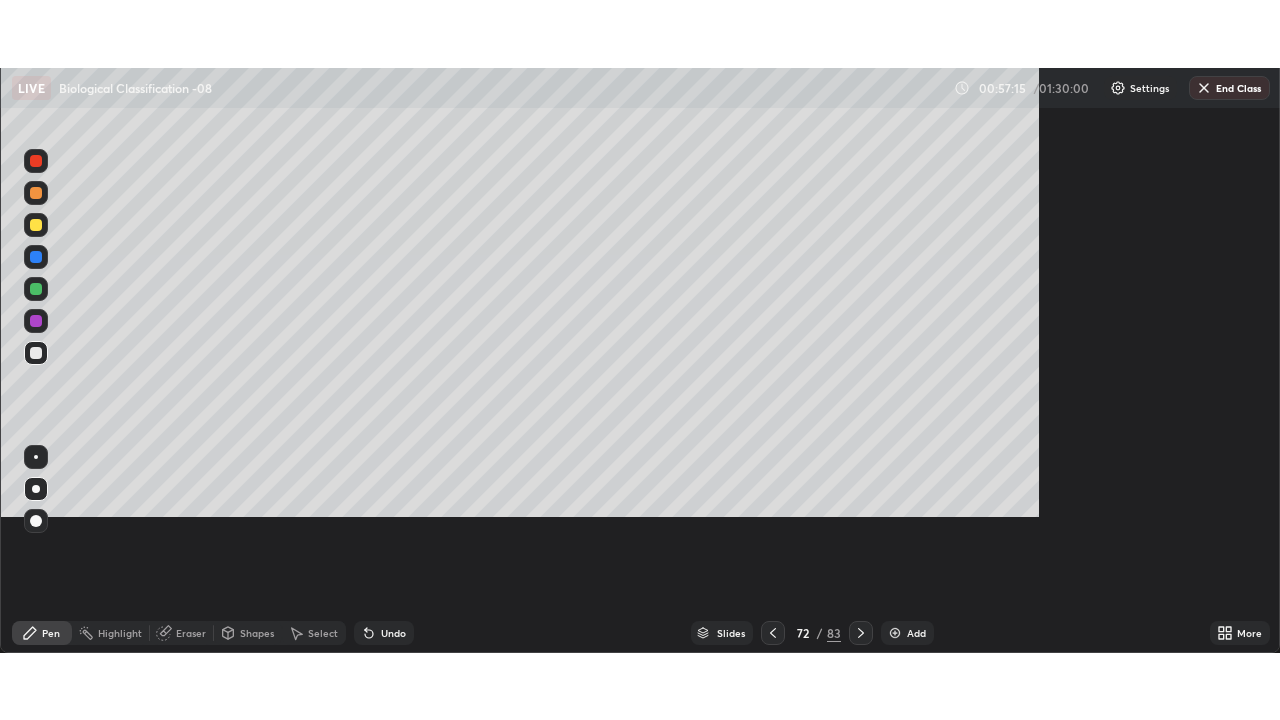scroll, scrollTop: 99280, scrollLeft: 98720, axis: both 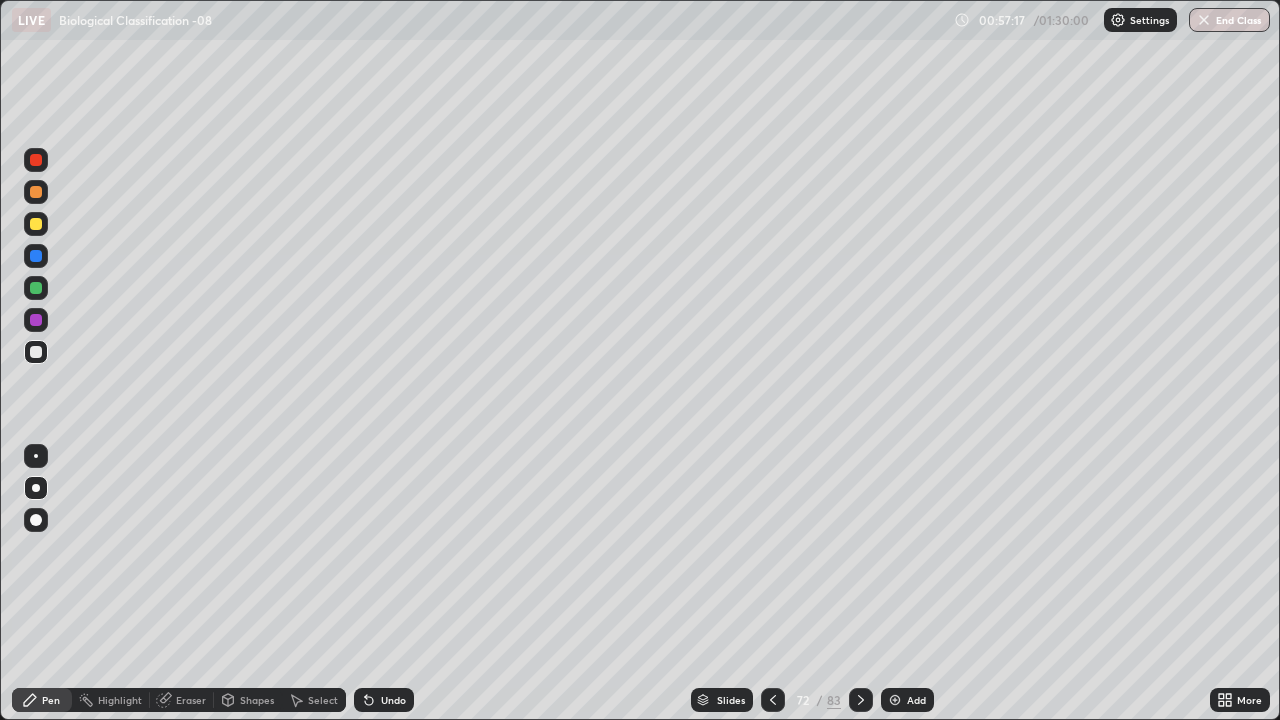click at bounding box center [36, 352] 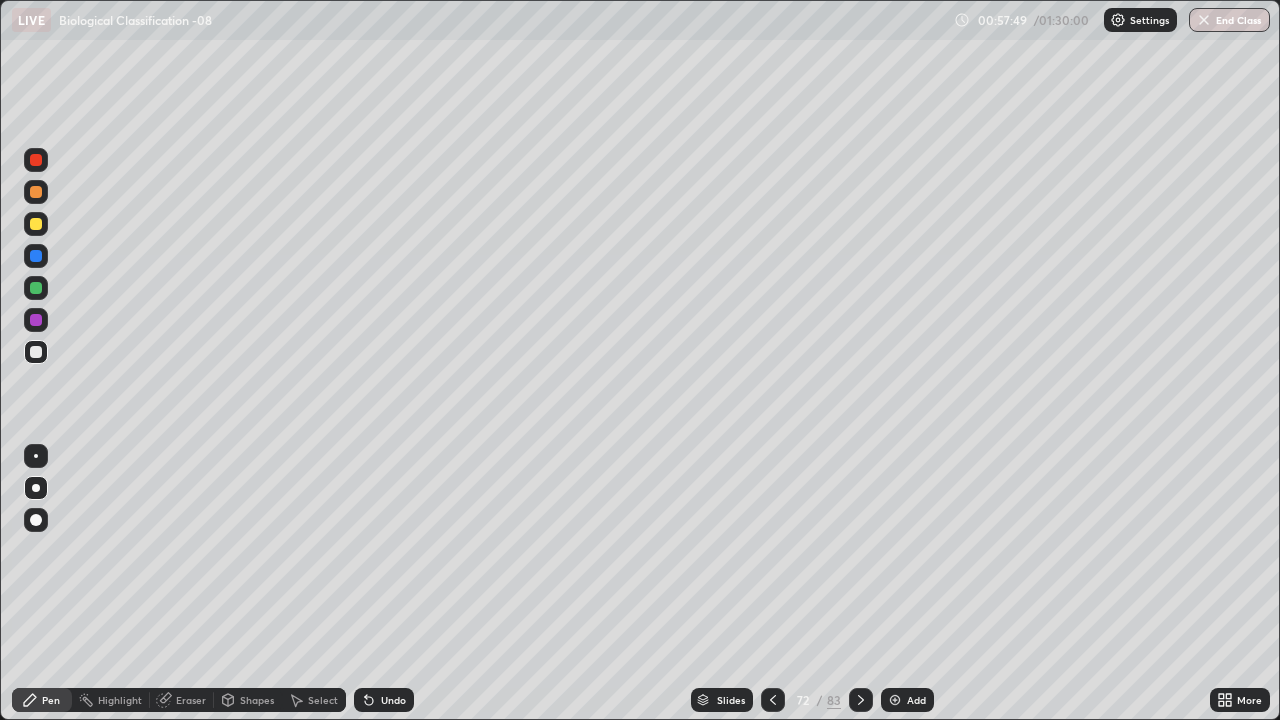 click on "Undo" at bounding box center [393, 700] 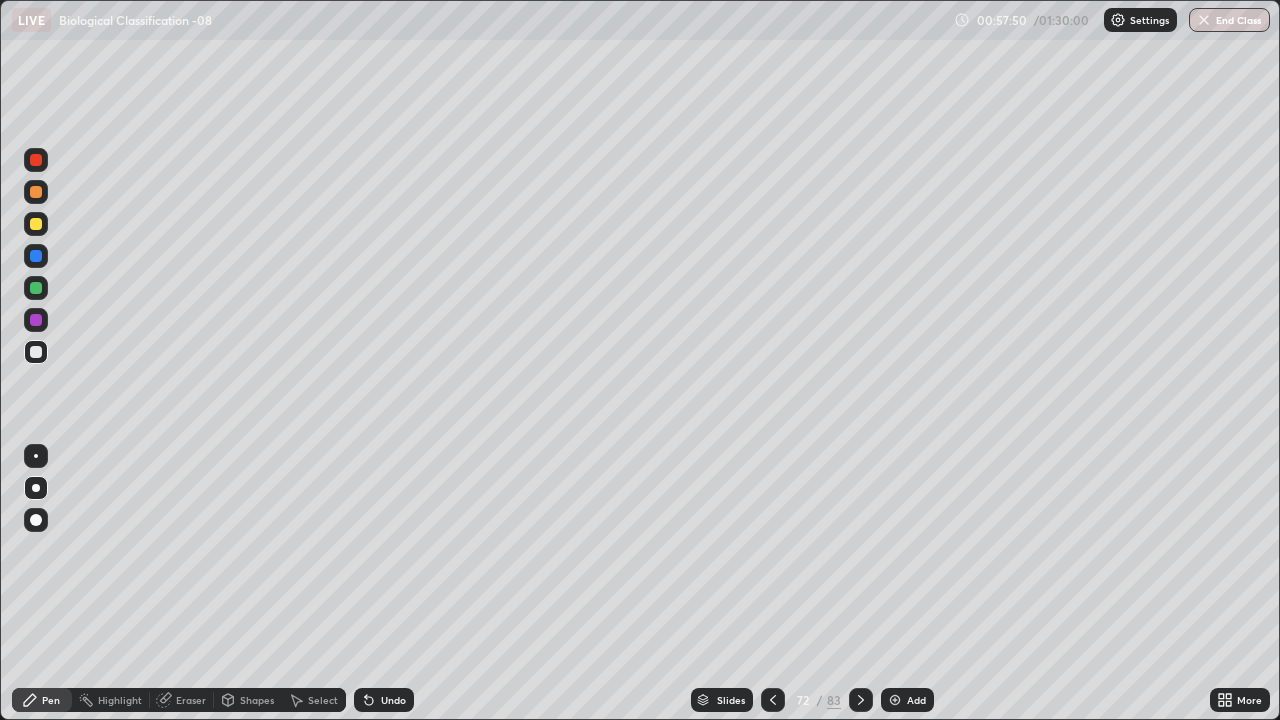 click on "Undo" at bounding box center [393, 700] 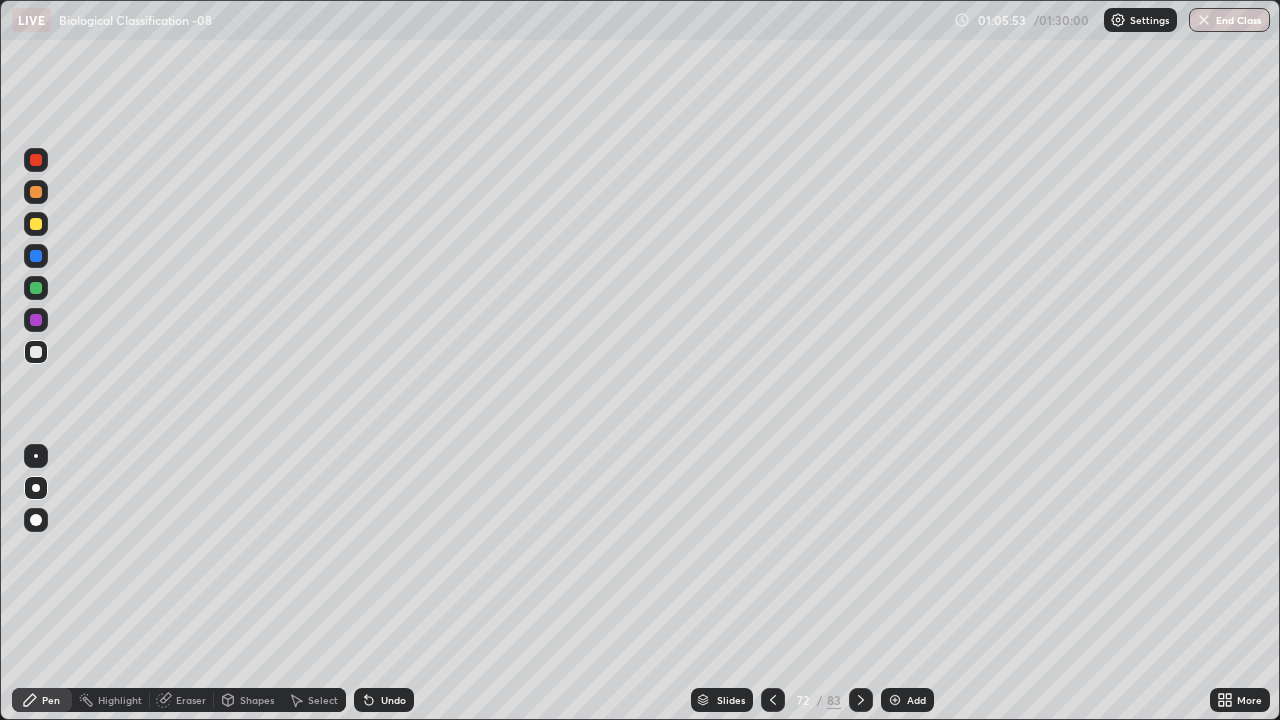 click 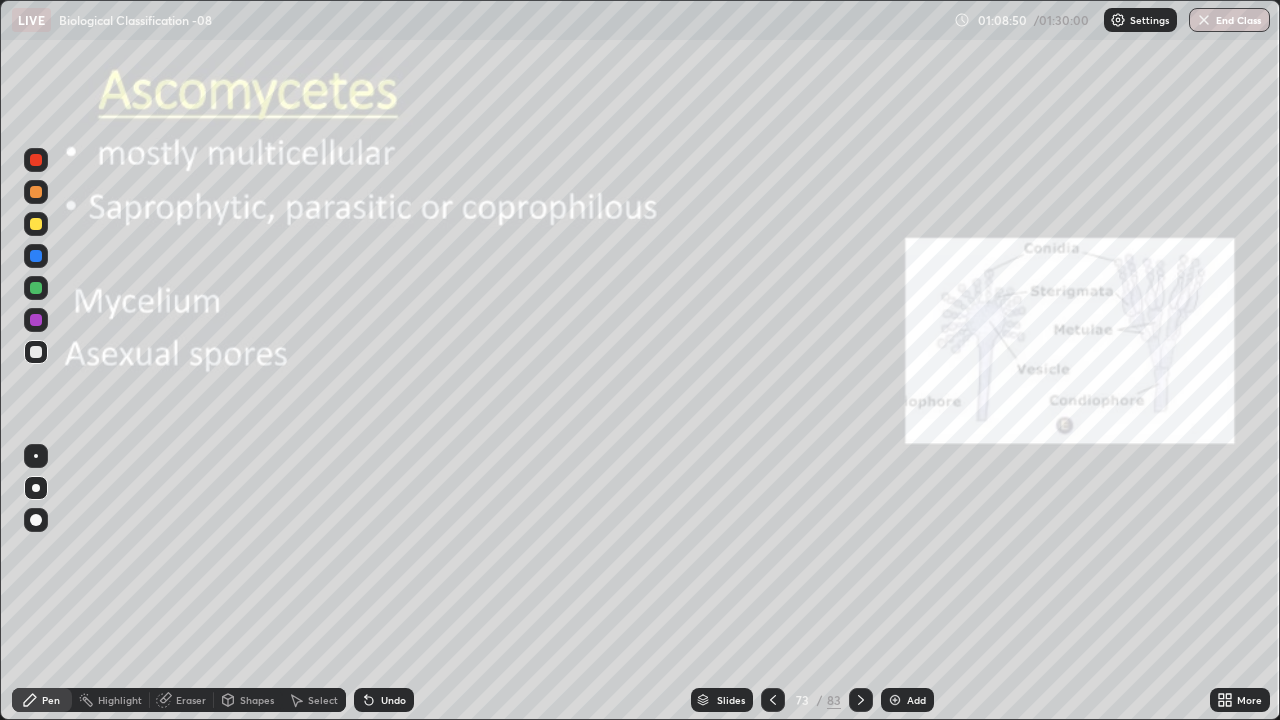 click at bounding box center [36, 488] 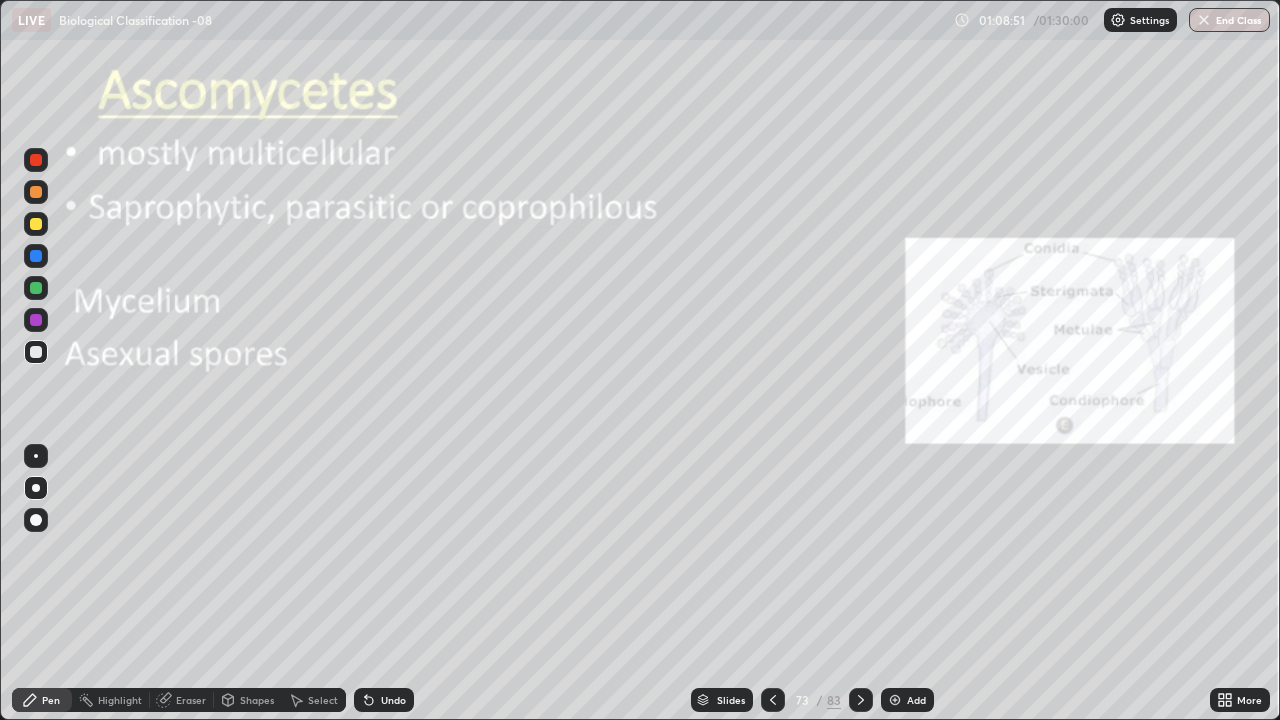click at bounding box center [36, 352] 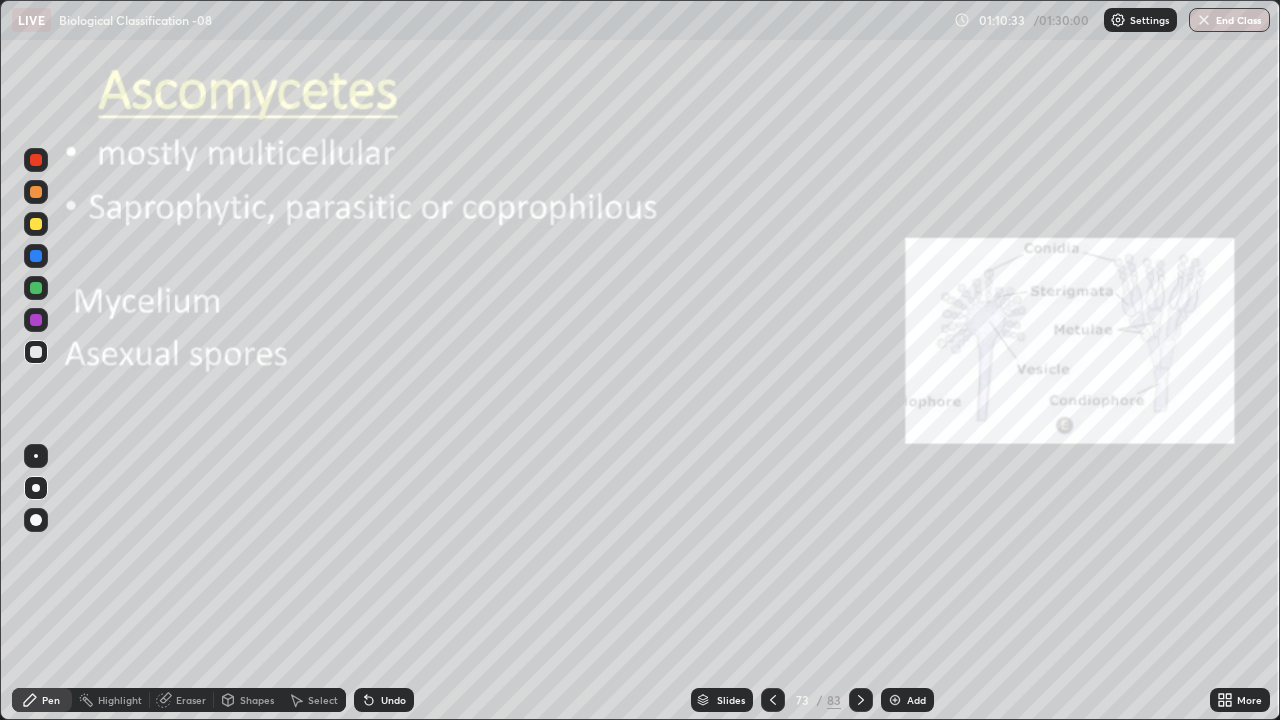 click on "Undo" at bounding box center [393, 700] 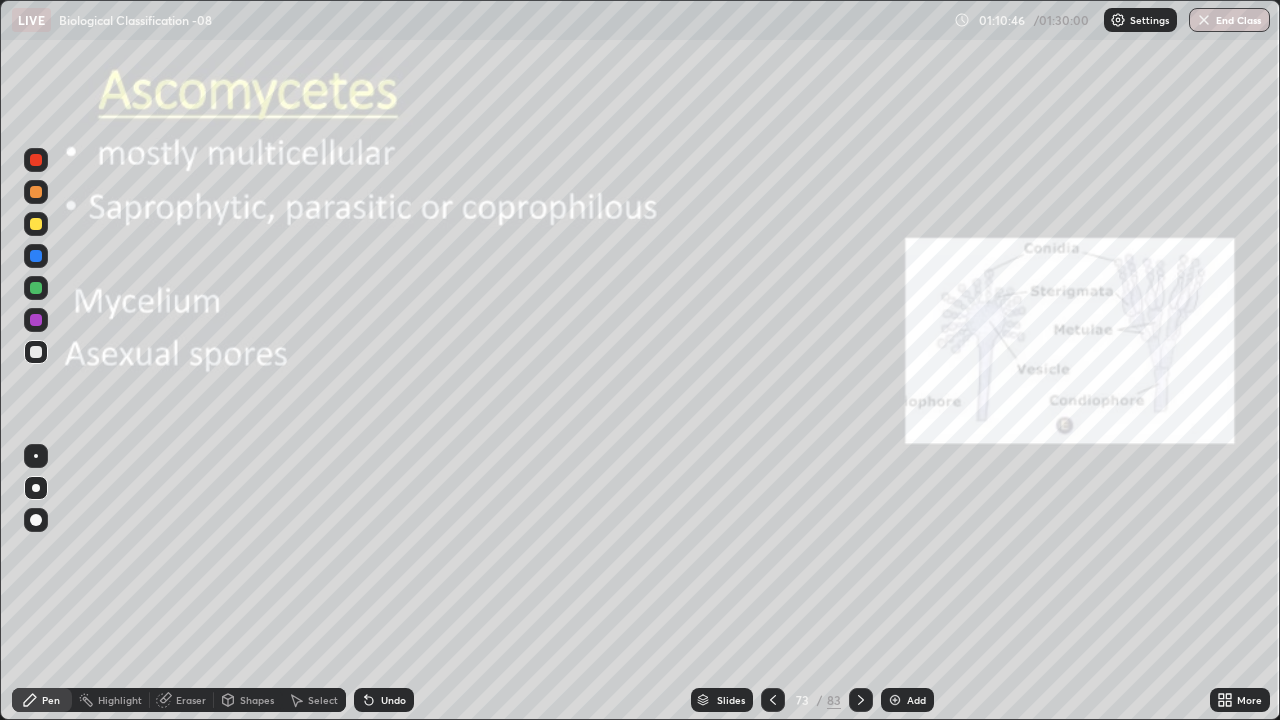 click at bounding box center [36, 456] 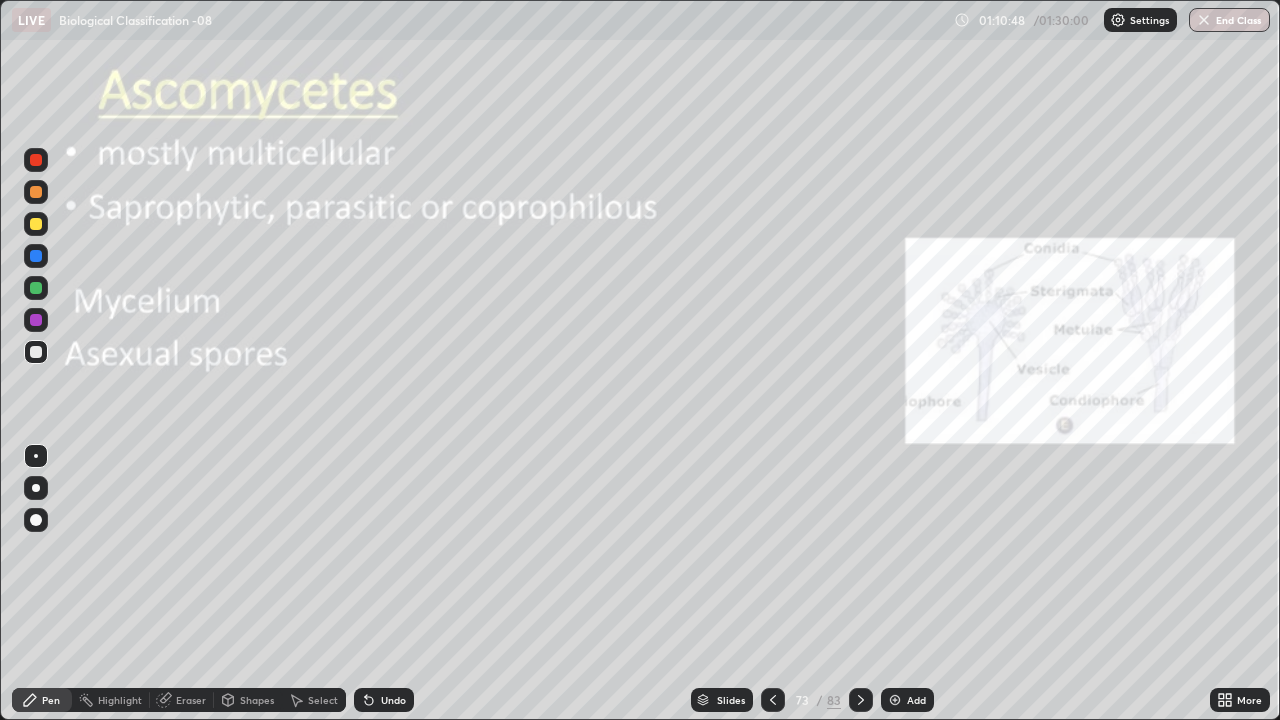 click at bounding box center [36, 224] 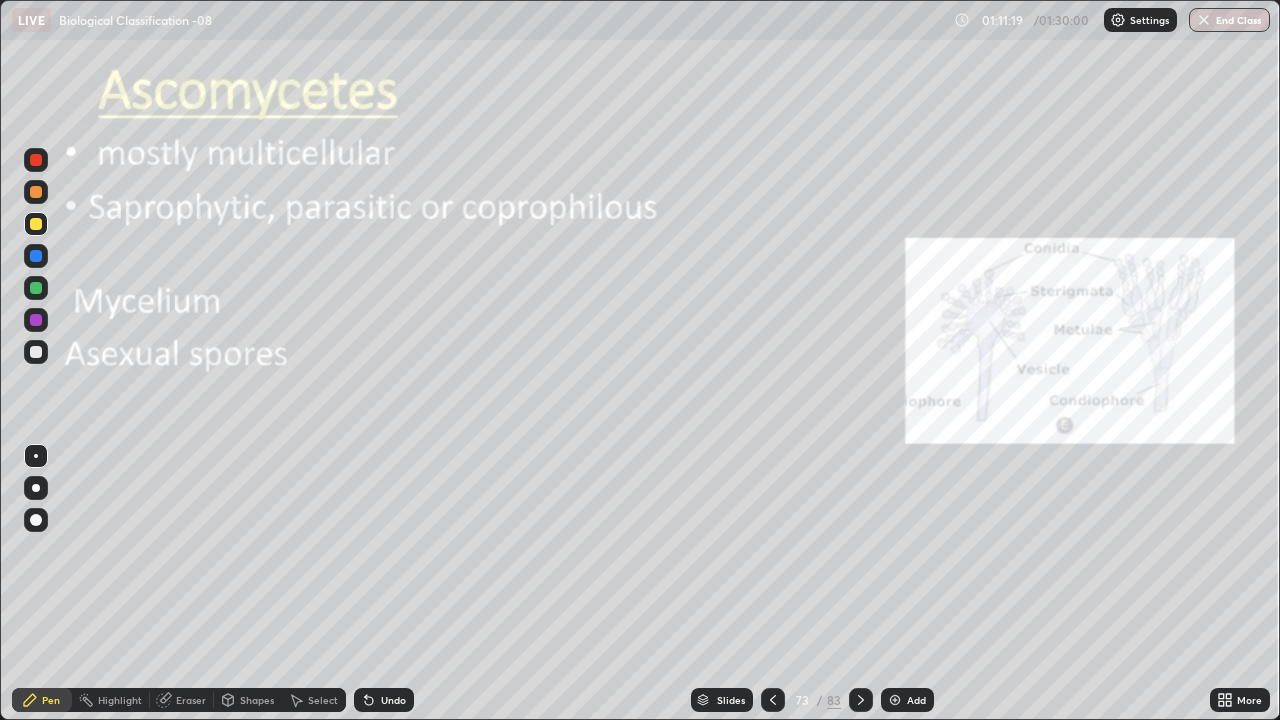 click on "Undo" at bounding box center [384, 700] 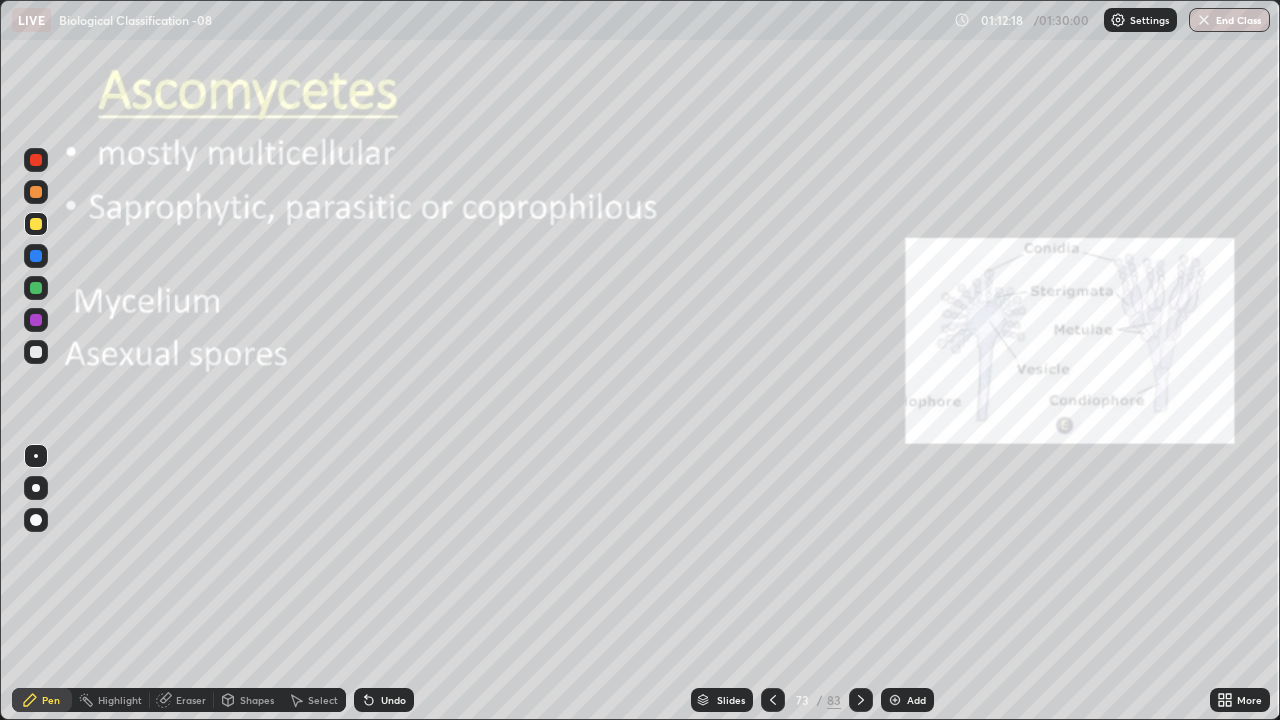 click at bounding box center [36, 456] 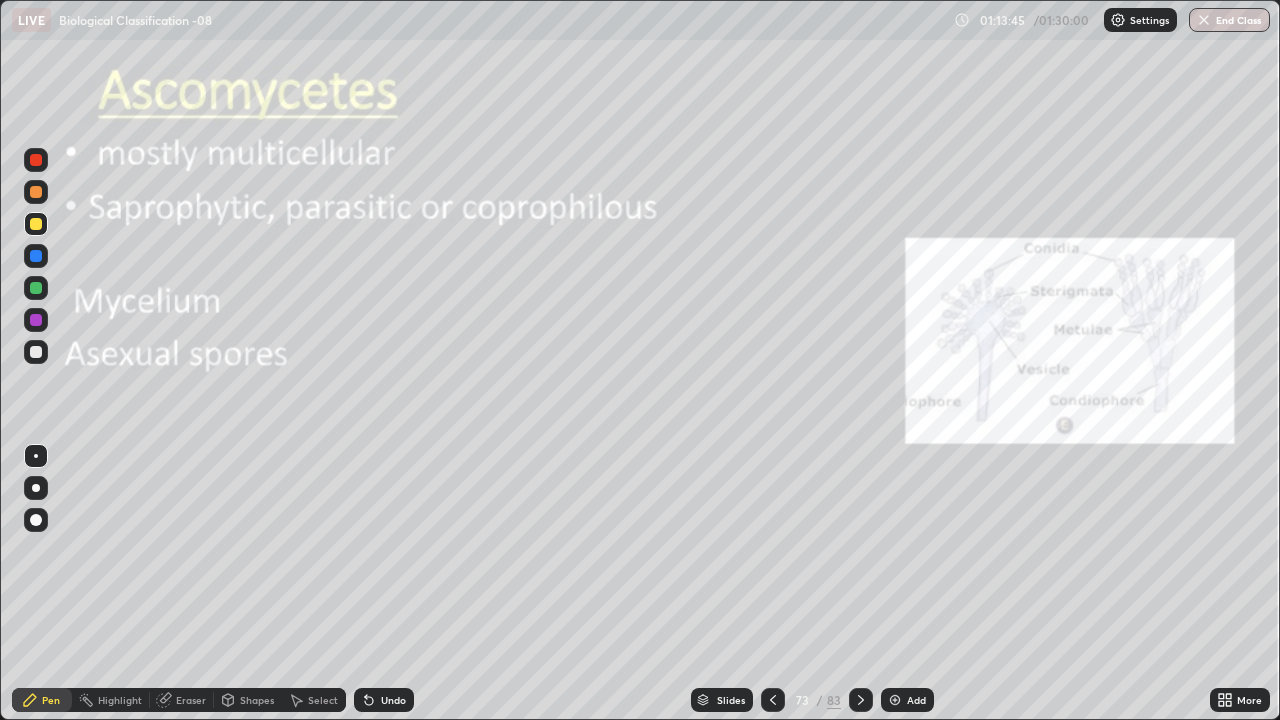 click at bounding box center [36, 352] 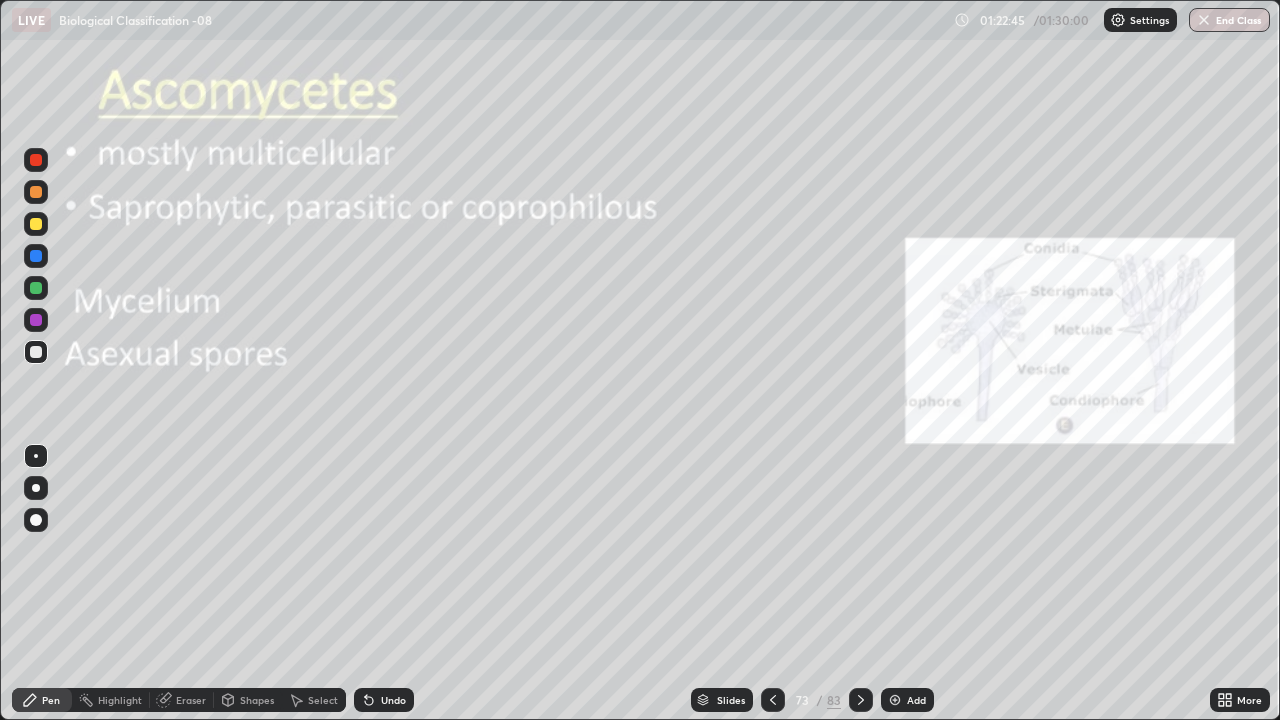 click on "End Class" at bounding box center (1229, 20) 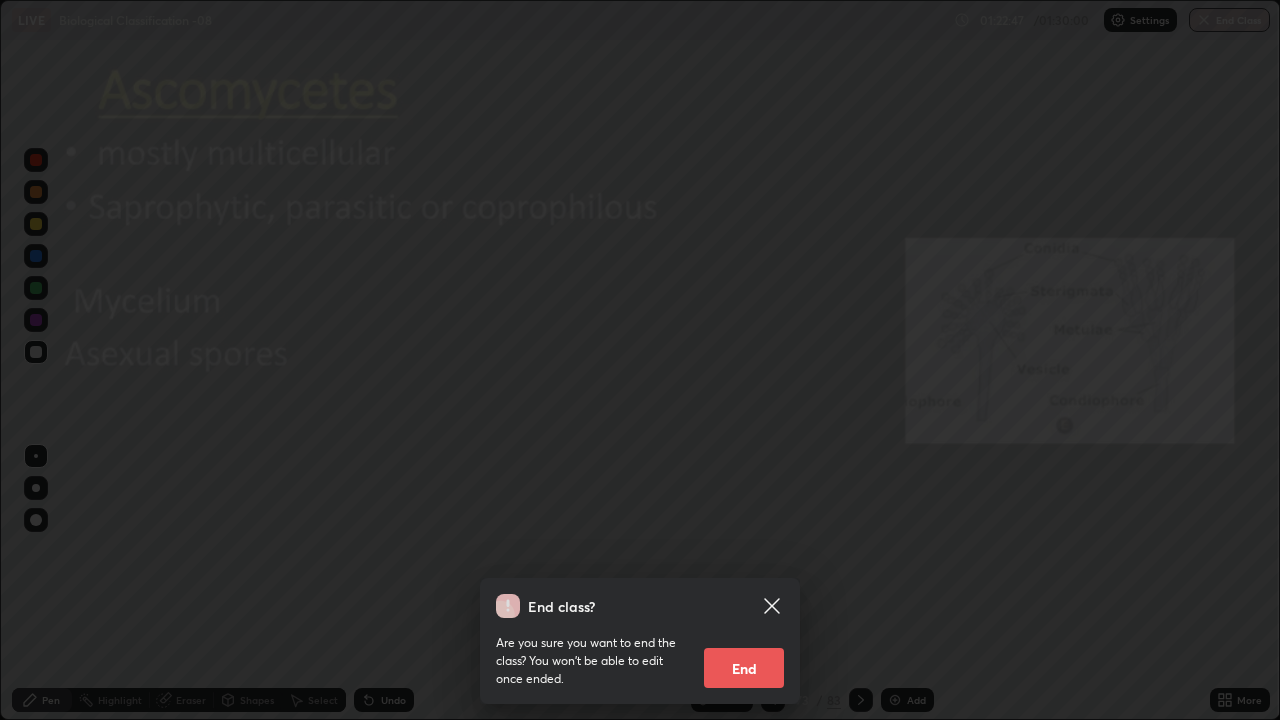 click on "End" at bounding box center [744, 668] 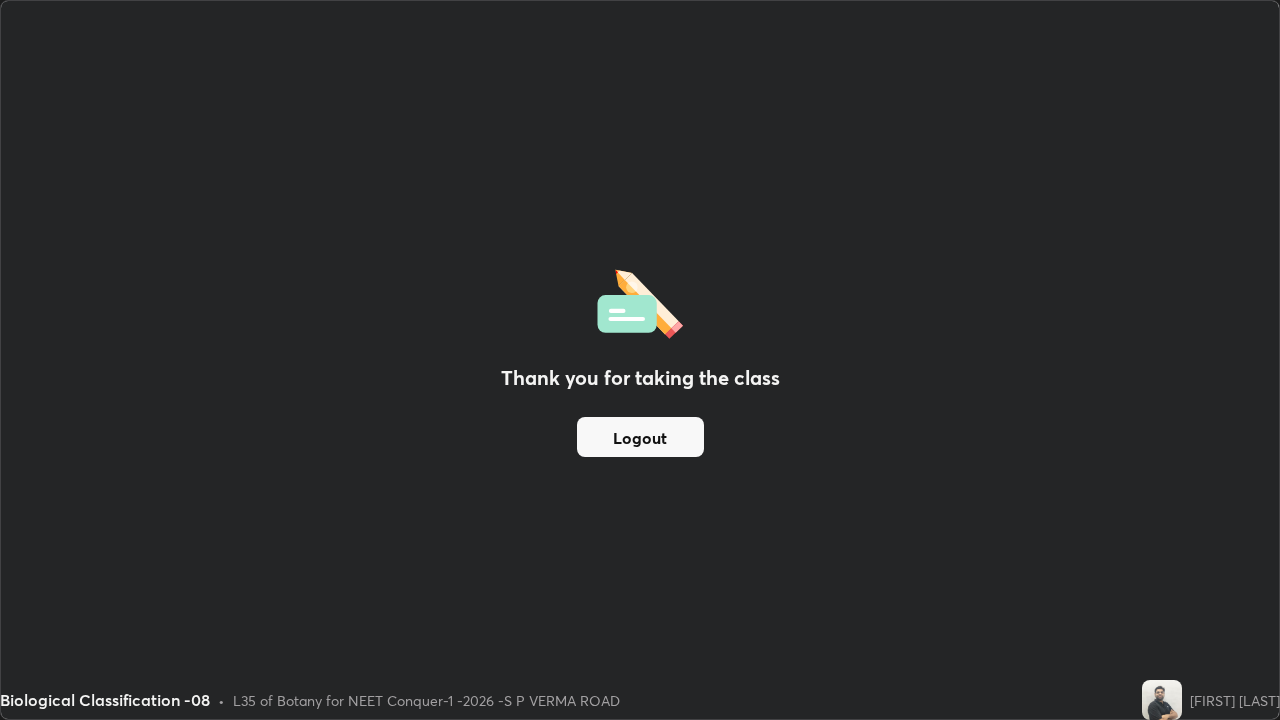 click on "Logout" at bounding box center (640, 437) 